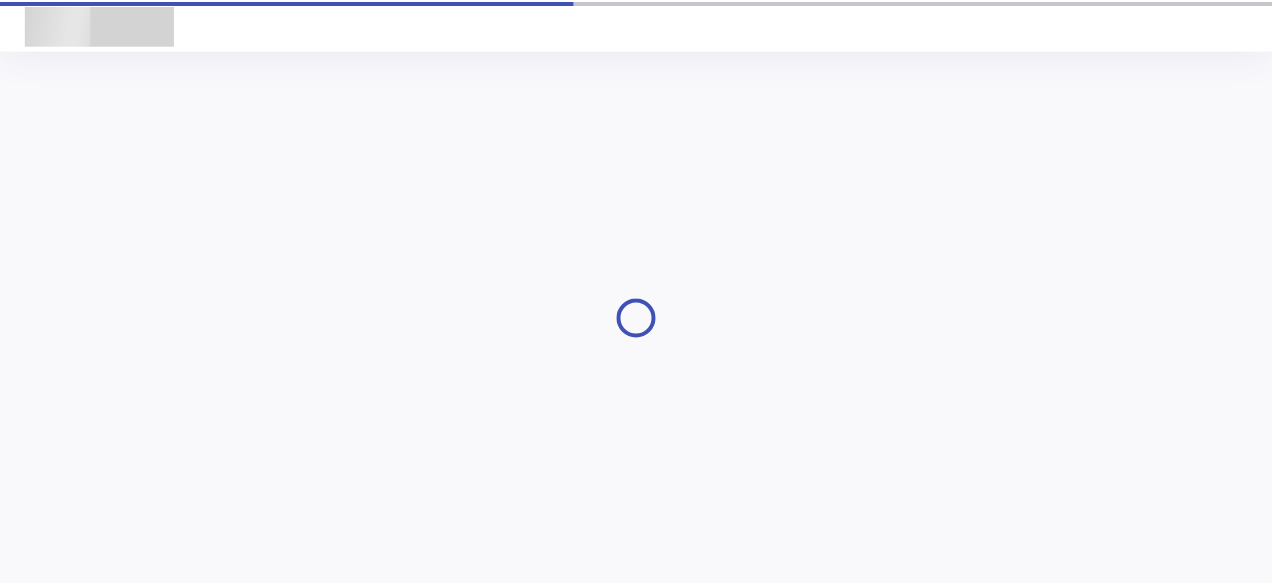 scroll, scrollTop: 0, scrollLeft: 0, axis: both 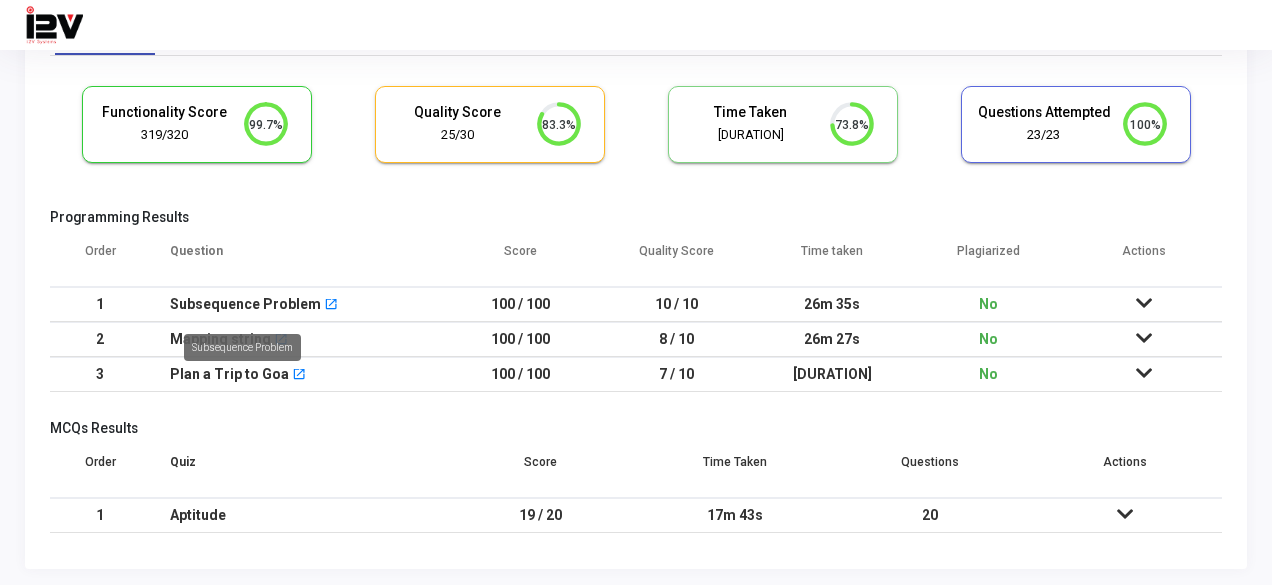click on "Subsequence Problem" at bounding box center [242, 347] 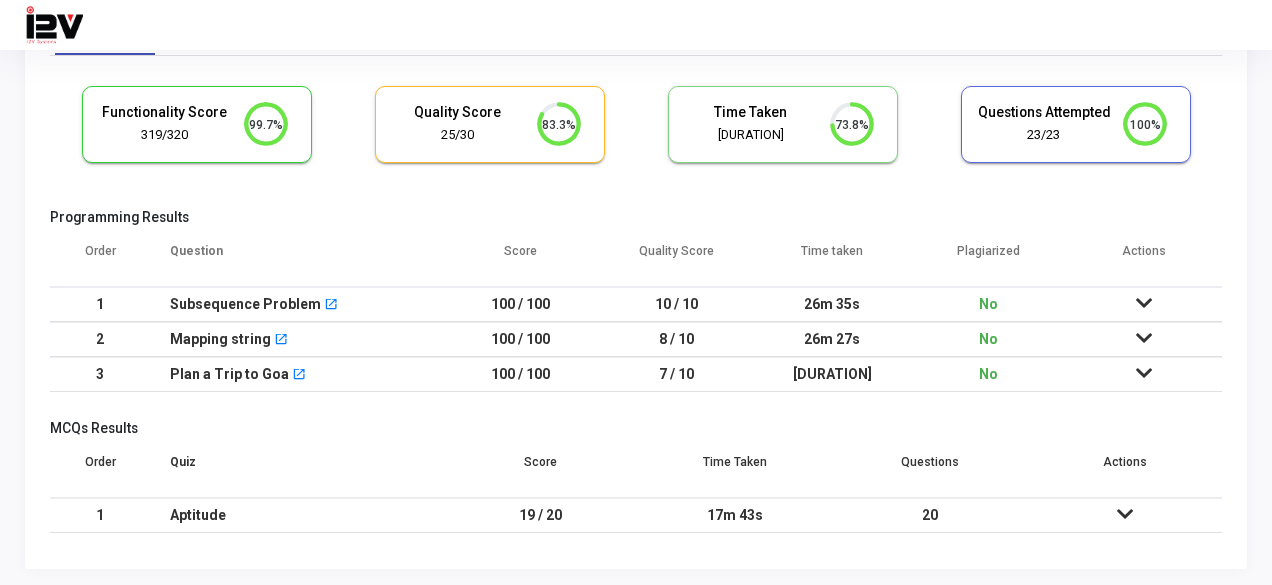 click at bounding box center [1144, 338] 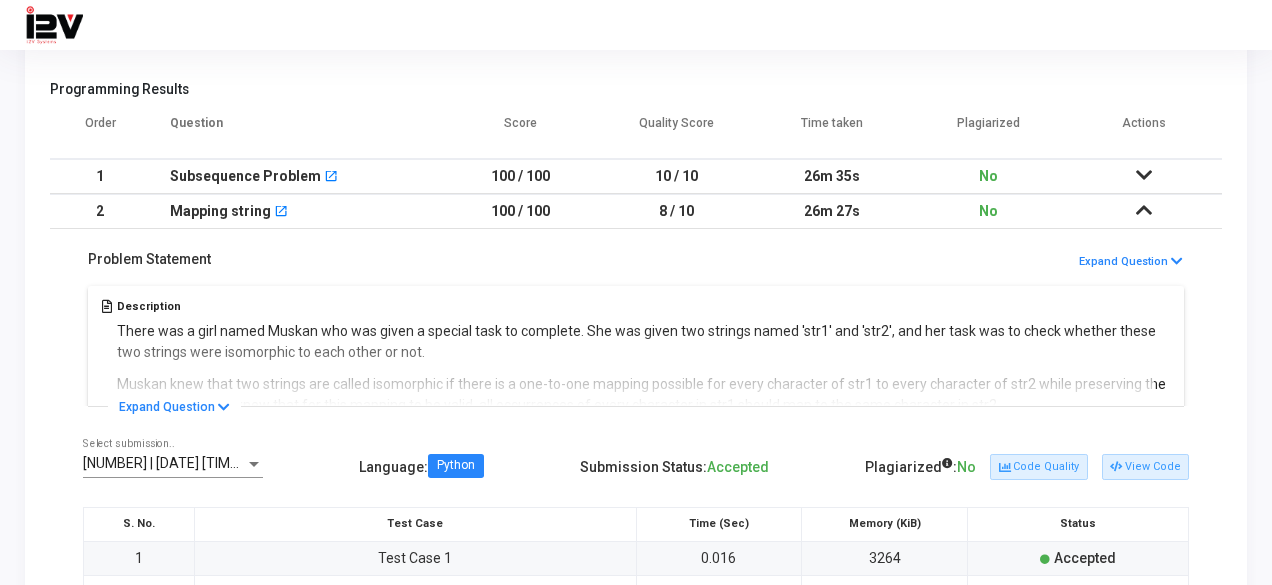 scroll, scrollTop: 227, scrollLeft: 0, axis: vertical 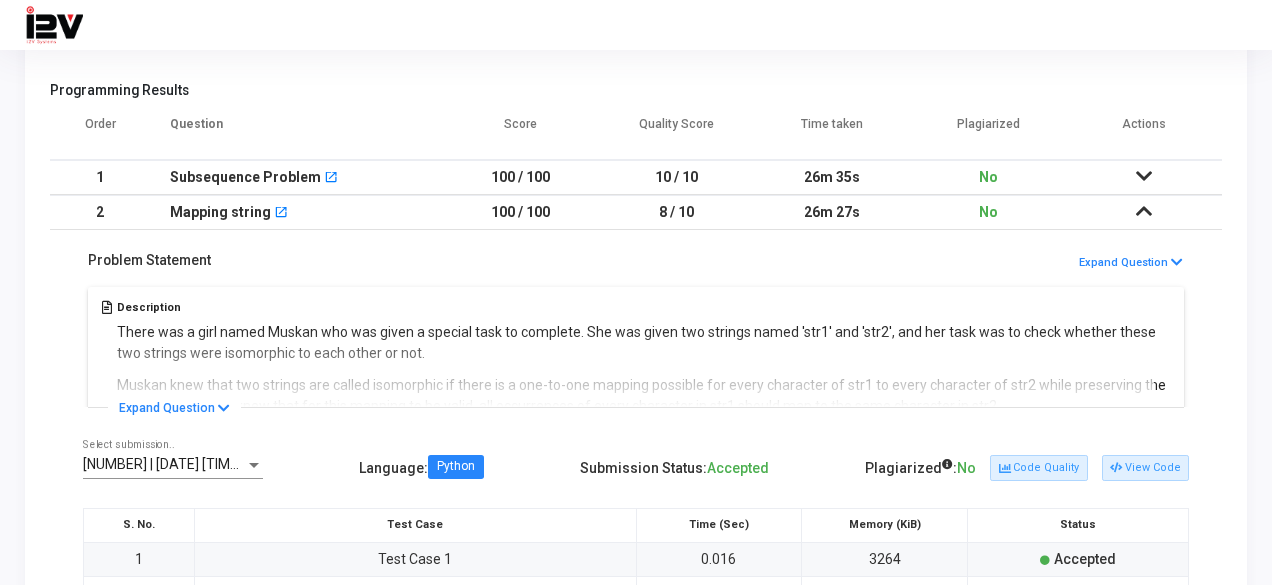 click at bounding box center [1144, 212] 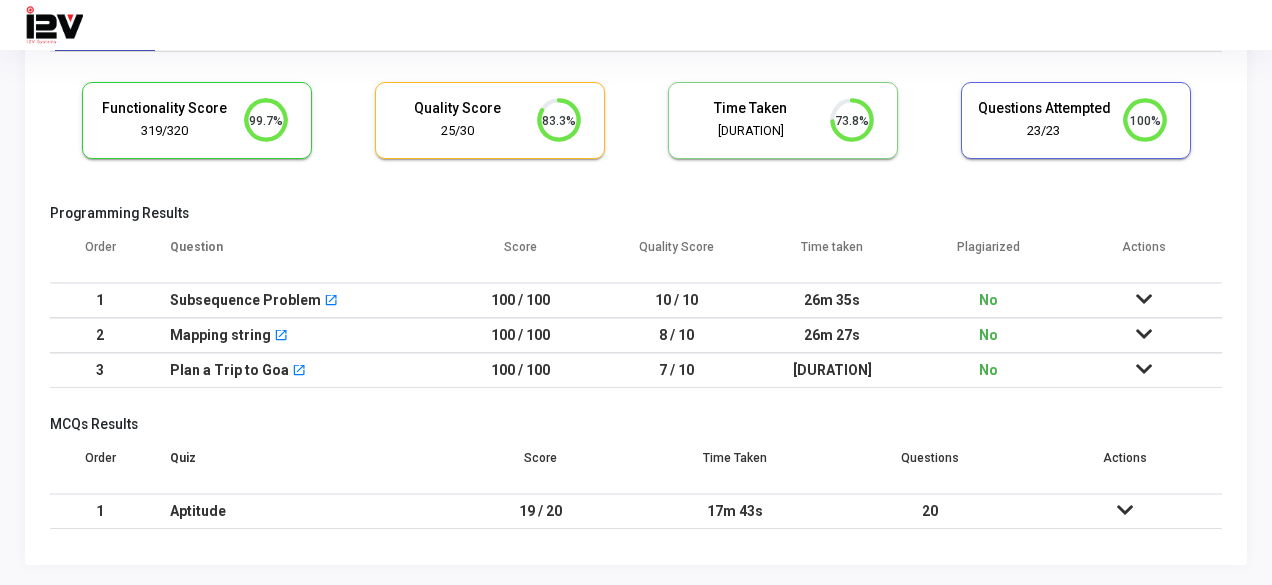 scroll, scrollTop: 100, scrollLeft: 0, axis: vertical 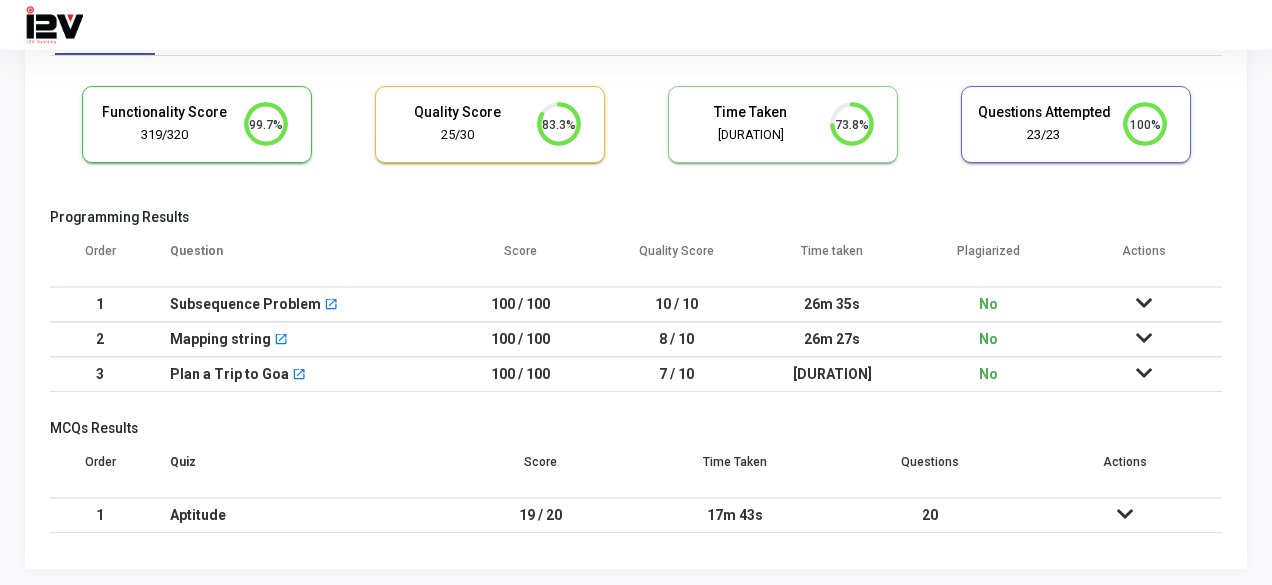 click at bounding box center (1144, 373) 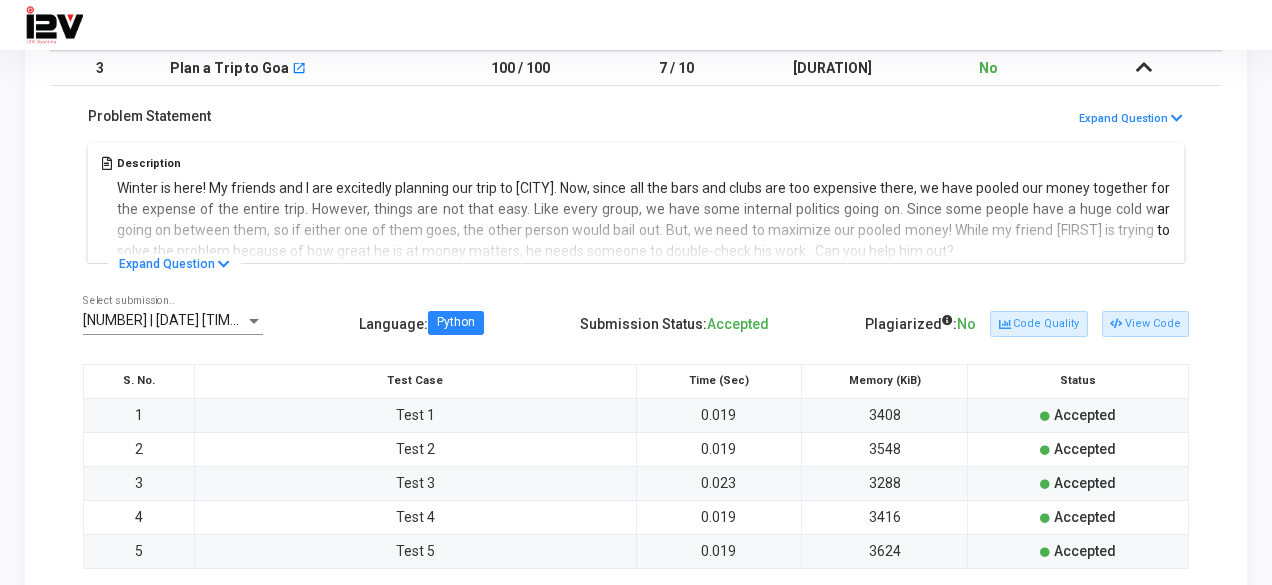 scroll, scrollTop: 407, scrollLeft: 0, axis: vertical 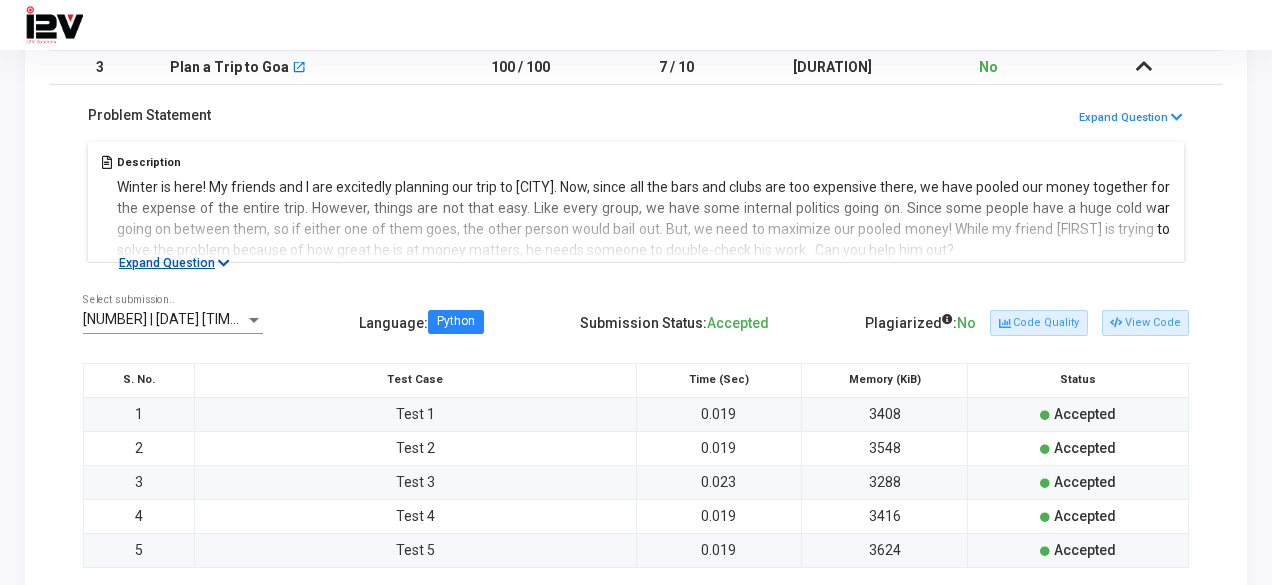 click at bounding box center (224, 263) 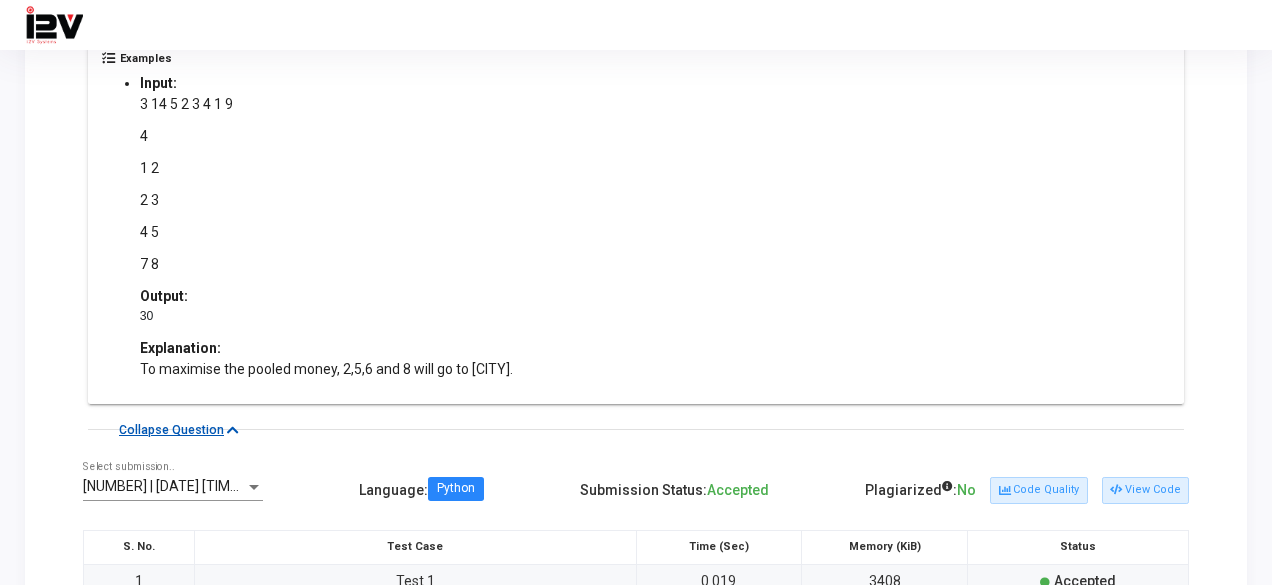 scroll, scrollTop: 925, scrollLeft: 0, axis: vertical 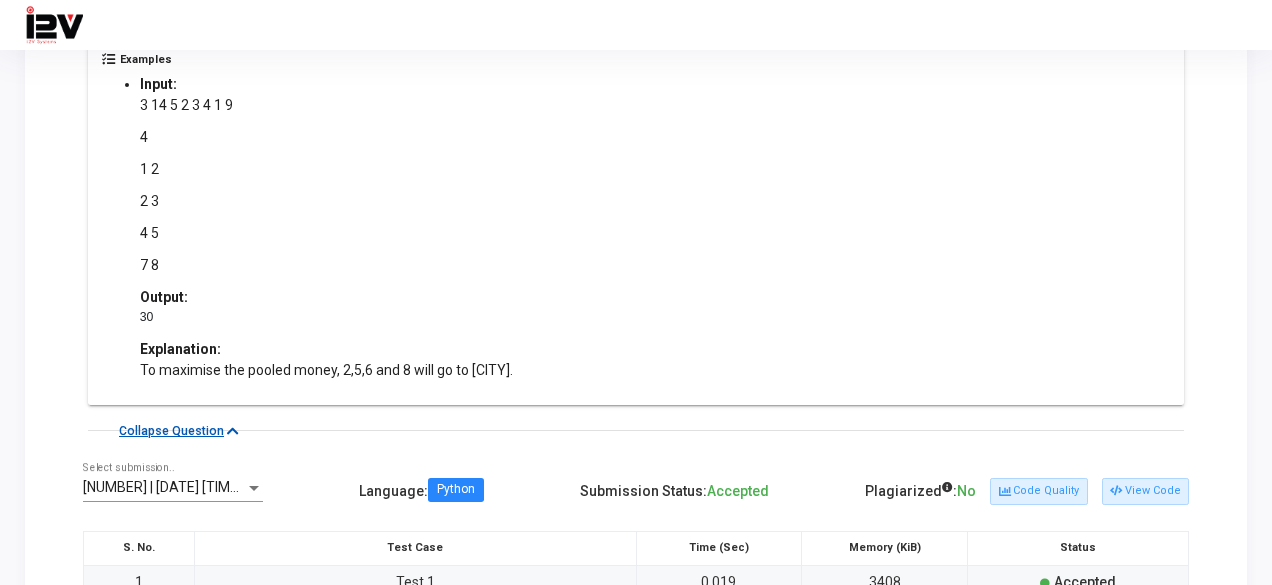 click on "Submission ID: 571254 | 29 [MONTH], 2025 09:34 PM IST (Best) P Select submission.. Language : Python Submission Status: Accepted Plagiarized : No Code Quality View Code S. No. Test Case Time (Sec) Memory (KiB) Status 1 Test 1 0.019 3408 Accepted 2 Test 2 0.019 3548 Accepted 3 Test 3 0.023 3288 Accepted 4 Test 4 0.019 3416 Accepted 5 Test 5 0.019 3624 Accepted" at bounding box center (636, 610) 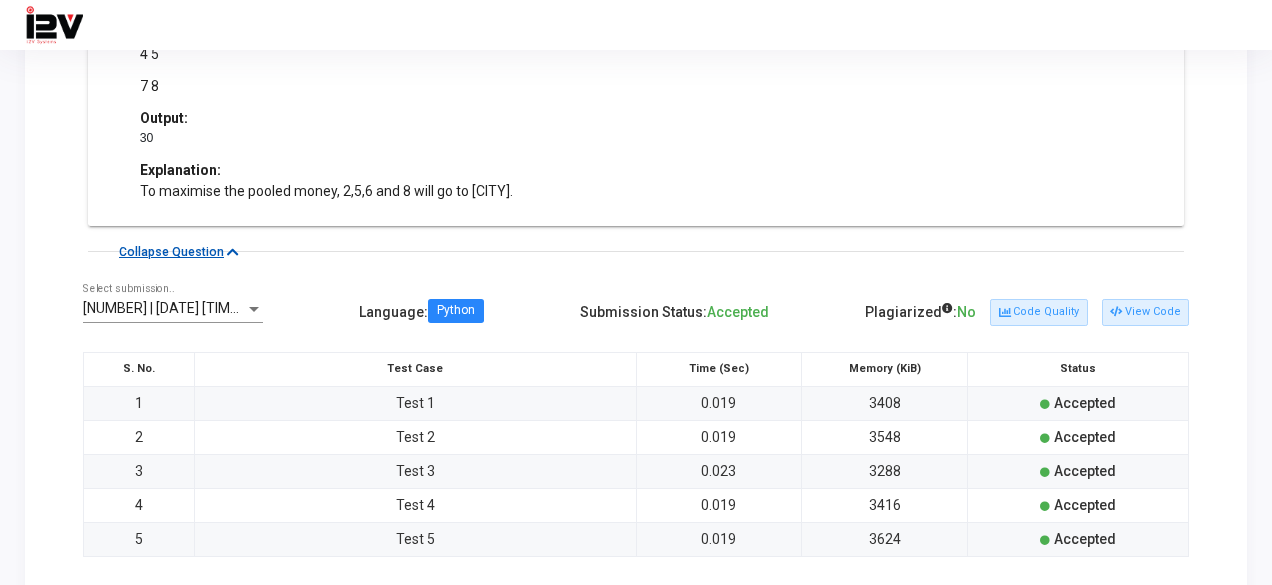 scroll, scrollTop: 1105, scrollLeft: 0, axis: vertical 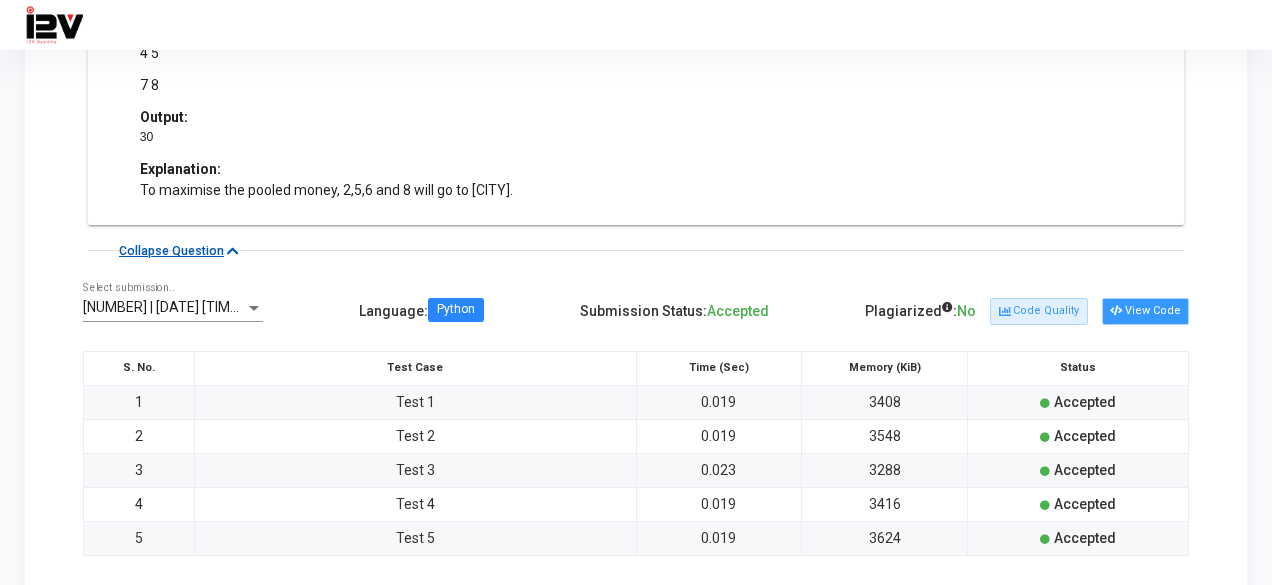 click on "View Code" at bounding box center [1145, 311] 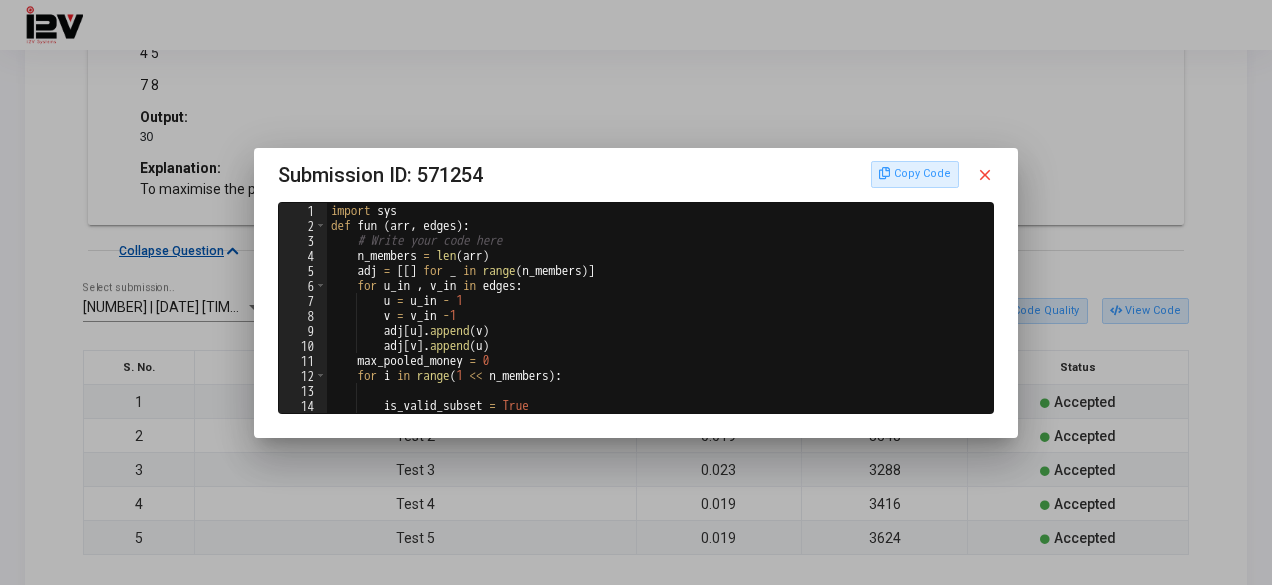 scroll, scrollTop: 0, scrollLeft: 0, axis: both 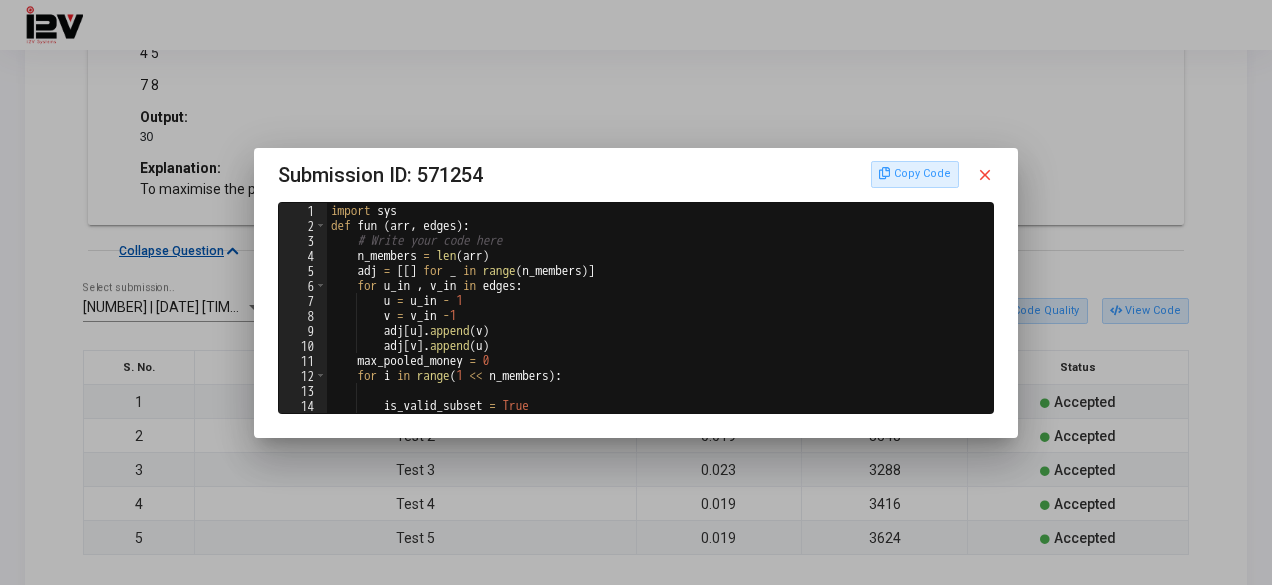 click on "Copy Code  close" at bounding box center (932, 174) 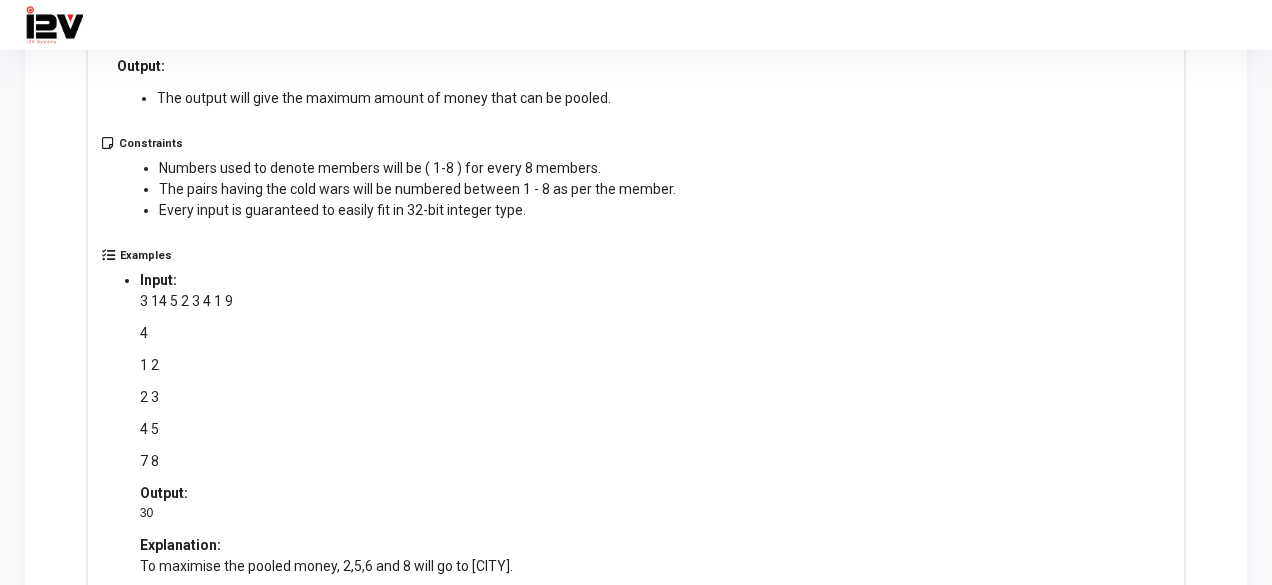 scroll, scrollTop: 728, scrollLeft: 0, axis: vertical 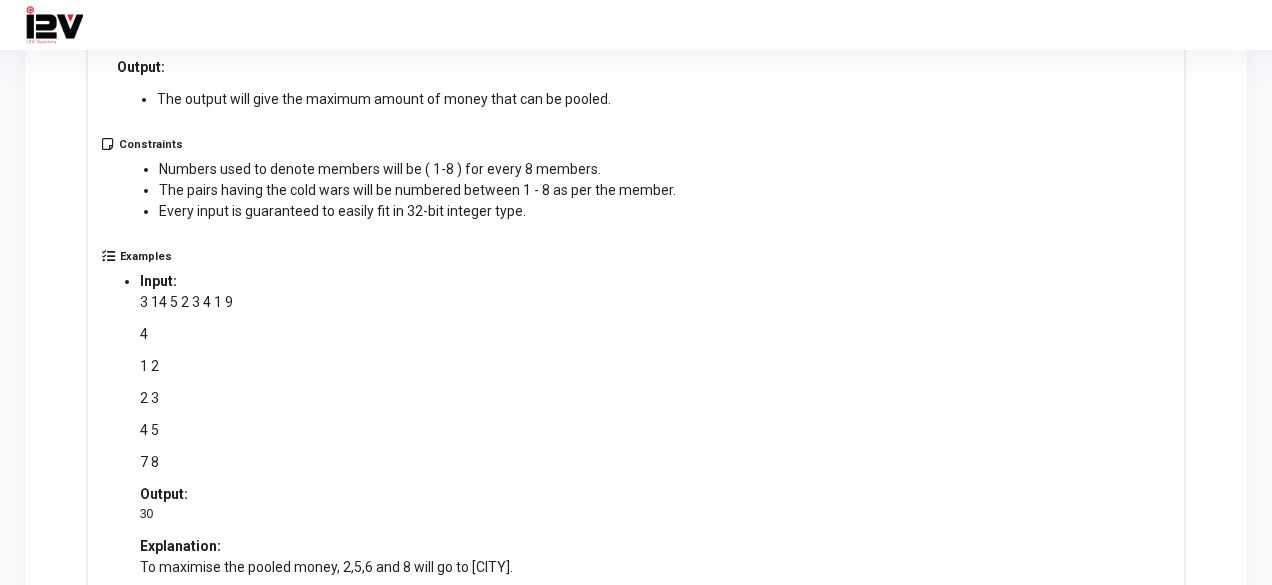 drag, startPoint x: 166, startPoint y: 455, endPoint x: 129, endPoint y: 360, distance: 101.950966 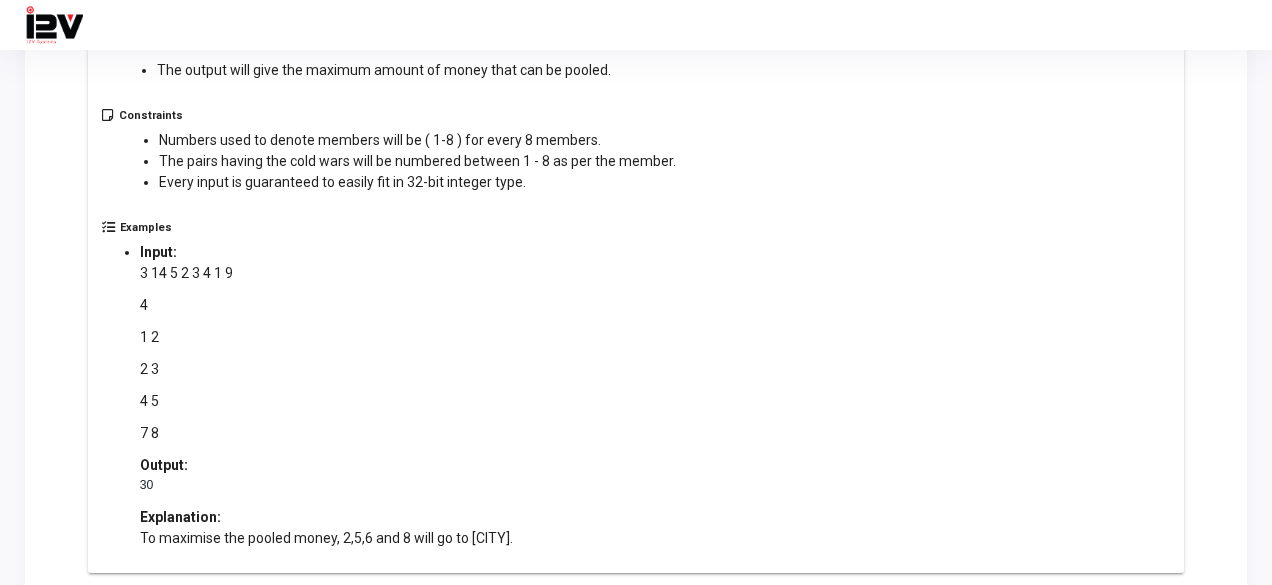 scroll, scrollTop: 757, scrollLeft: 0, axis: vertical 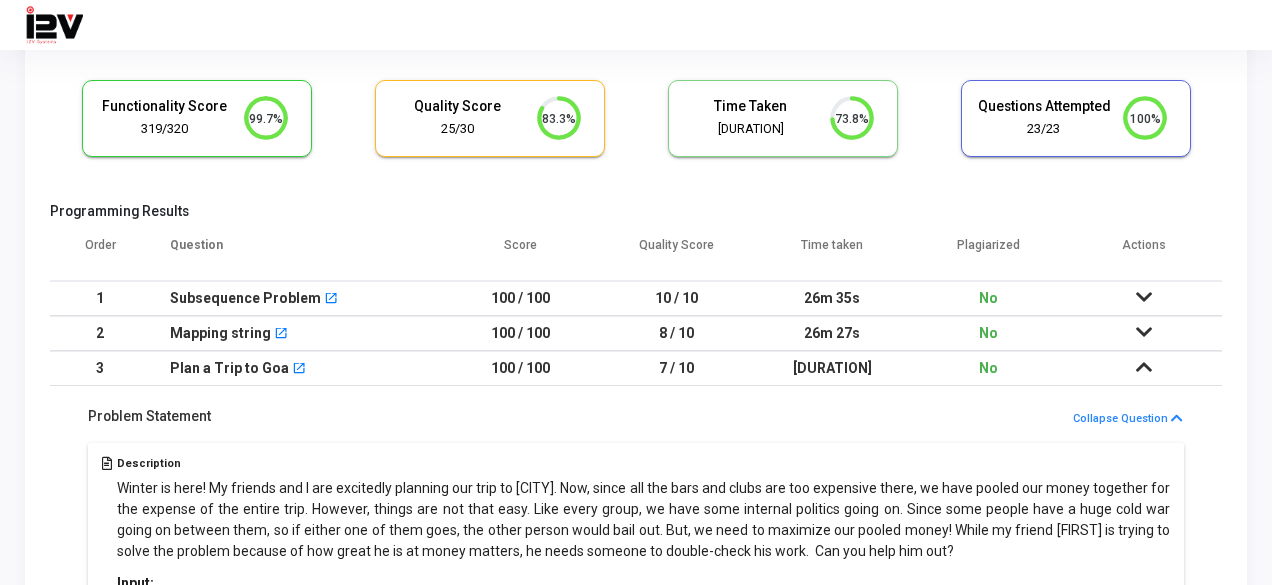 click on "Problem Statement  Collapse Question" at bounding box center (636, 423) 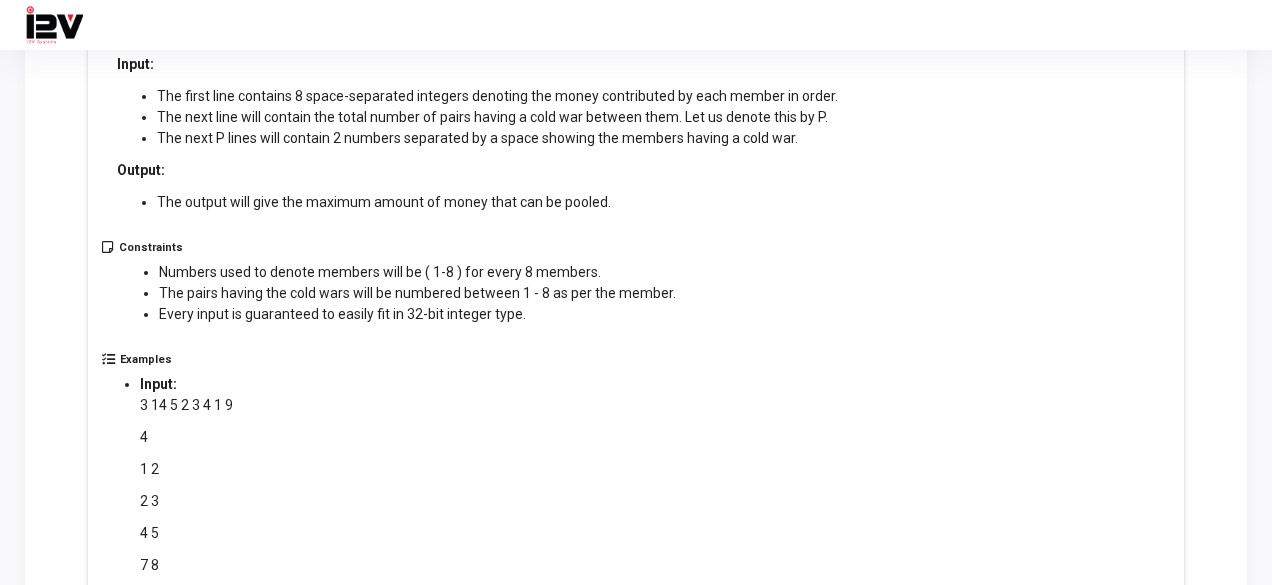 scroll, scrollTop: 457, scrollLeft: 0, axis: vertical 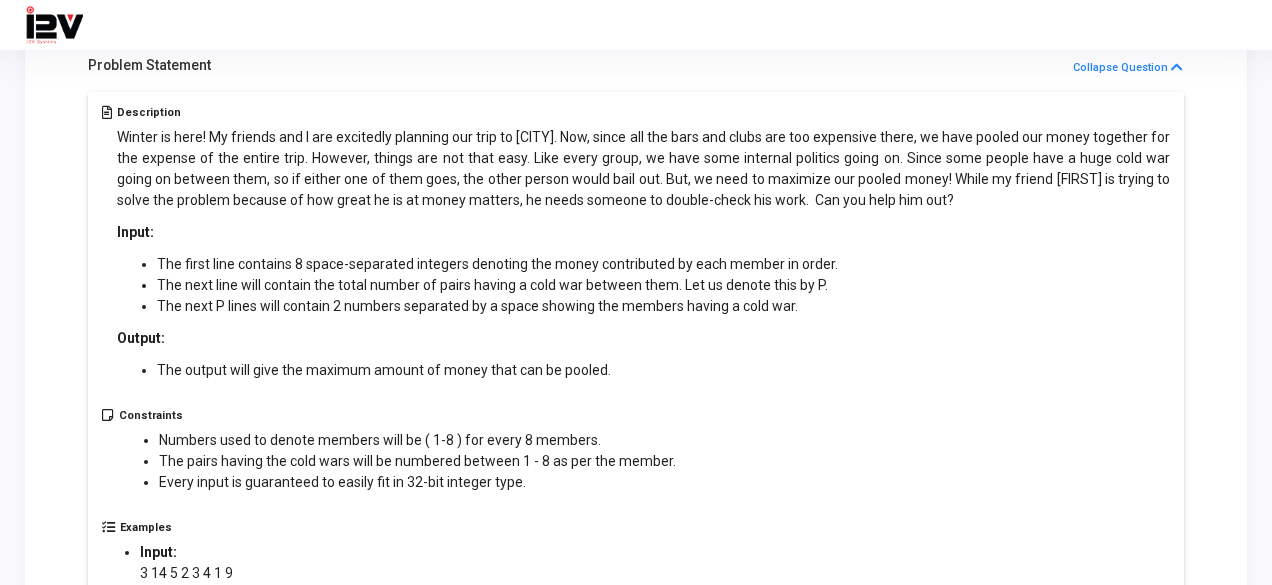 drag, startPoint x: 114, startPoint y: 133, endPoint x: 529, endPoint y: 479, distance: 540.3157 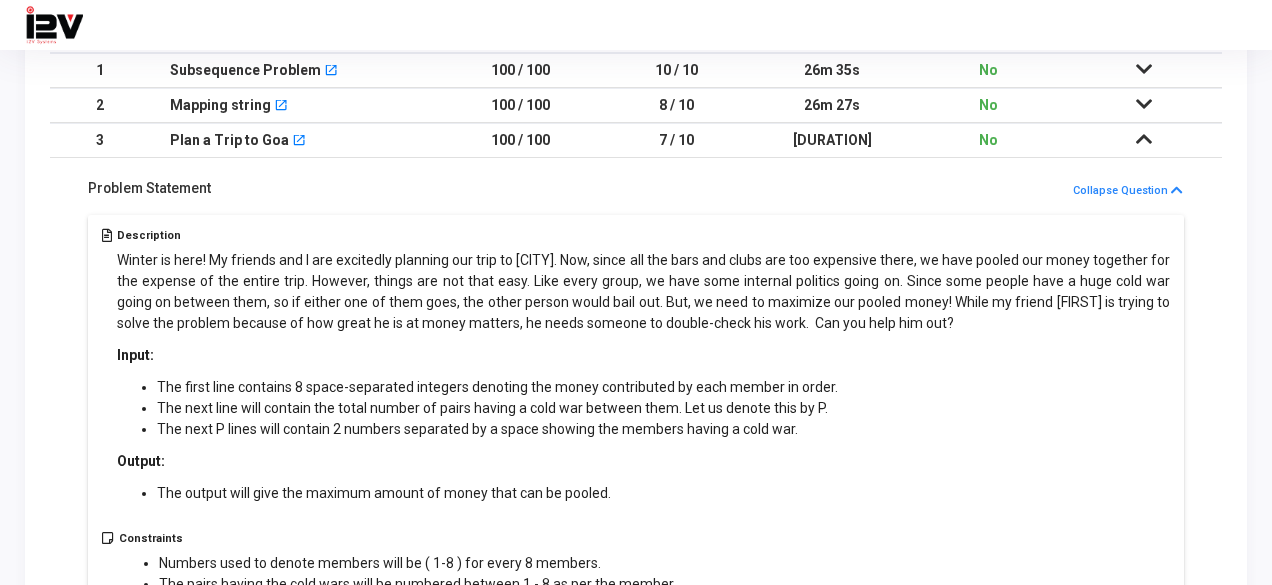 scroll, scrollTop: 336, scrollLeft: 0, axis: vertical 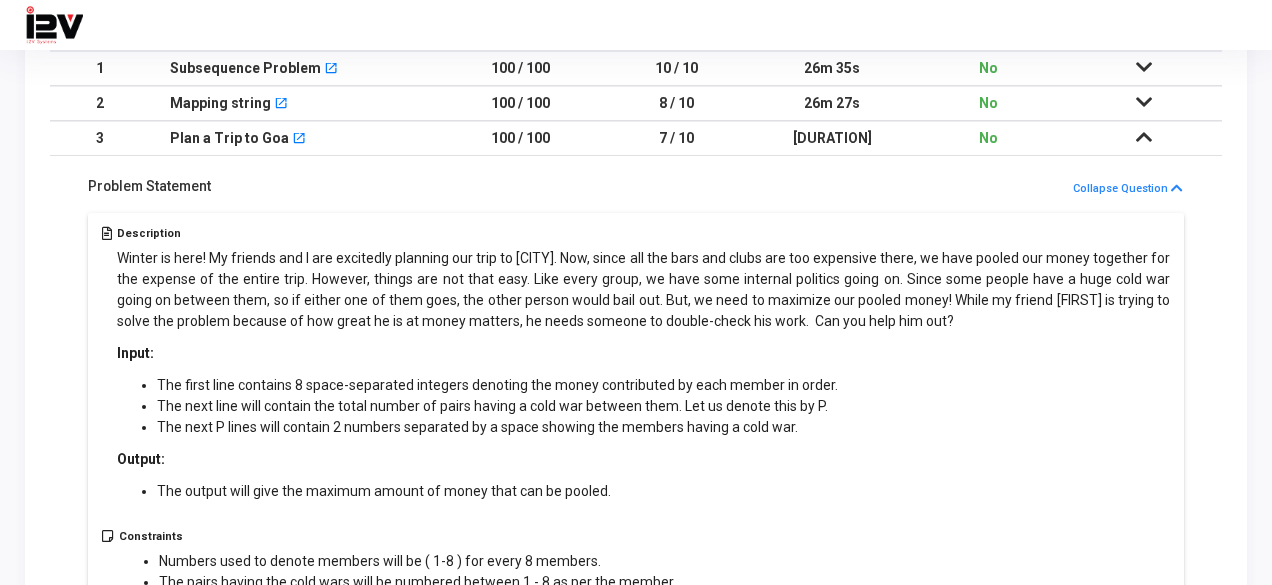 drag, startPoint x: 119, startPoint y: 258, endPoint x: 616, endPoint y: 555, distance: 578.98016 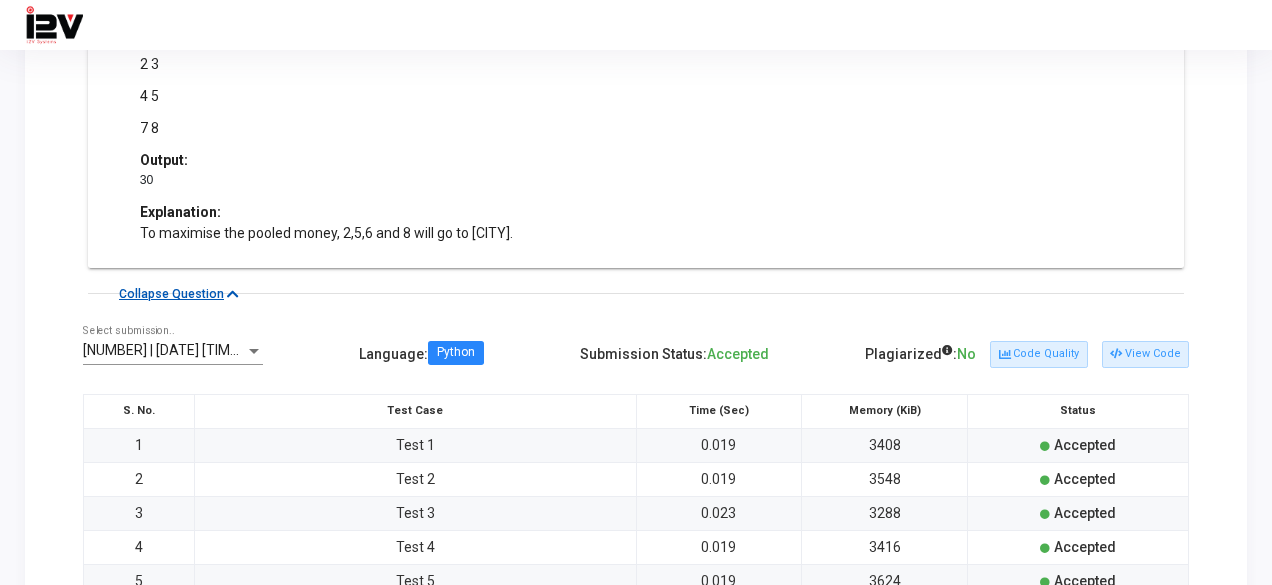 scroll, scrollTop: 1063, scrollLeft: 0, axis: vertical 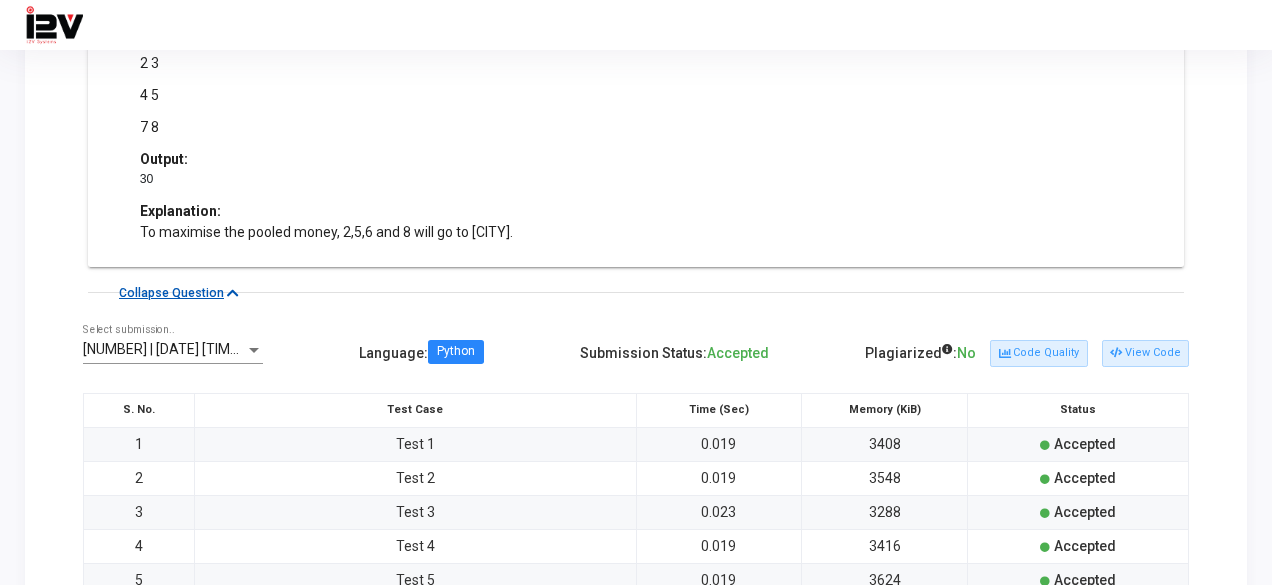 click on "Examples Input: 3 14 5 2 3 4 1 9 4 1 2 2 3 4 5 7 8 Output: 30 Explanation: To maximise the pooled money, 2,5,6 and 8 will go to [CITY]." at bounding box center [636, 84] 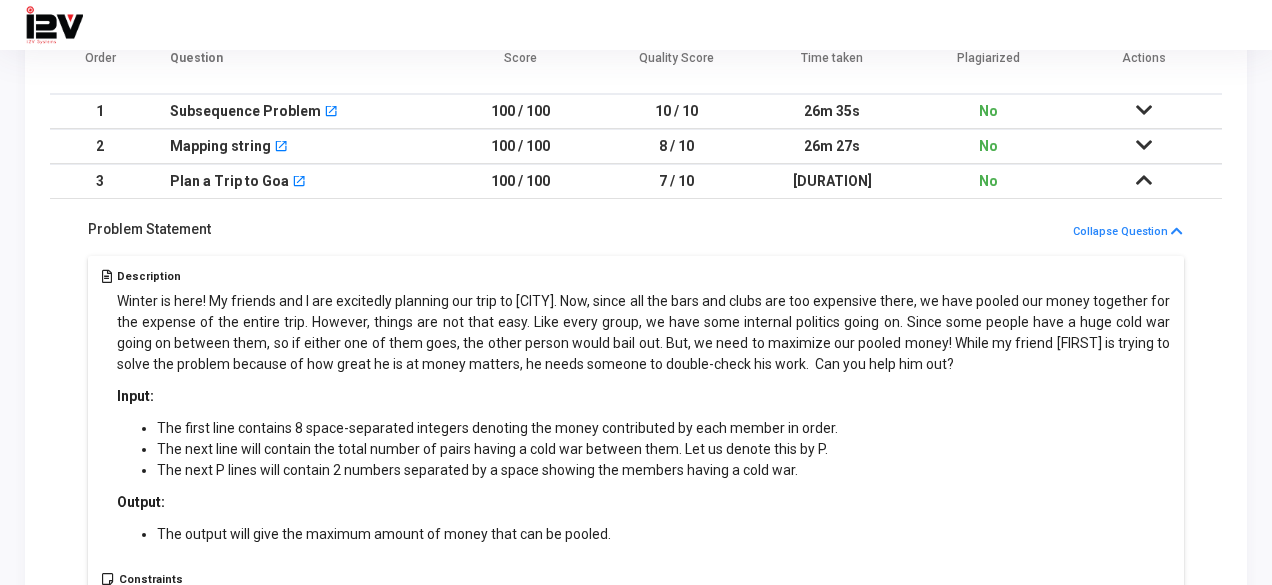 scroll, scrollTop: 0, scrollLeft: 0, axis: both 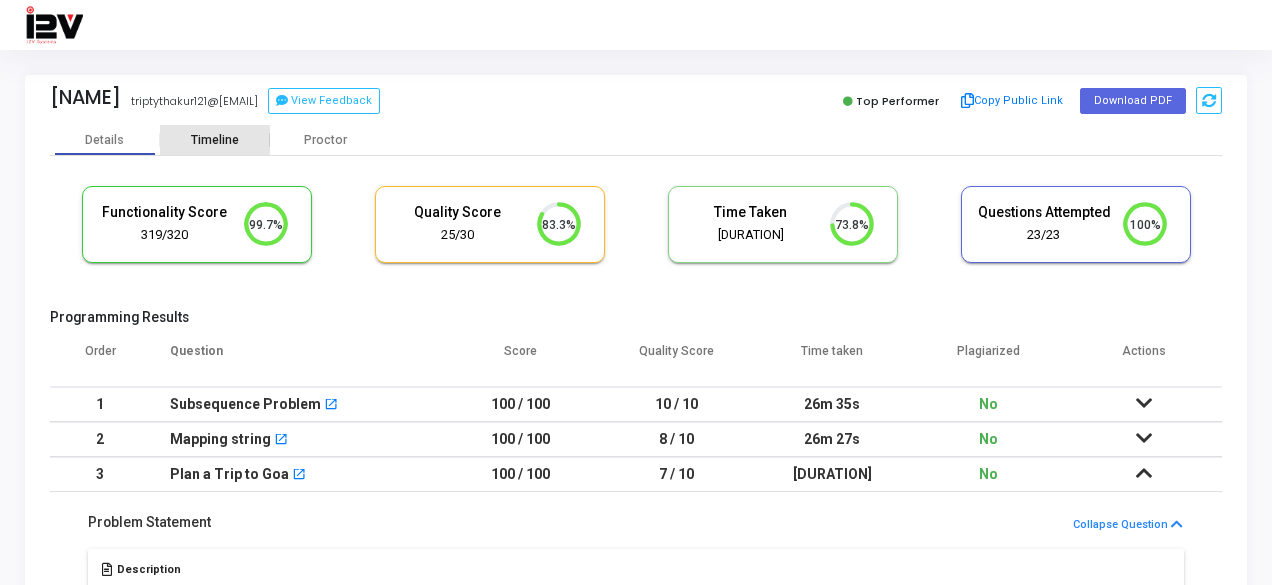 click on "Timeline" at bounding box center [215, 140] 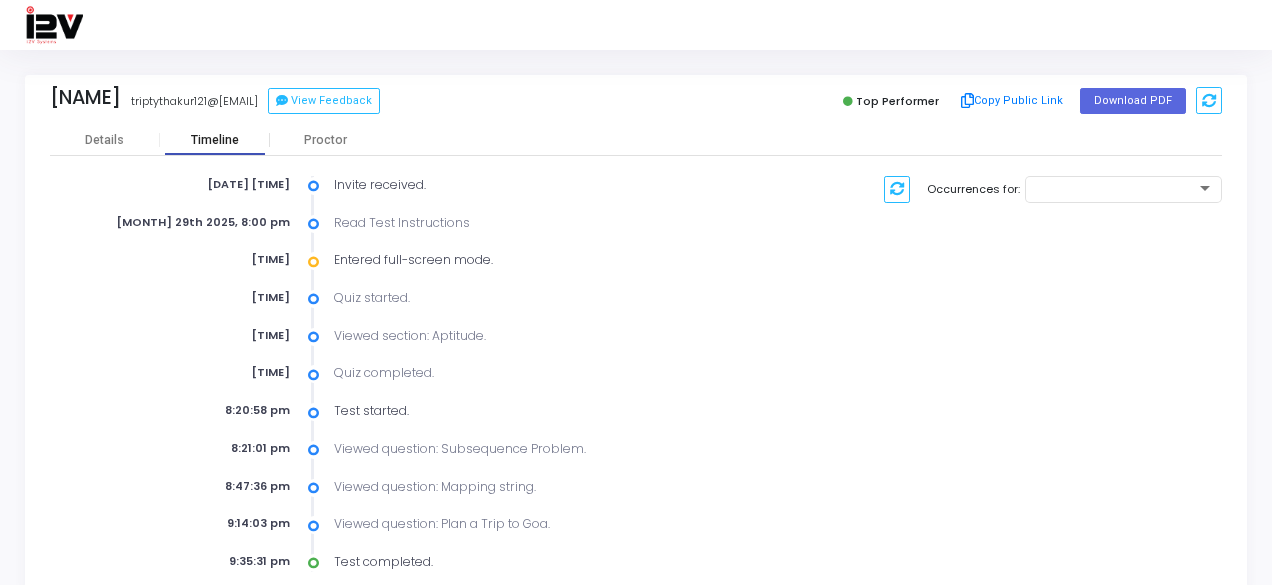 scroll, scrollTop: 31, scrollLeft: 0, axis: vertical 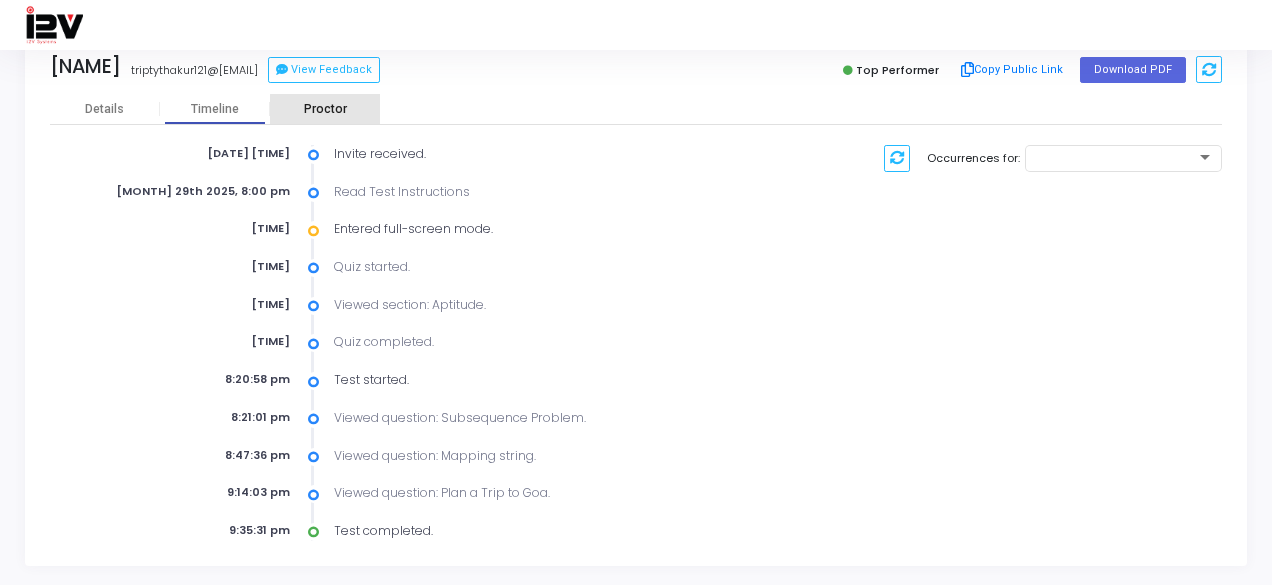 click on "Proctor" at bounding box center (325, 109) 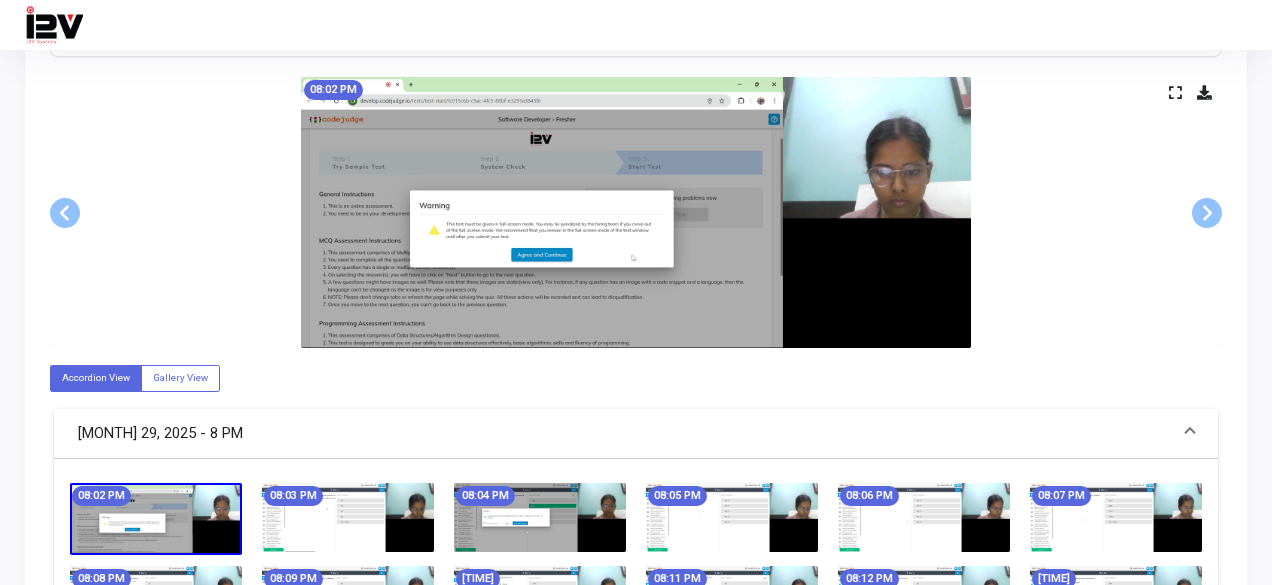 scroll, scrollTop: 522, scrollLeft: 0, axis: vertical 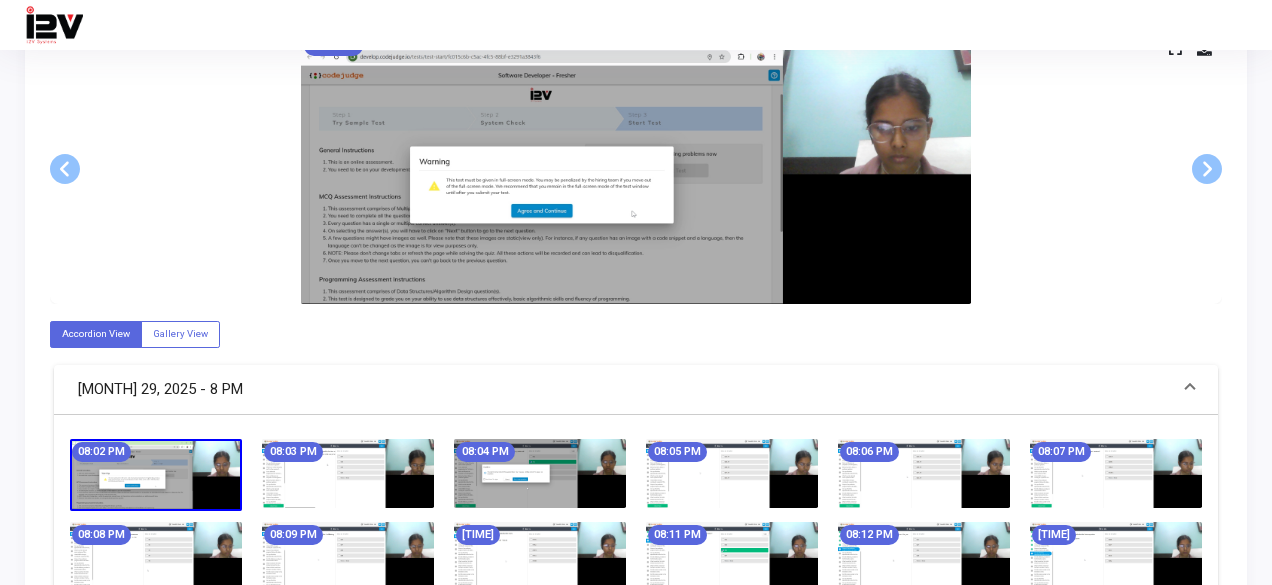 click at bounding box center (156, 475) 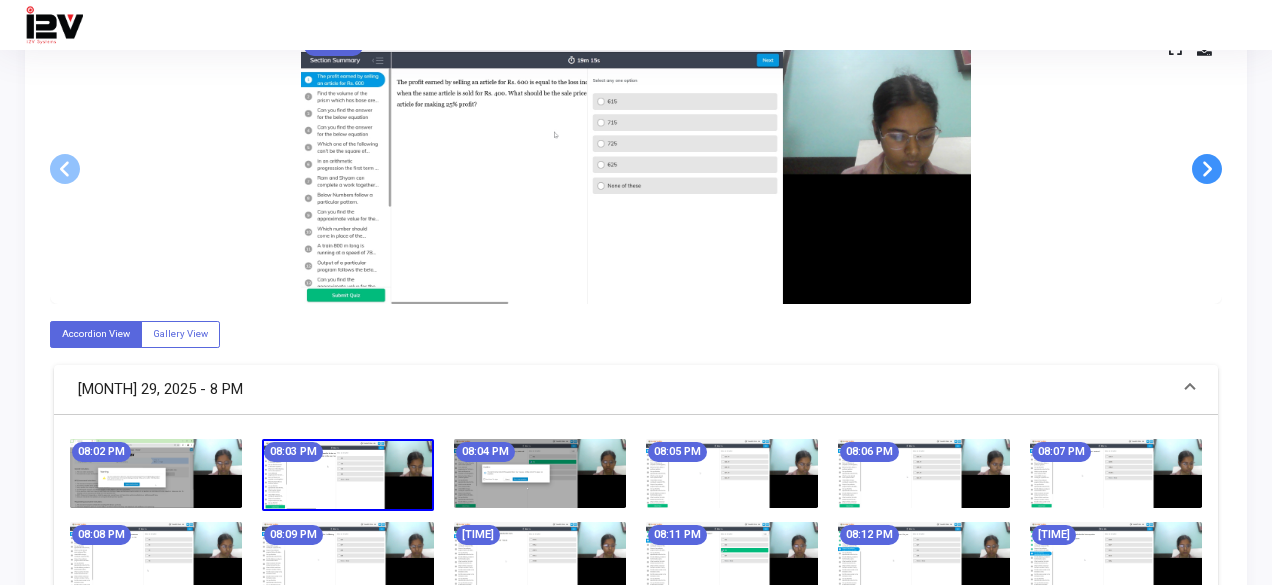 click at bounding box center (1207, 169) 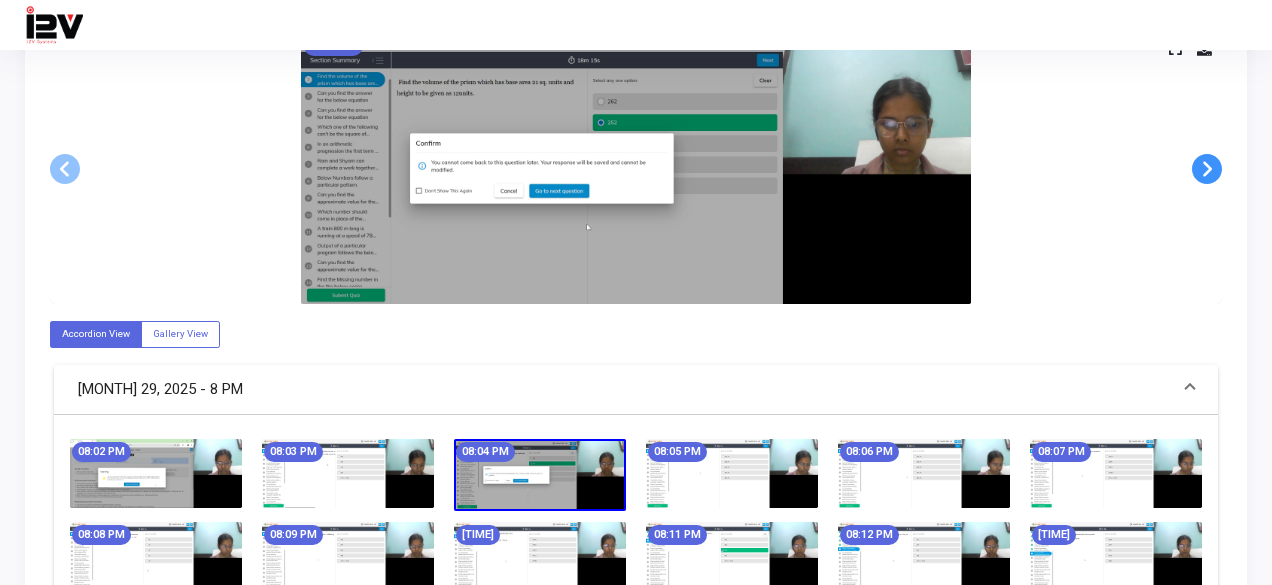 click at bounding box center (1207, 169) 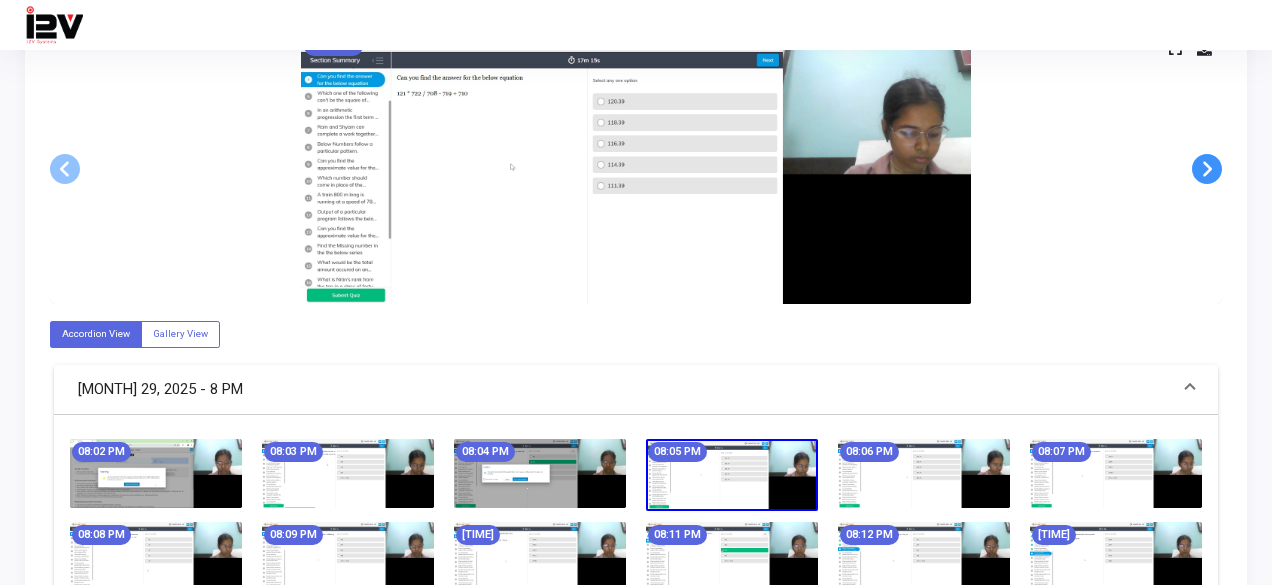 click at bounding box center (1207, 169) 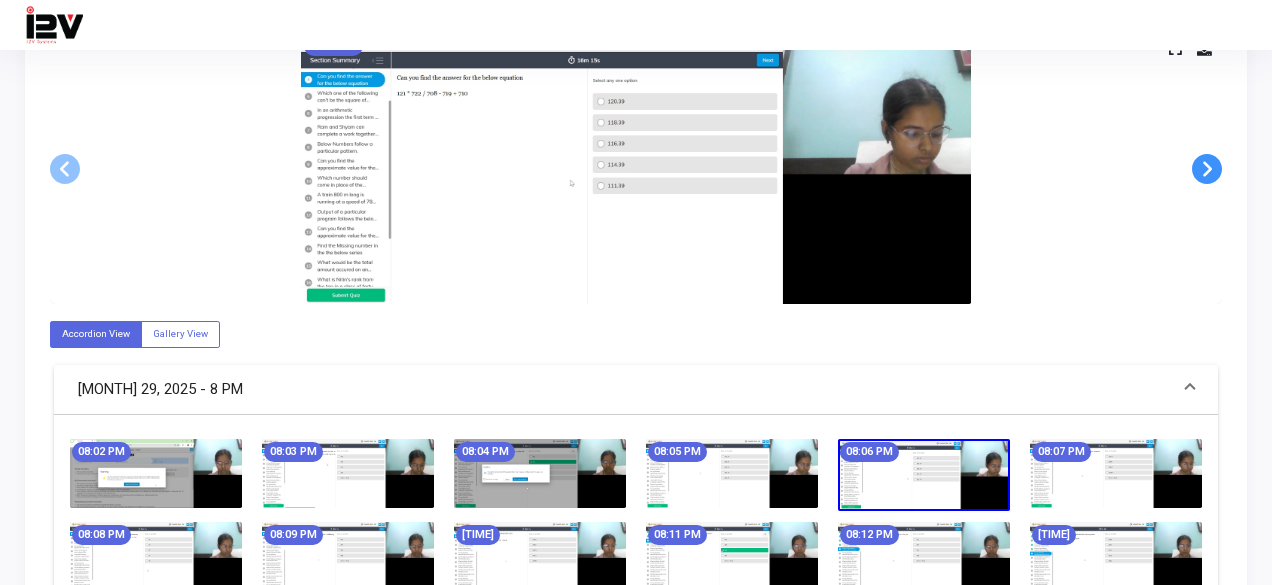 click at bounding box center [1207, 169] 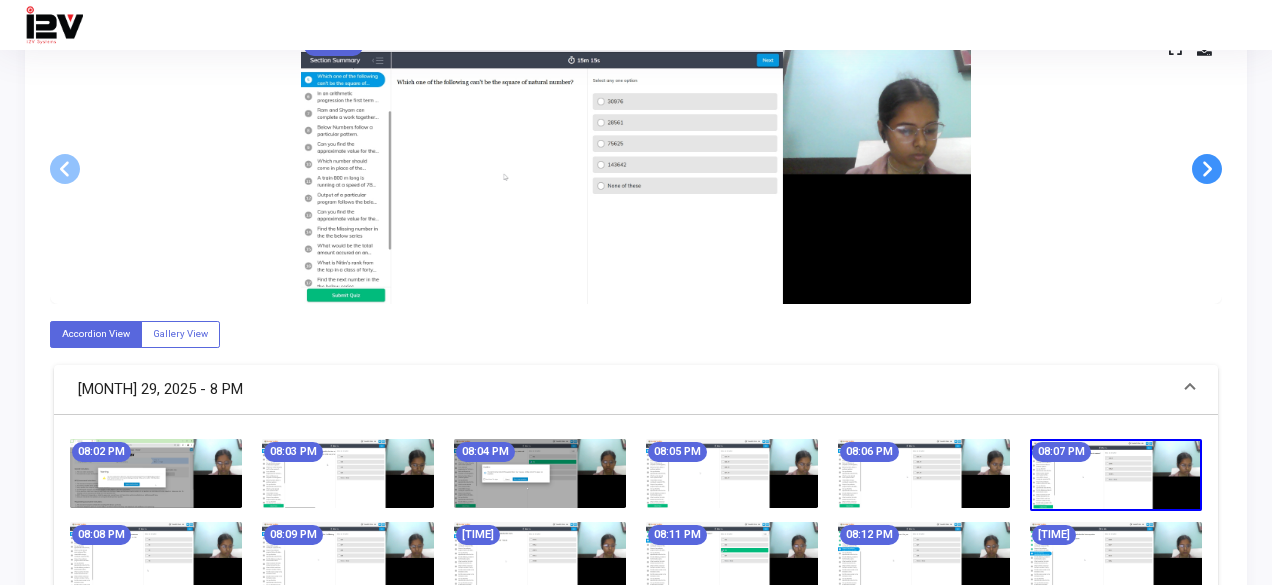 click at bounding box center (1207, 169) 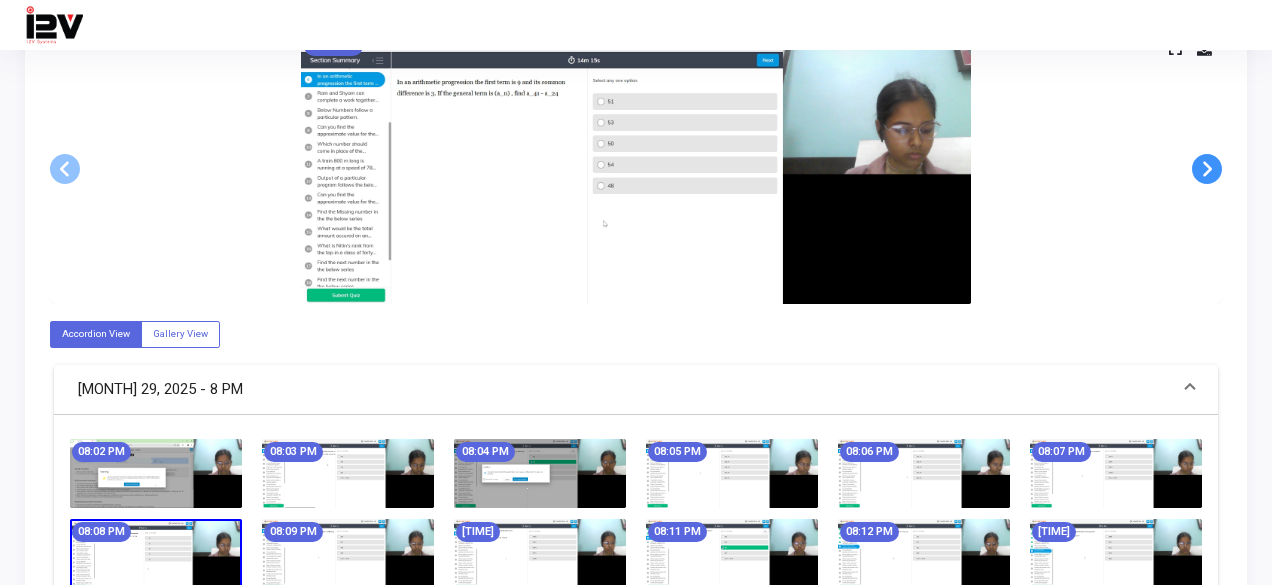 click at bounding box center [1207, 169] 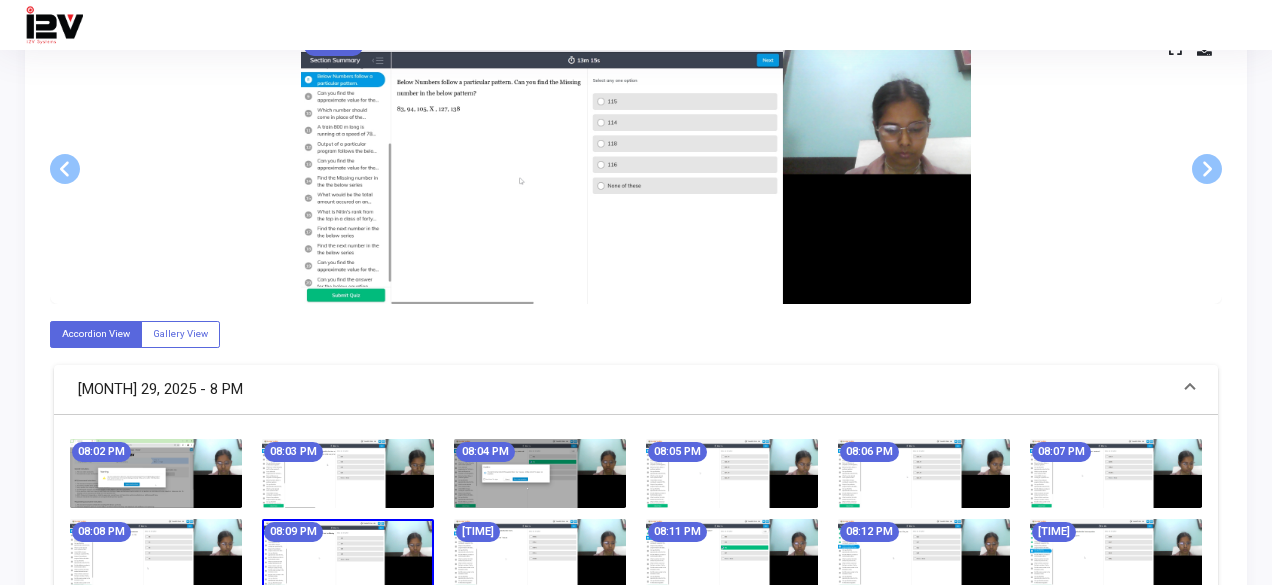 click at bounding box center (636, 168) 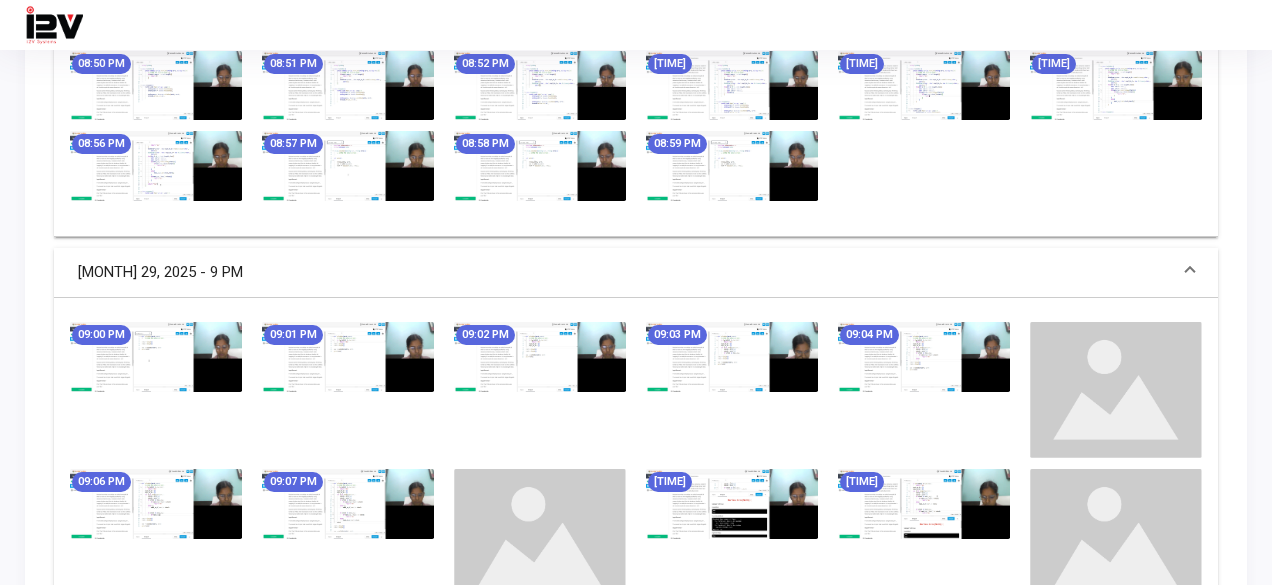 scroll, scrollTop: 1556, scrollLeft: 0, axis: vertical 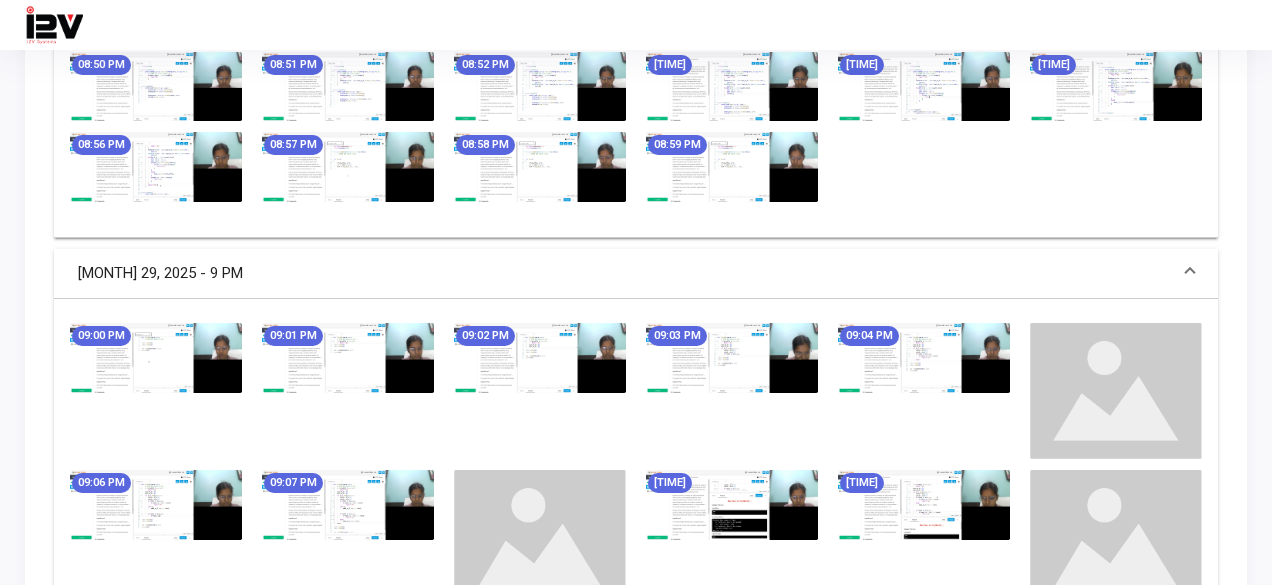 click at bounding box center (540, 358) 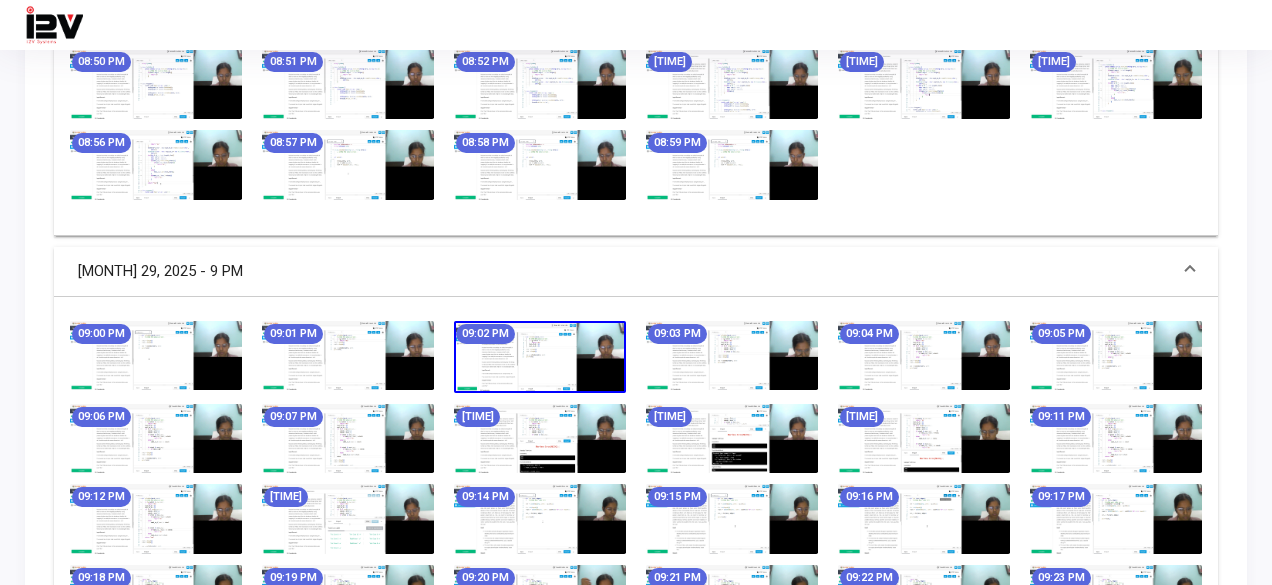 scroll, scrollTop: 1849, scrollLeft: 0, axis: vertical 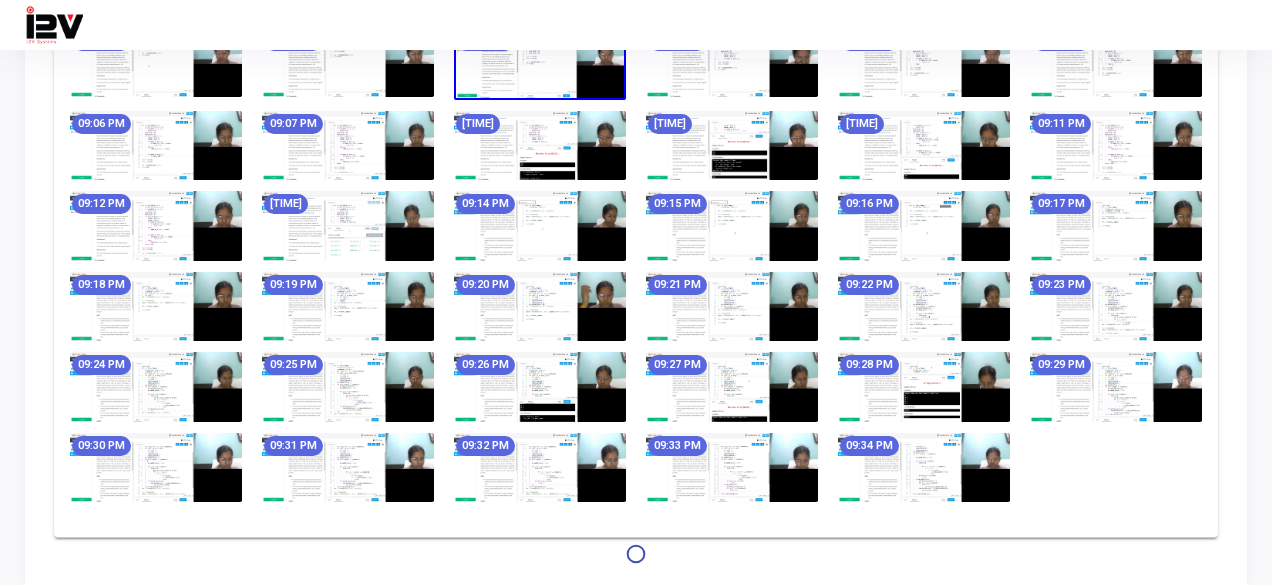 click at bounding box center [540, 468] 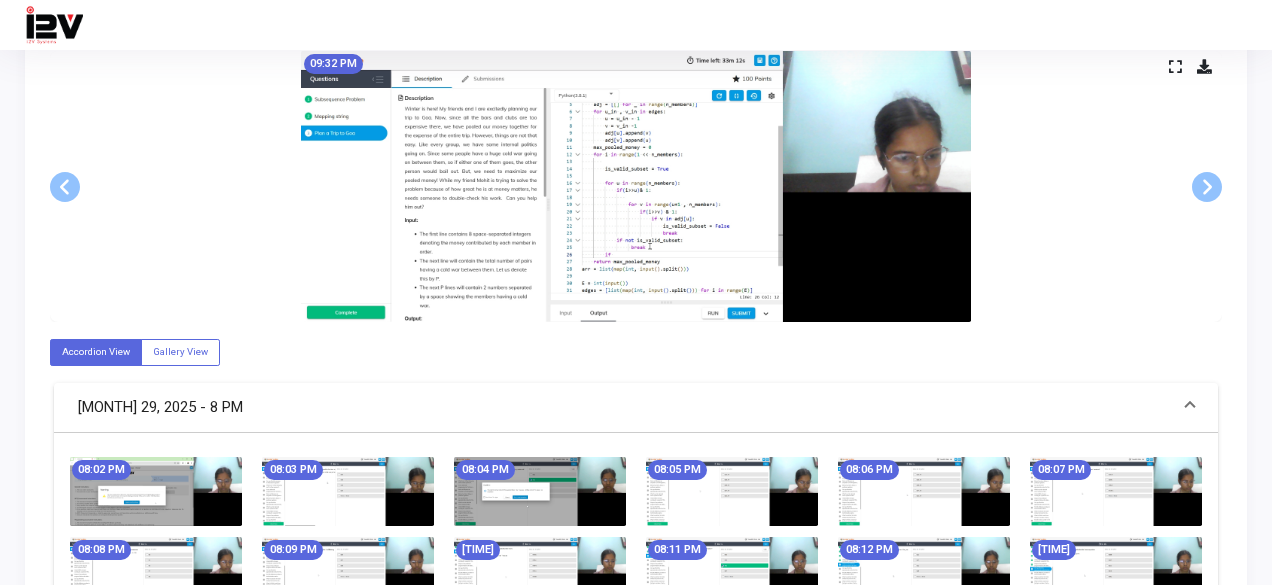 scroll, scrollTop: 503, scrollLeft: 0, axis: vertical 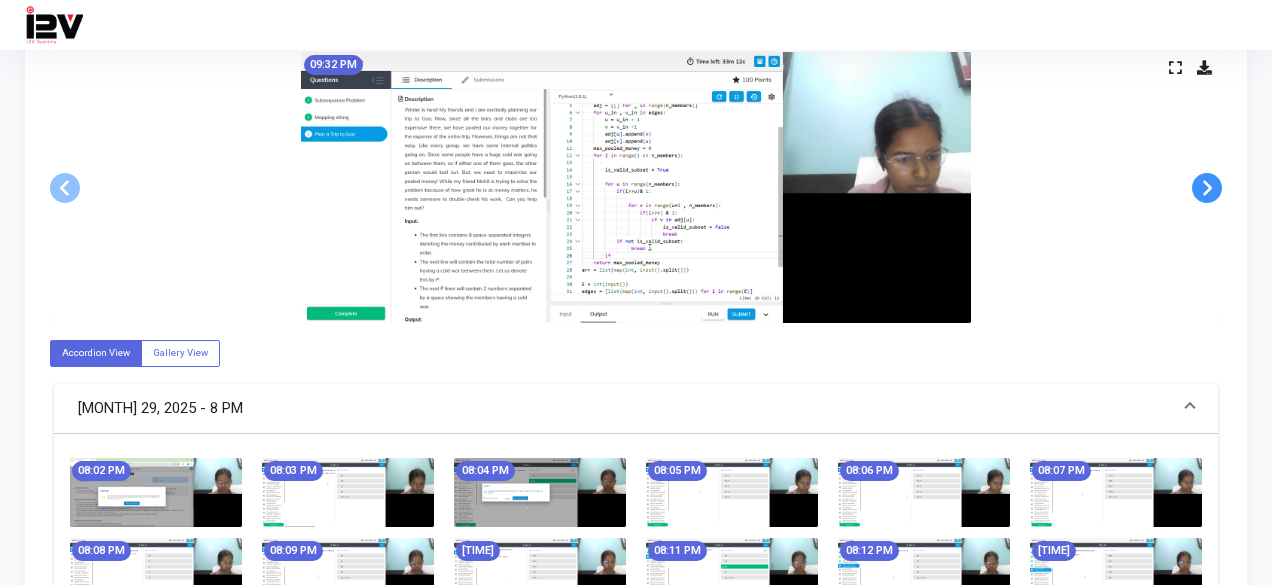 click at bounding box center (1207, 188) 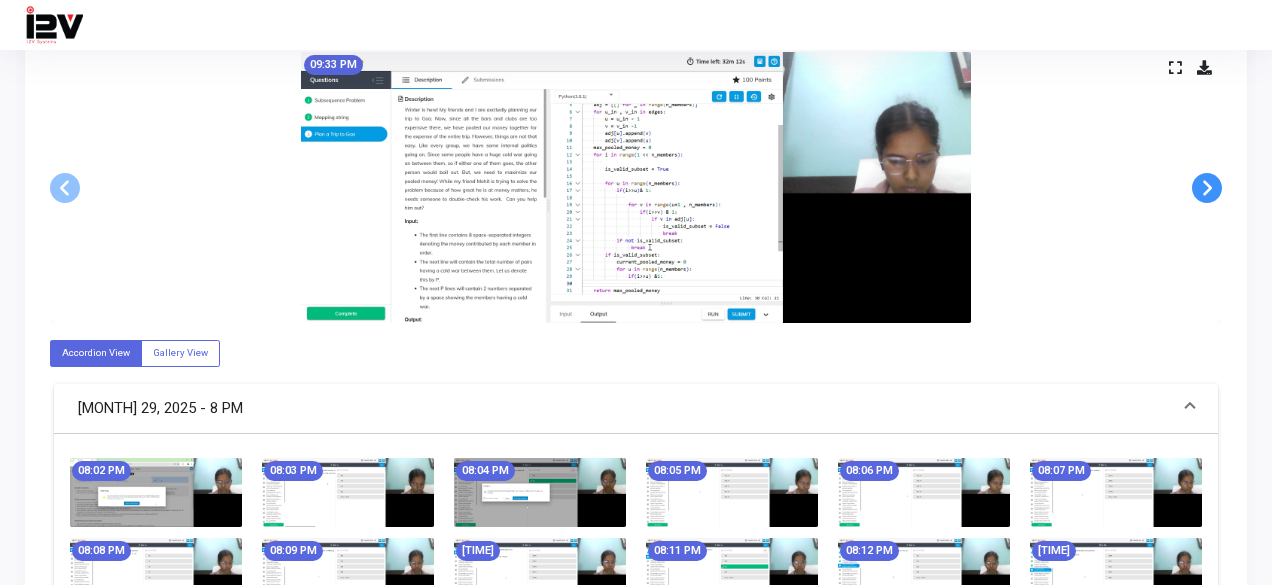 click at bounding box center (1207, 188) 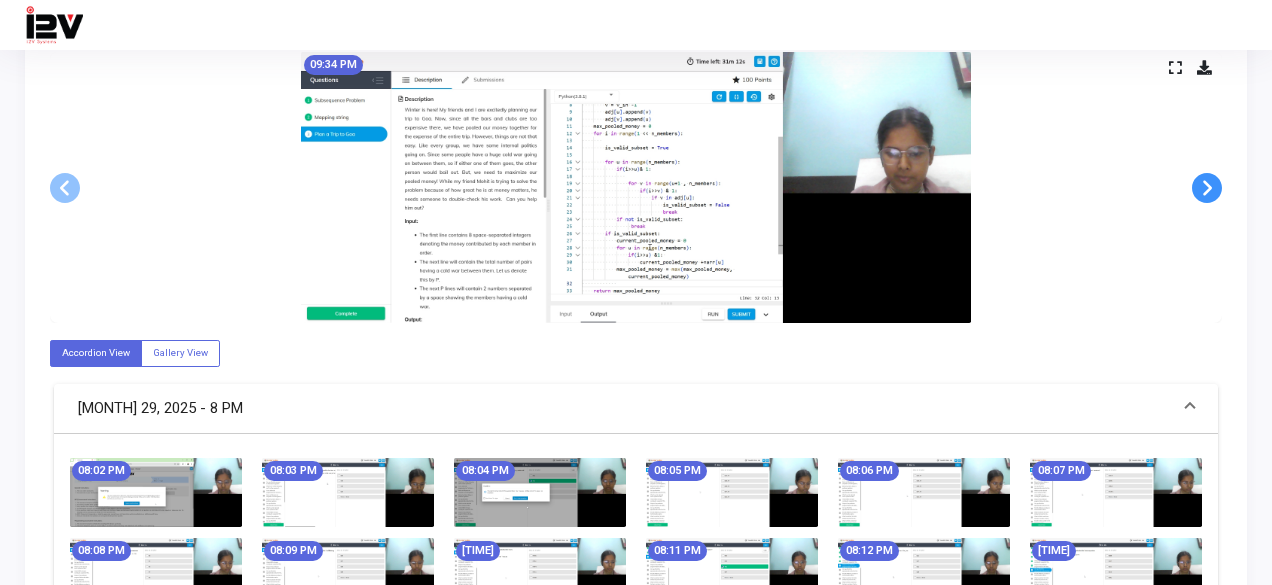 click at bounding box center (1207, 188) 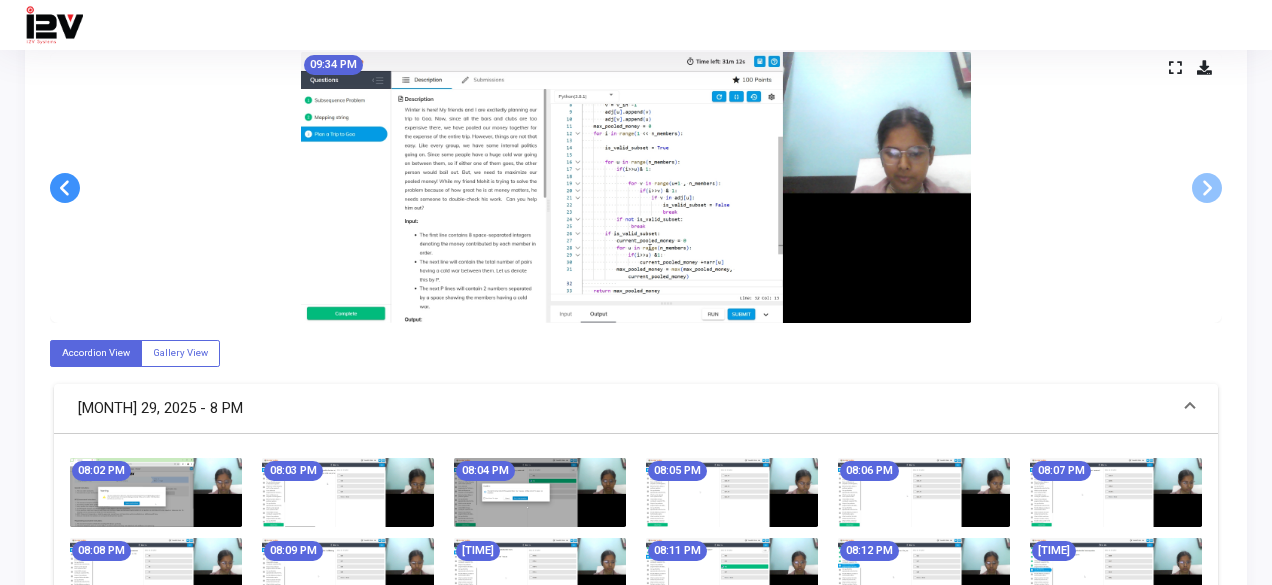 click at bounding box center [65, 188] 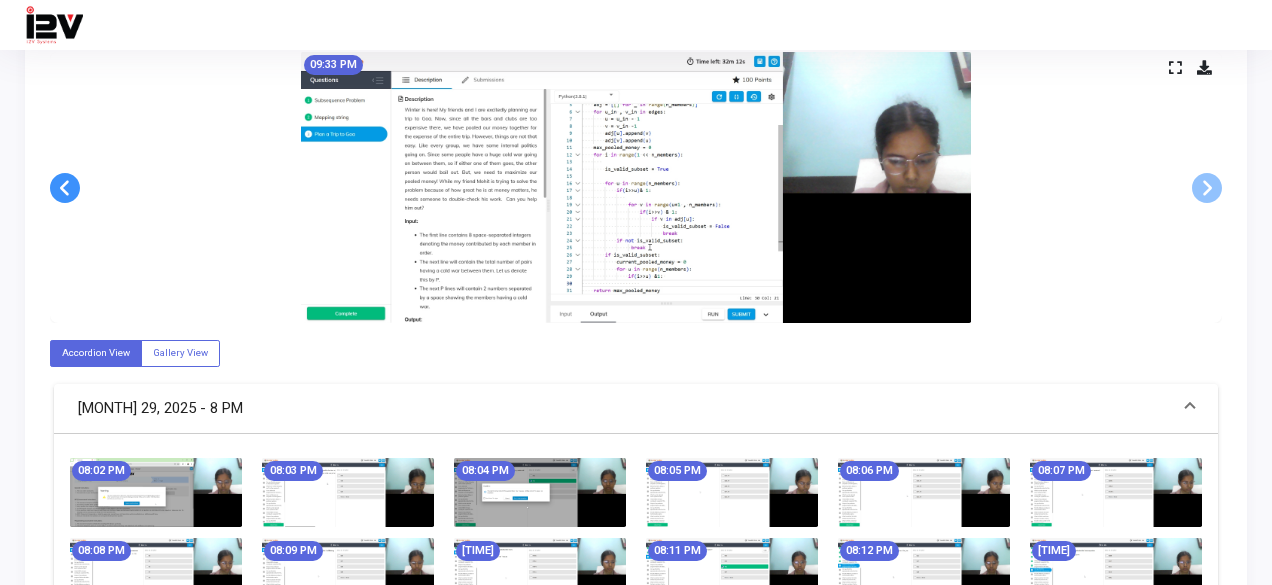 click at bounding box center [65, 188] 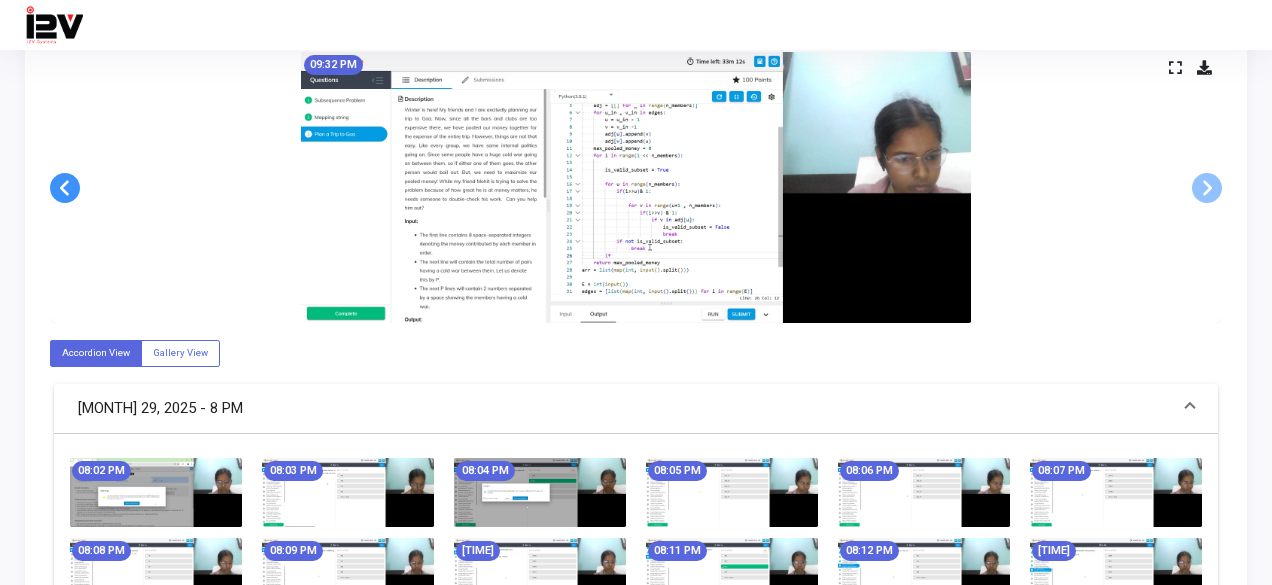click at bounding box center (65, 188) 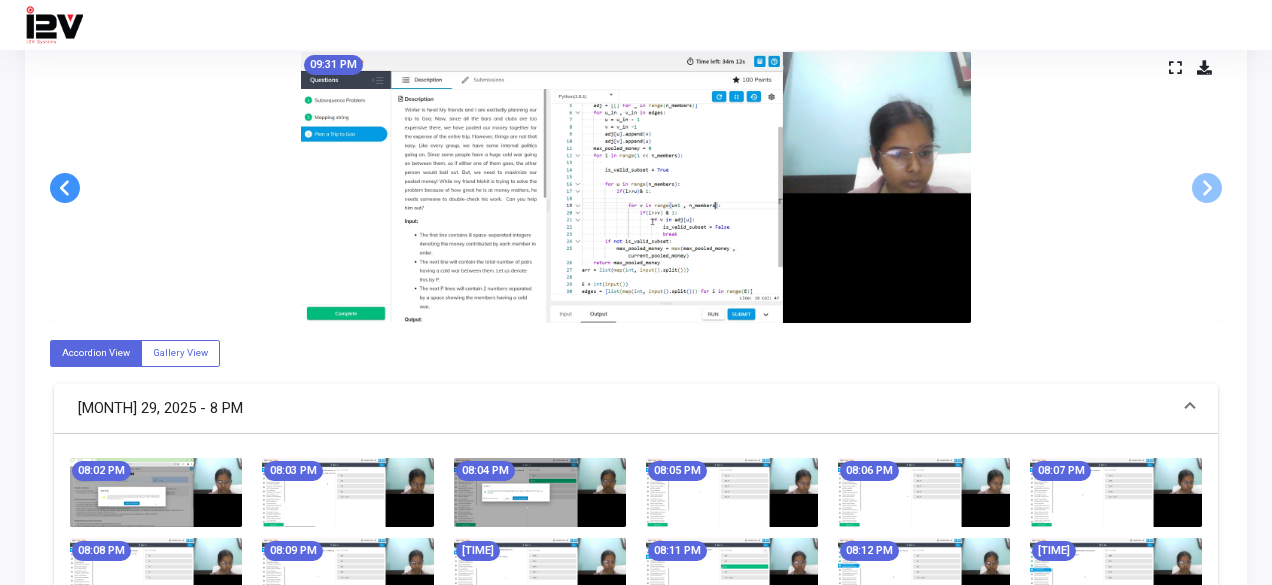 click at bounding box center [65, 188] 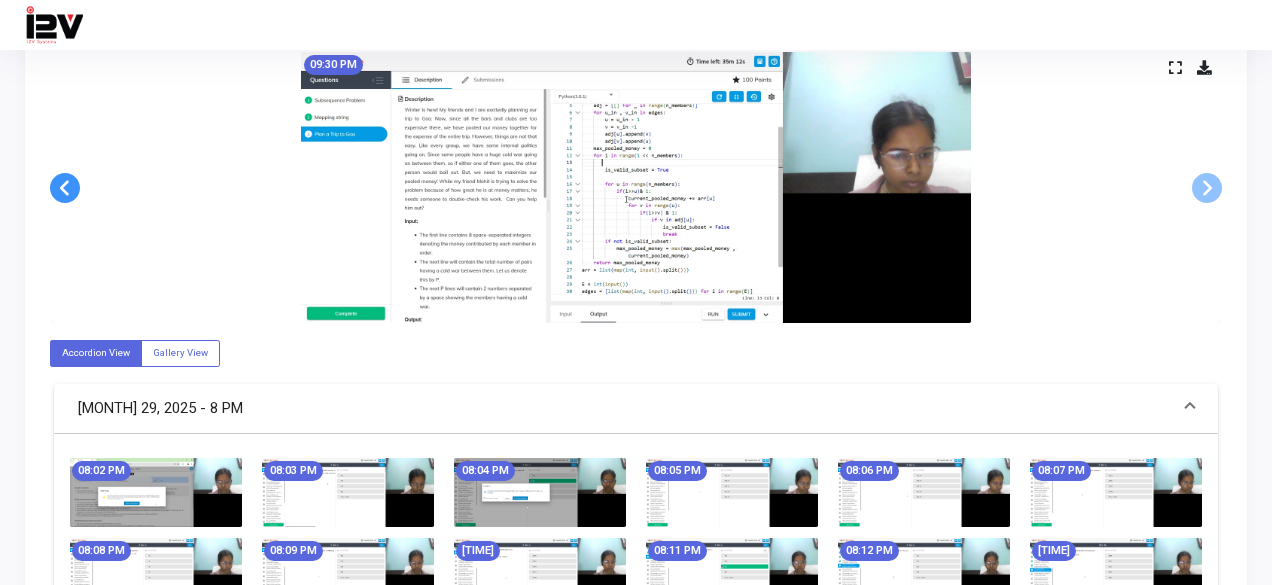 click at bounding box center (65, 188) 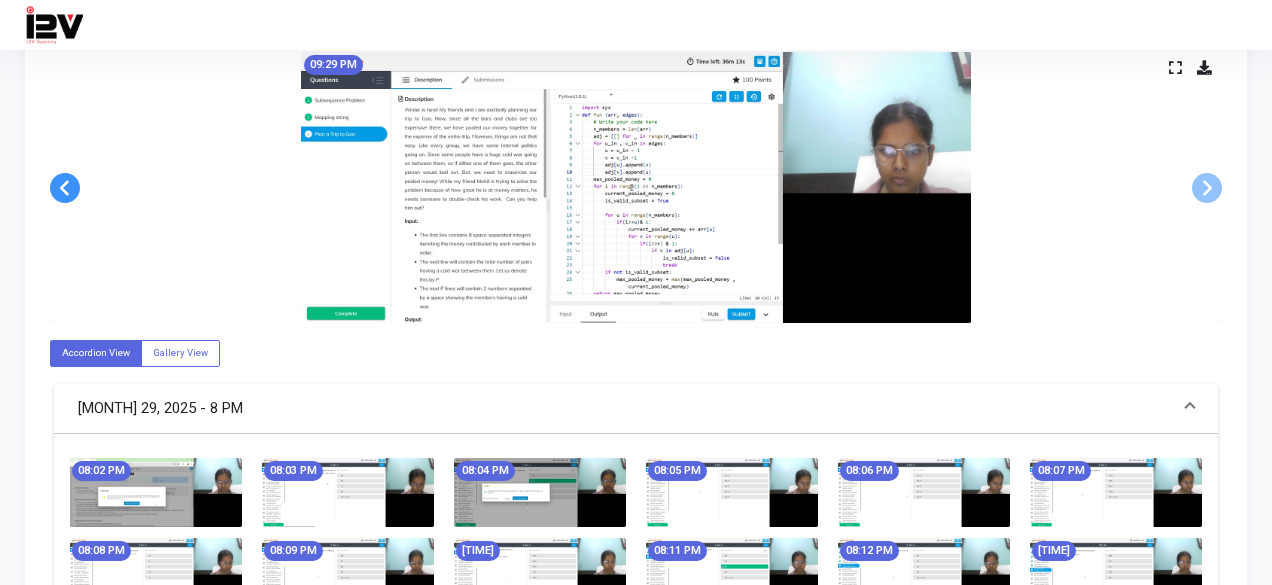 click at bounding box center [65, 188] 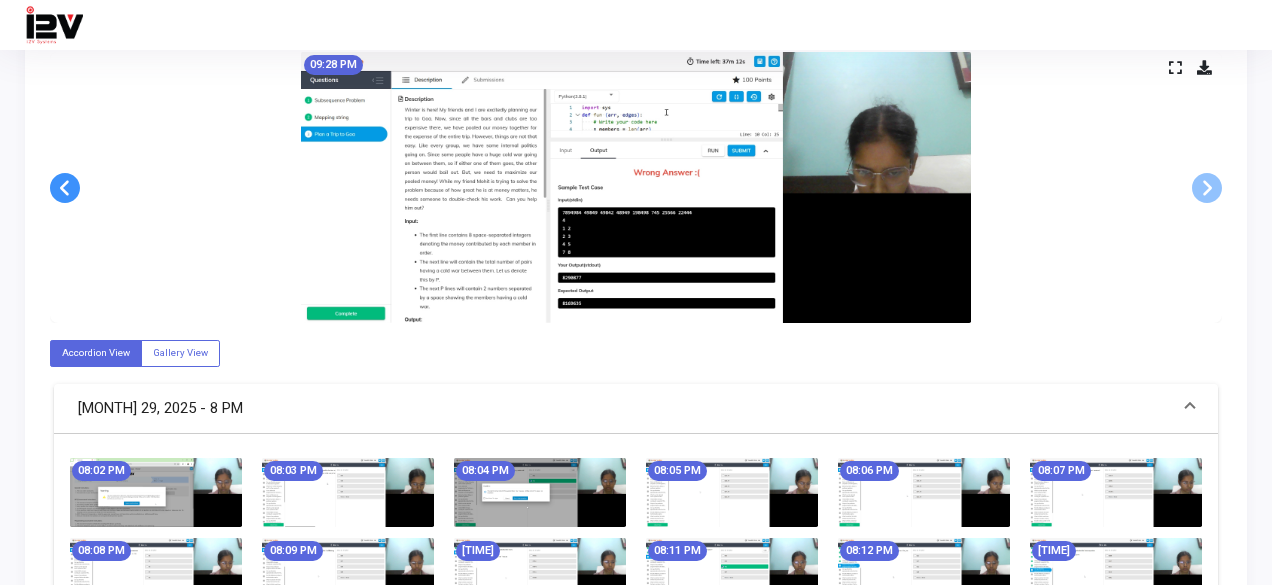 click at bounding box center [65, 188] 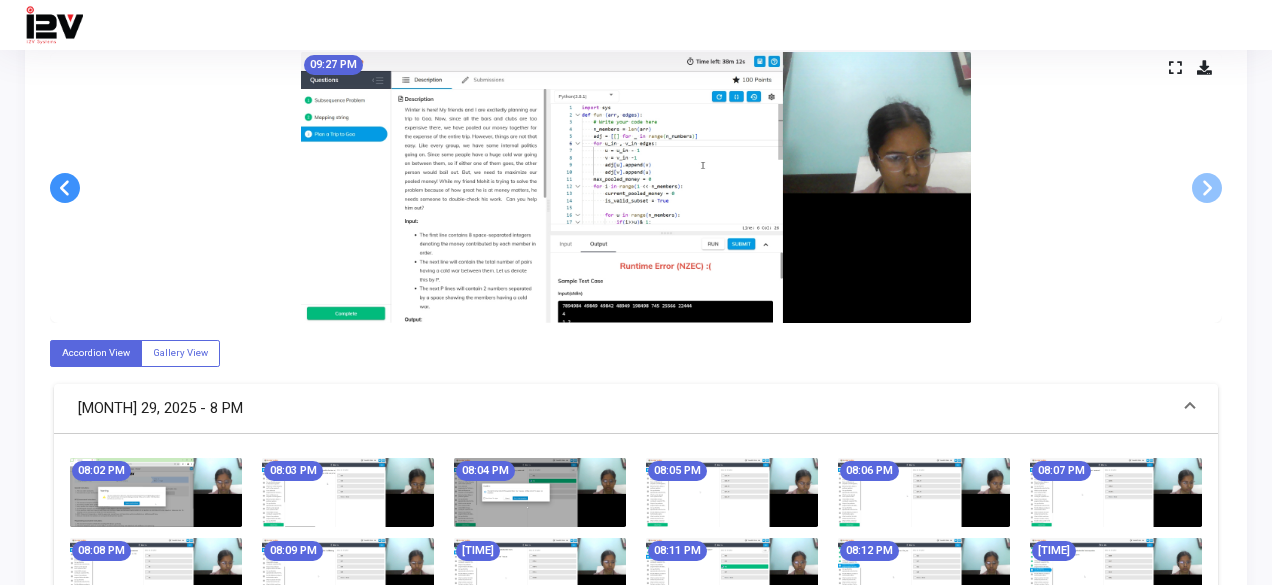 click at bounding box center [65, 188] 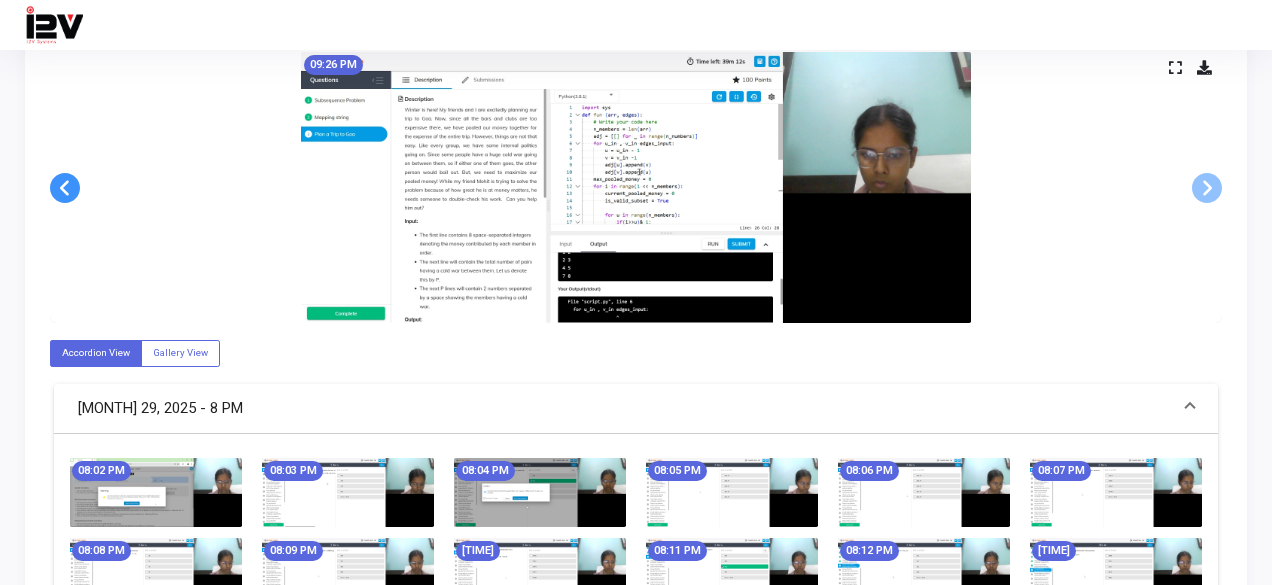 click at bounding box center (65, 188) 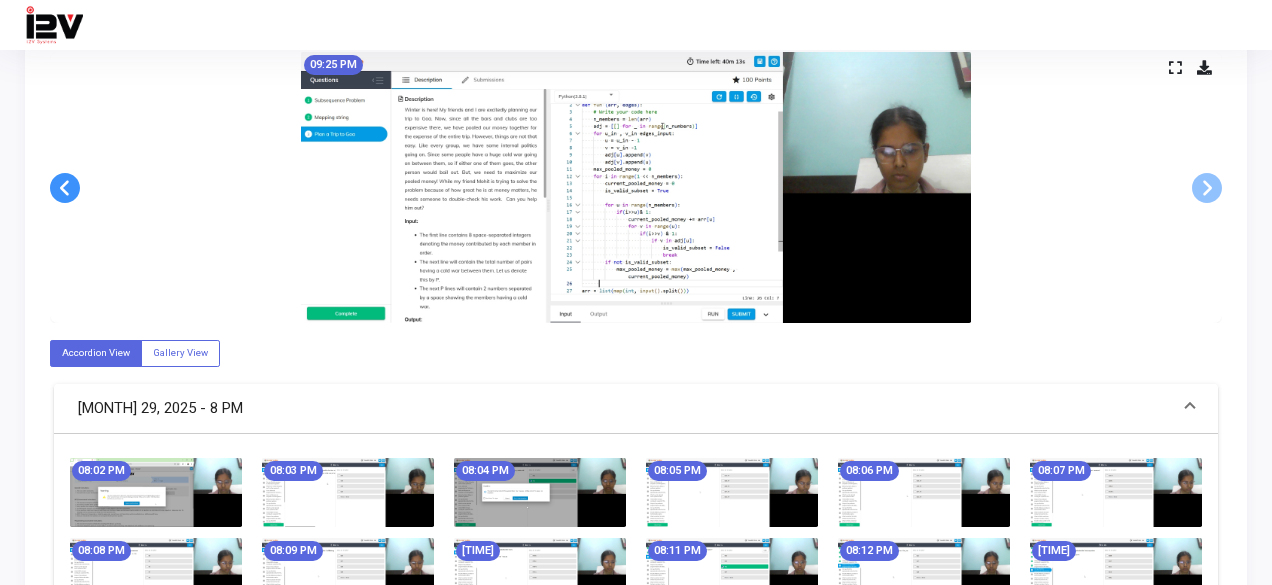 click at bounding box center (65, 188) 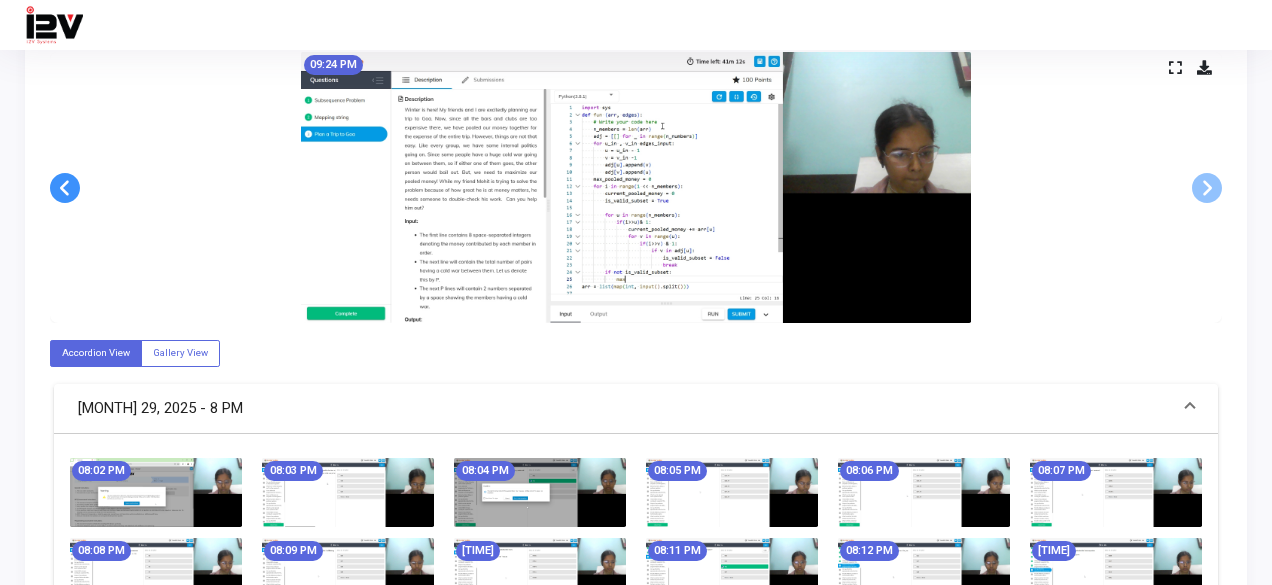 click at bounding box center [65, 188] 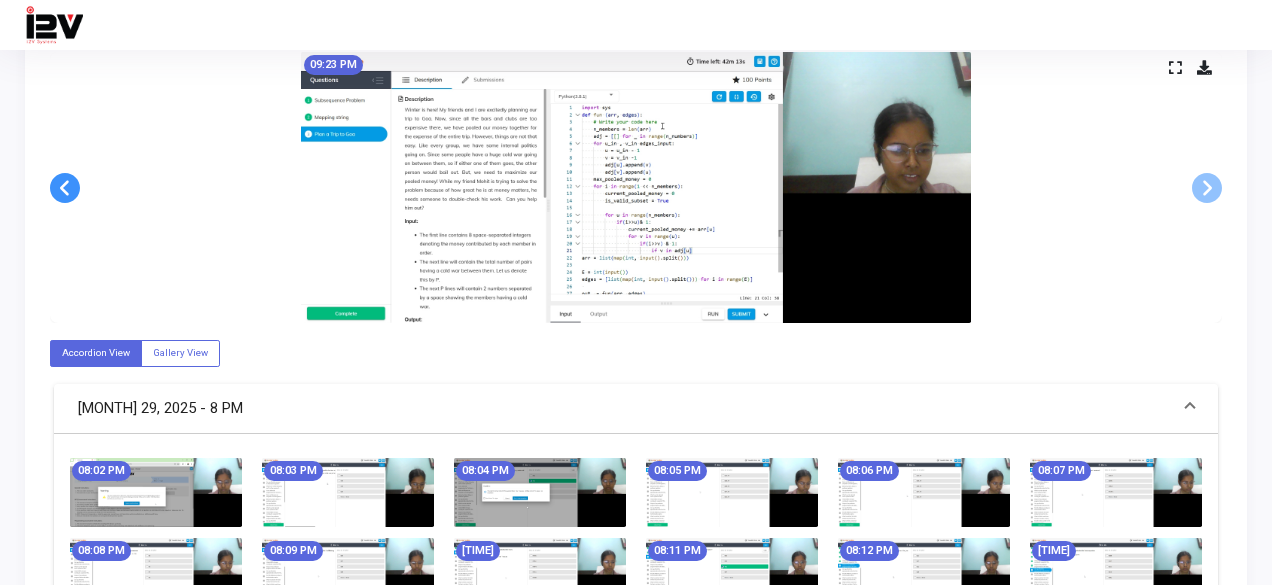 click at bounding box center (65, 188) 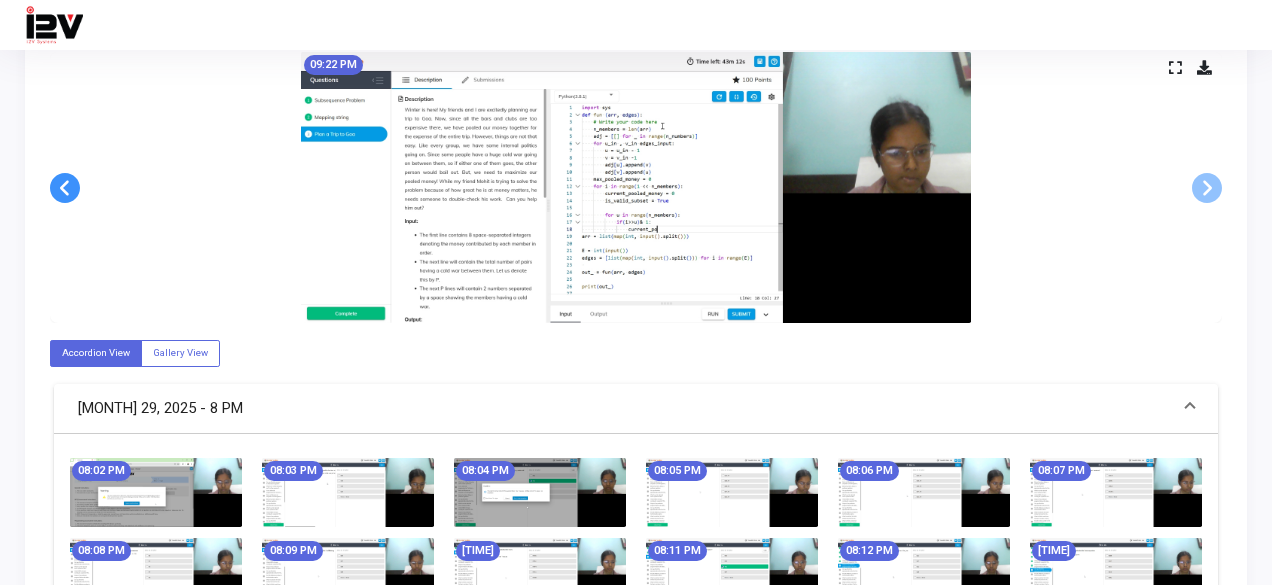 click at bounding box center [65, 188] 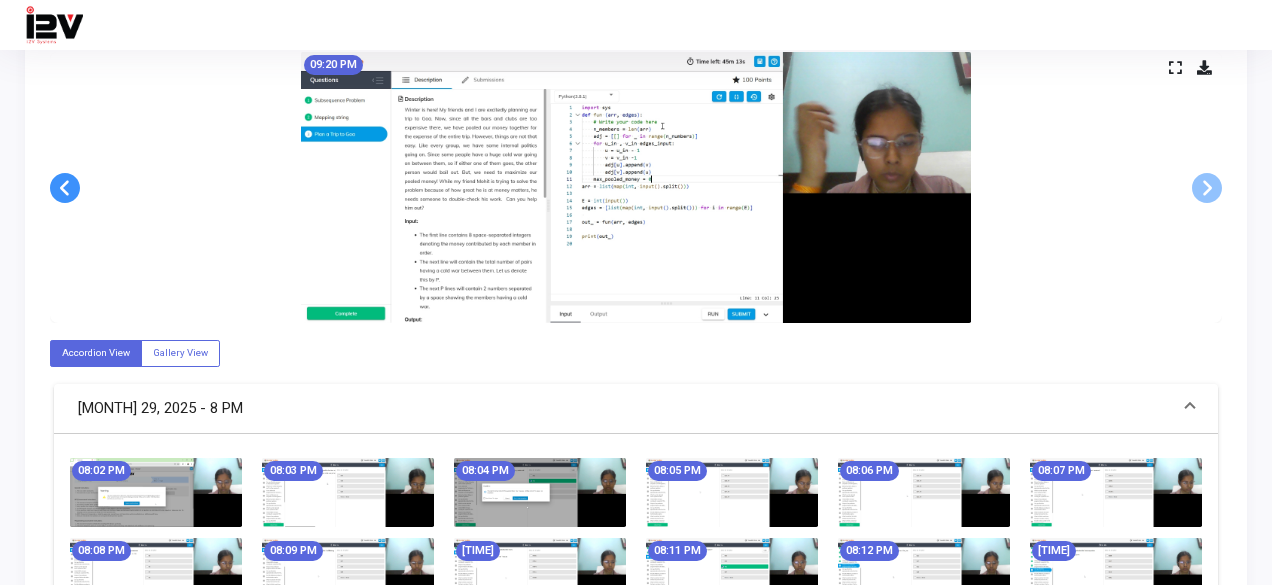click at bounding box center [65, 188] 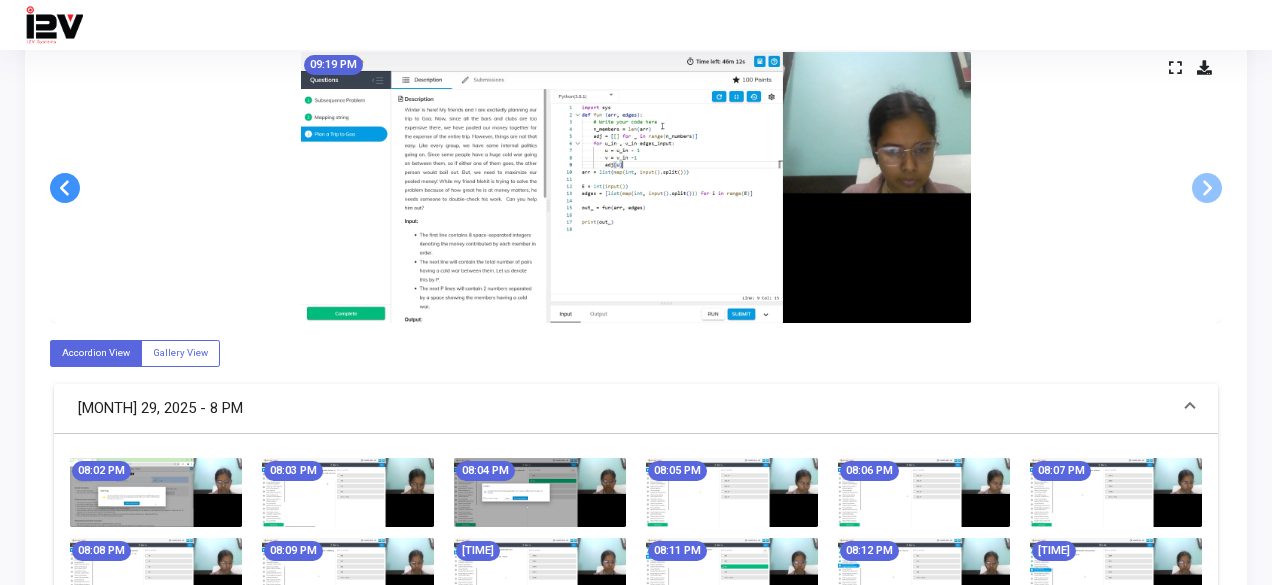 click at bounding box center [65, 188] 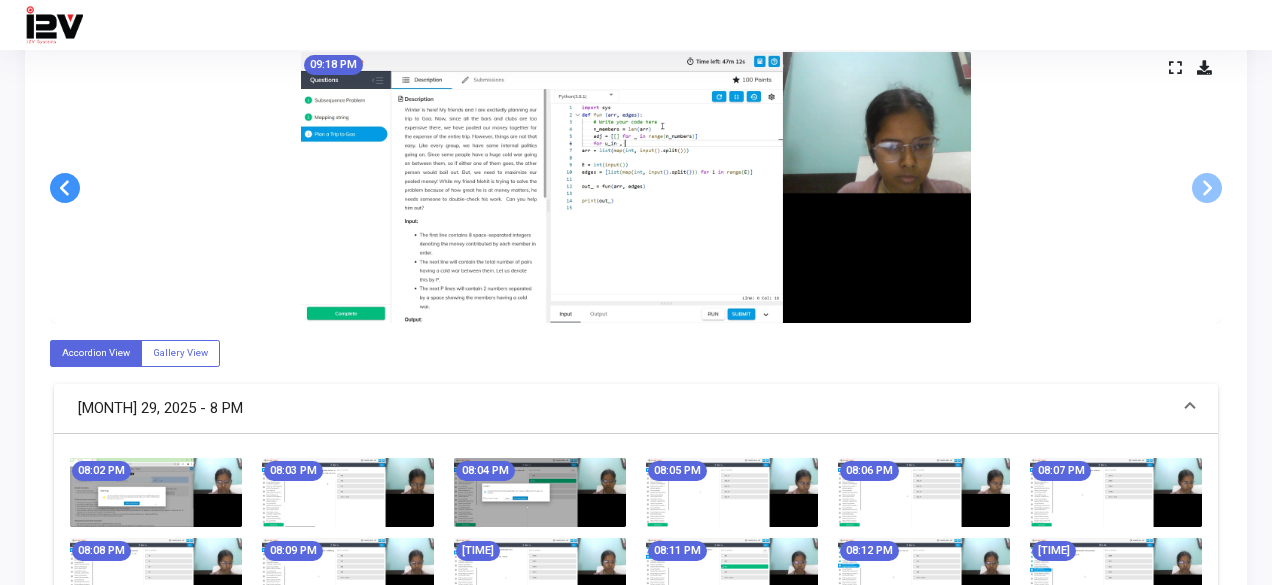 click at bounding box center [65, 188] 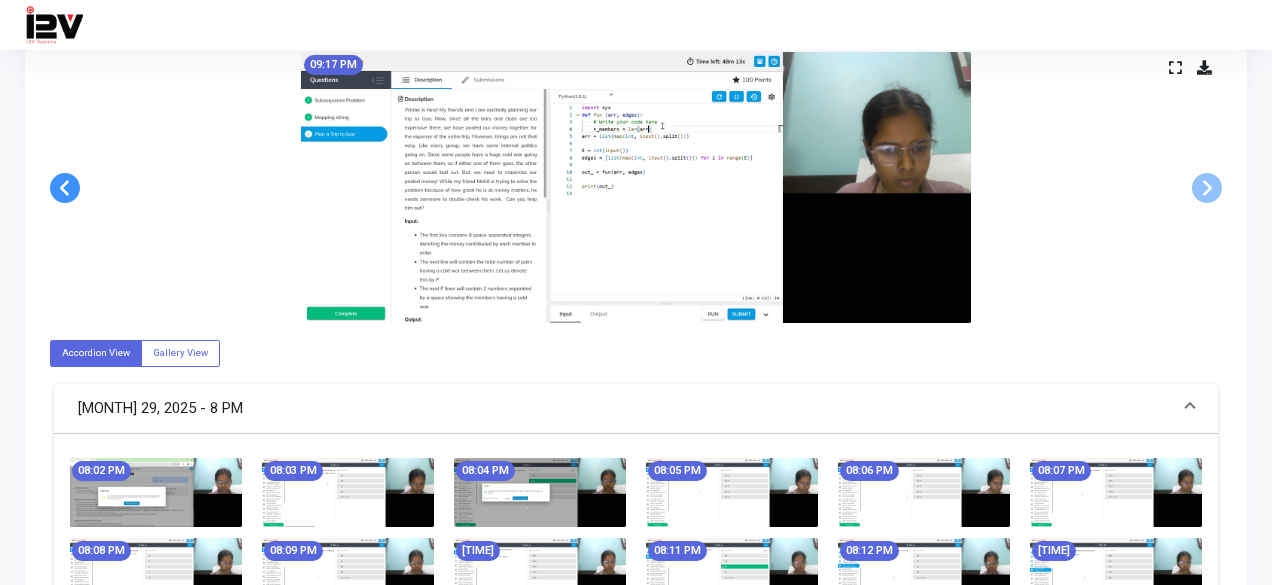 click at bounding box center (65, 188) 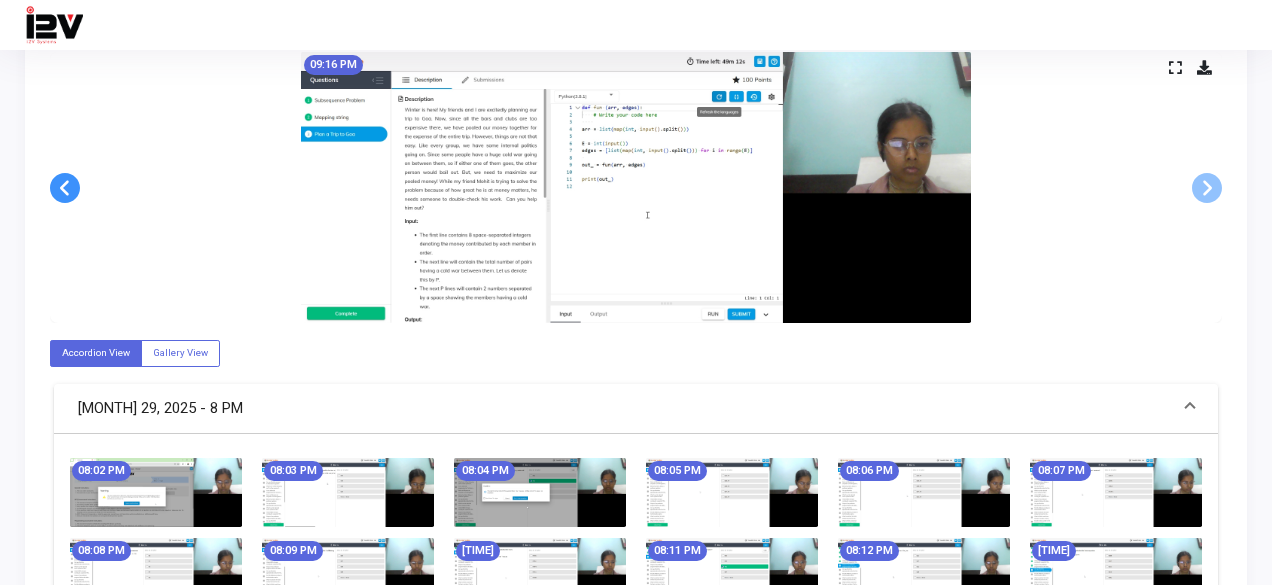 click at bounding box center (65, 188) 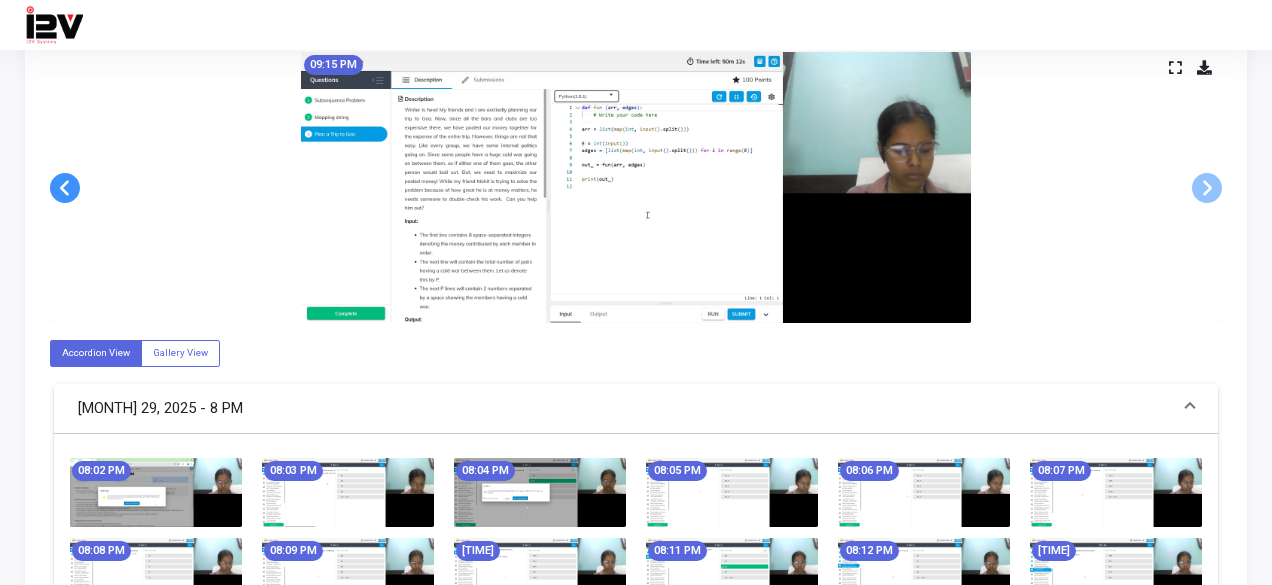 click at bounding box center [65, 188] 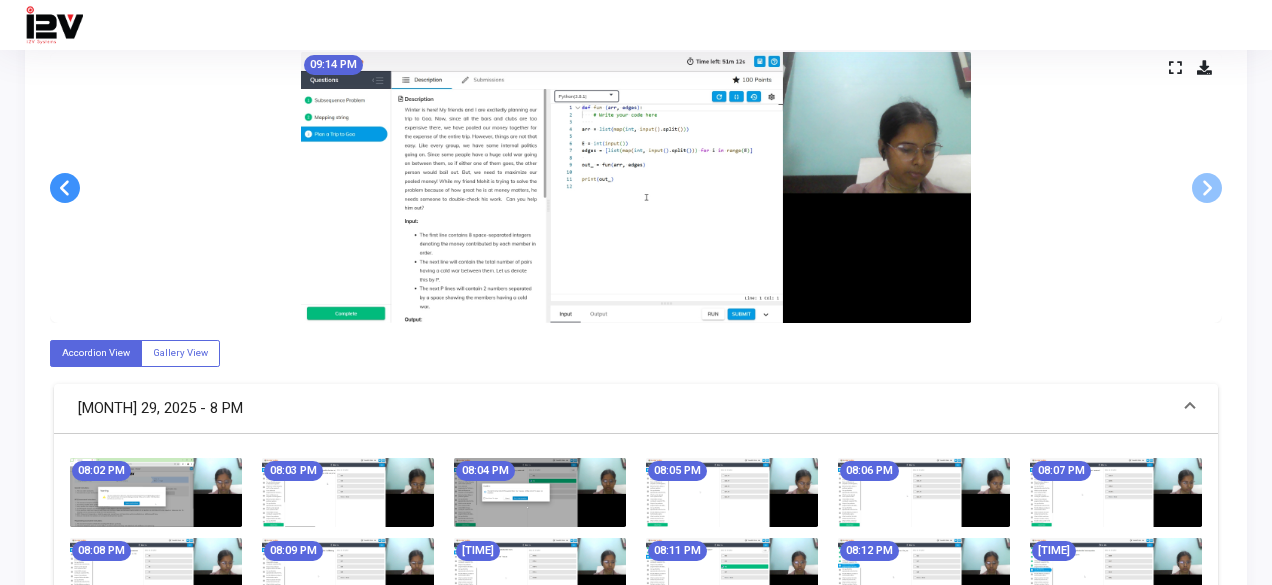 click at bounding box center [65, 188] 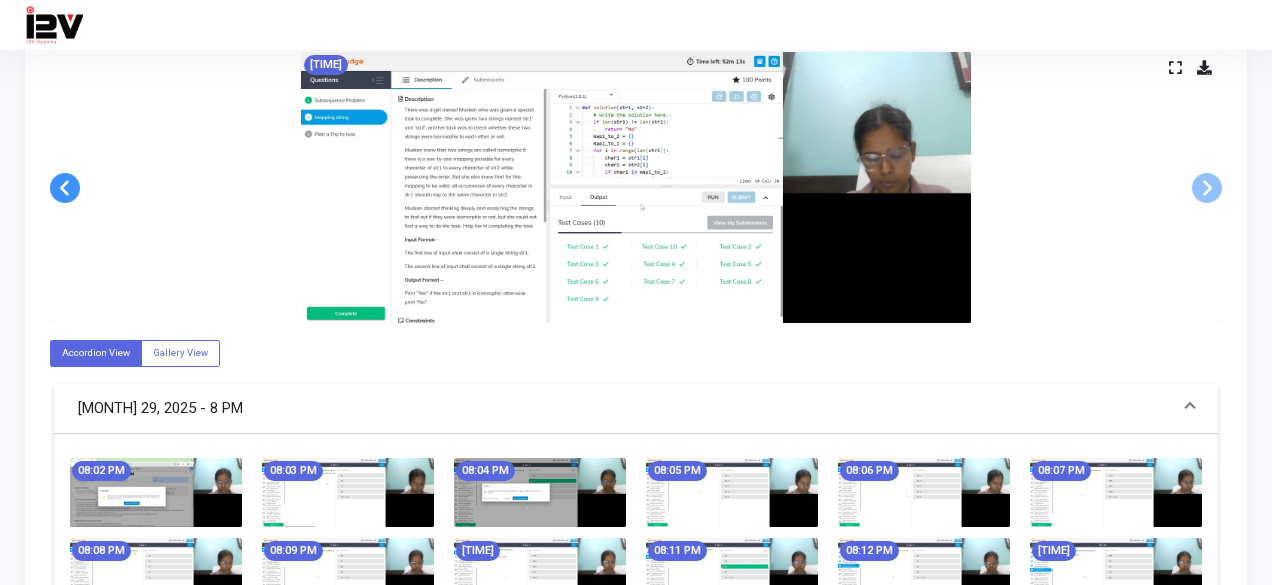 click at bounding box center [65, 188] 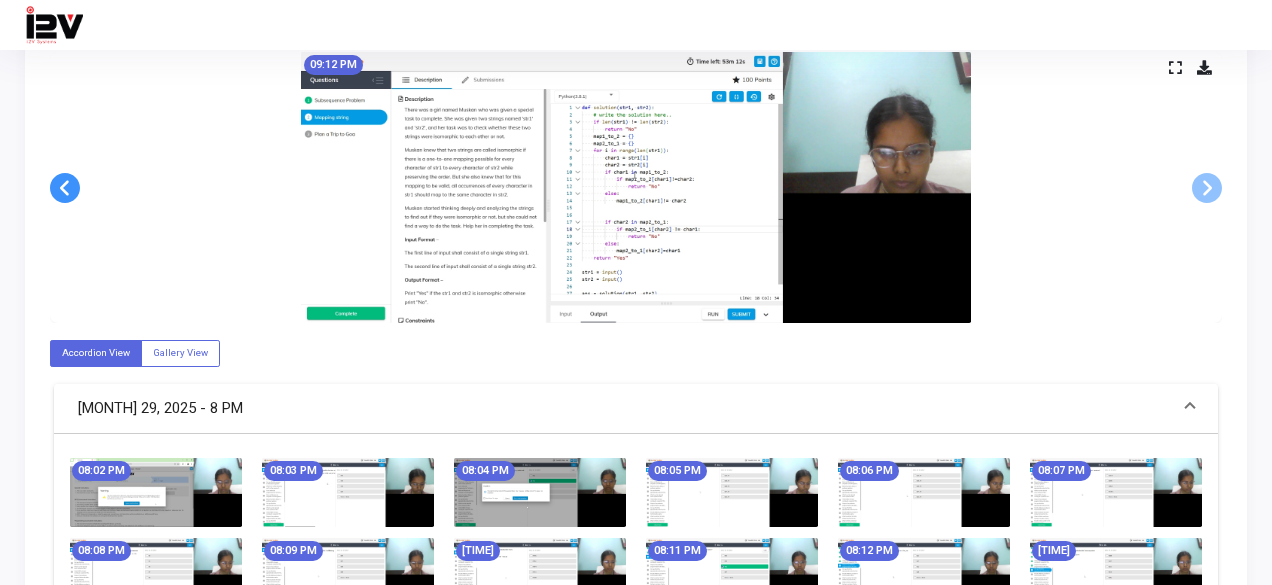 click at bounding box center [65, 188] 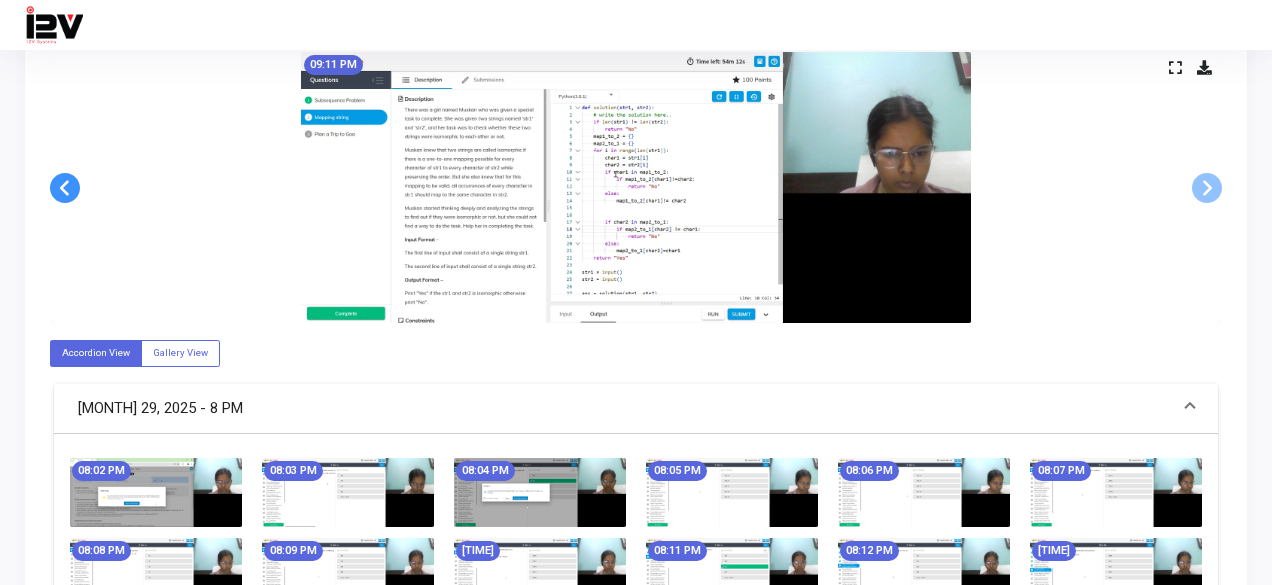 click at bounding box center (65, 188) 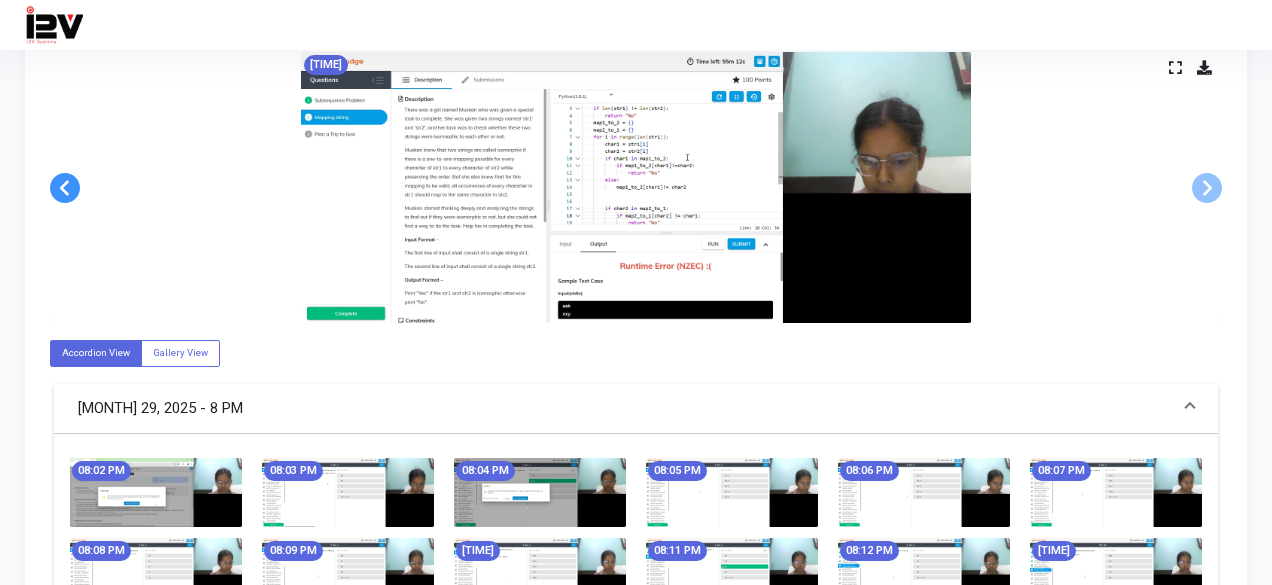 click at bounding box center [65, 188] 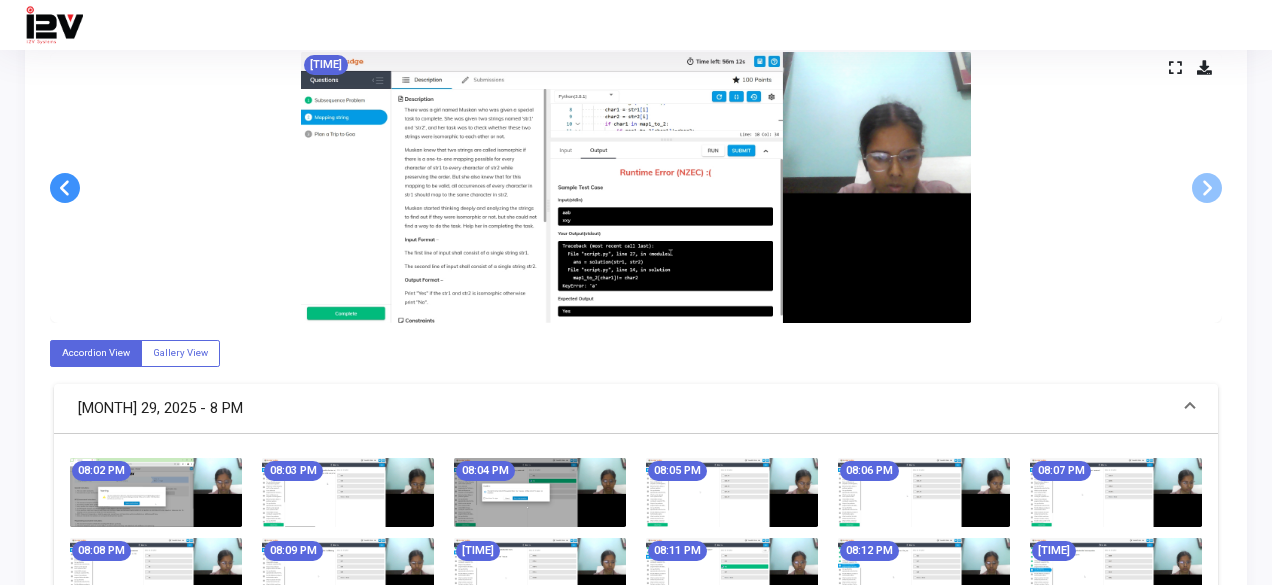 click at bounding box center (65, 188) 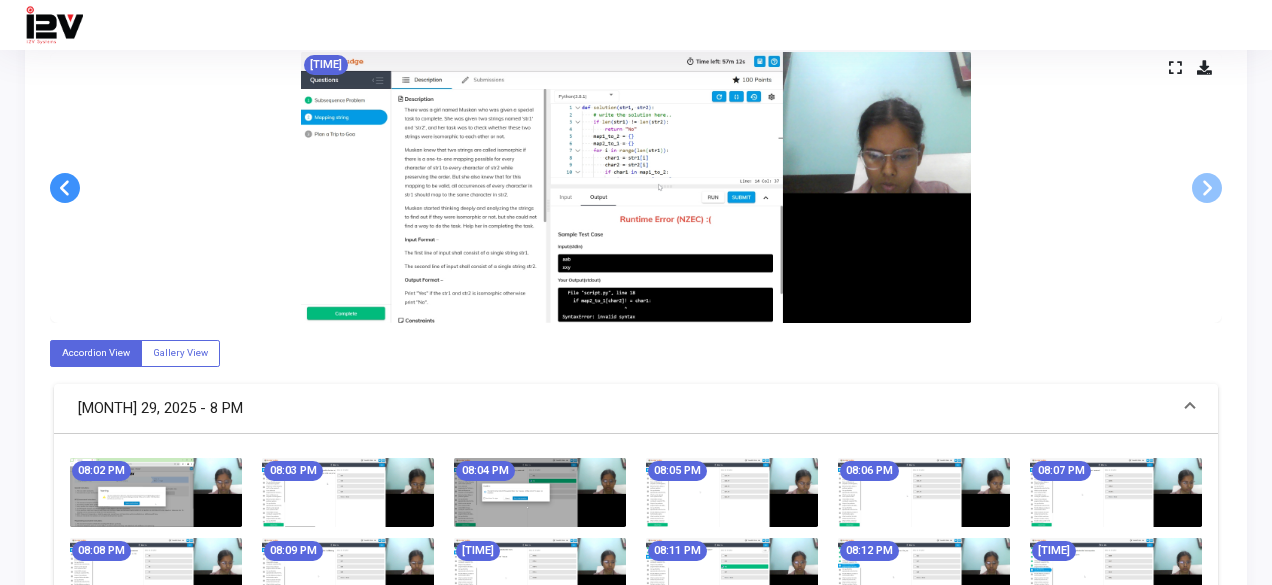 click at bounding box center [65, 188] 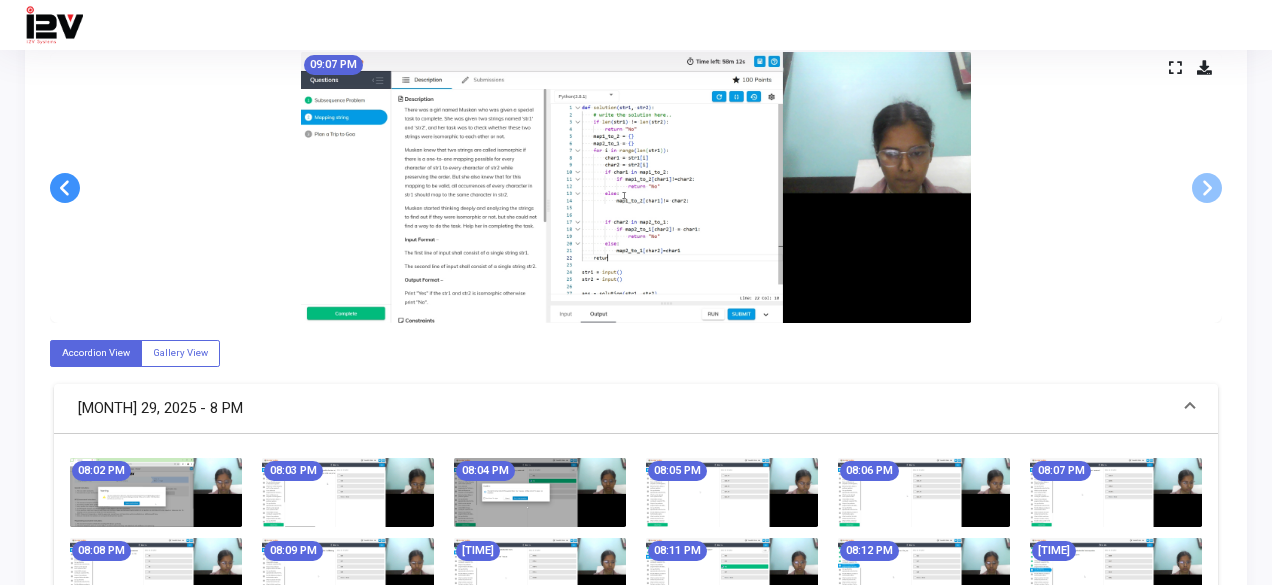 click at bounding box center [65, 188] 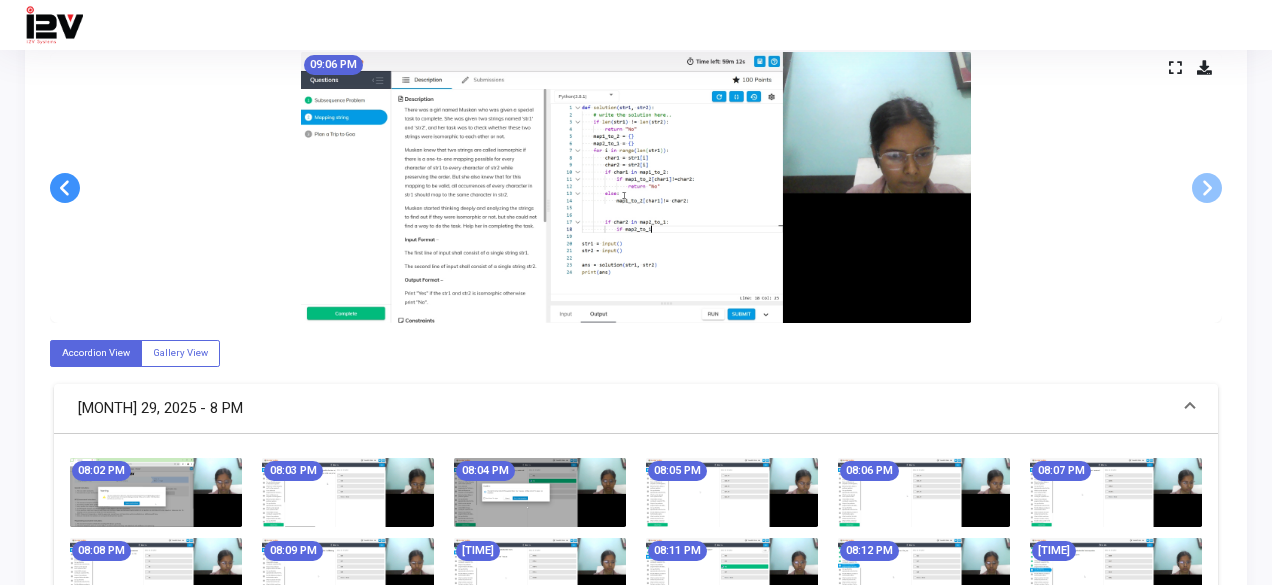 click at bounding box center (65, 188) 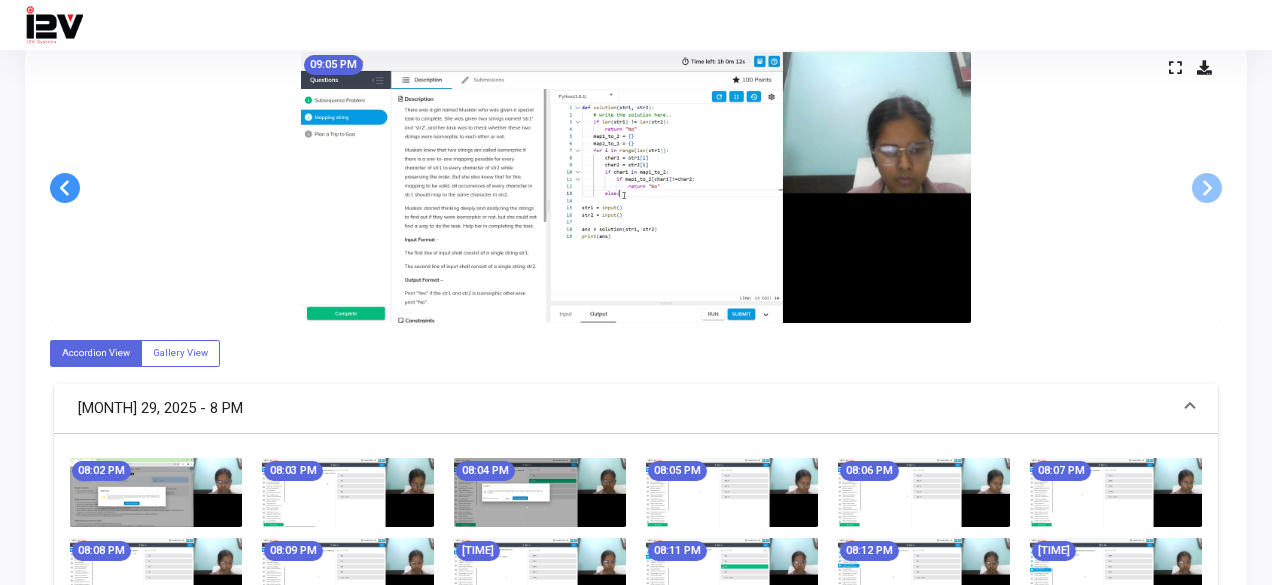 click at bounding box center (65, 188) 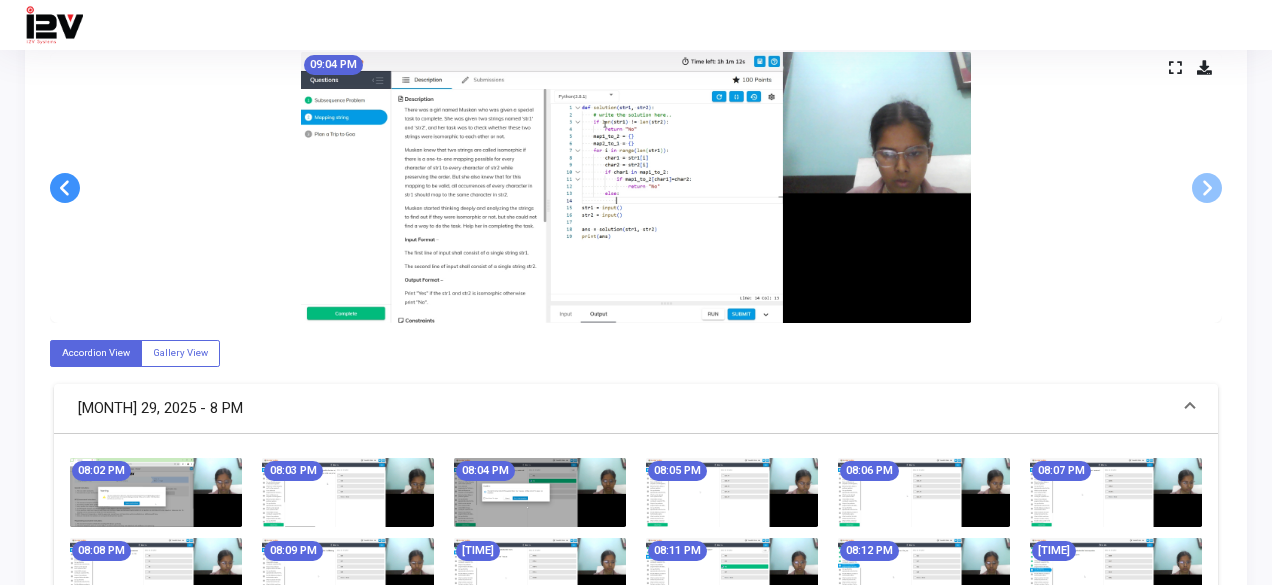 click at bounding box center [65, 188] 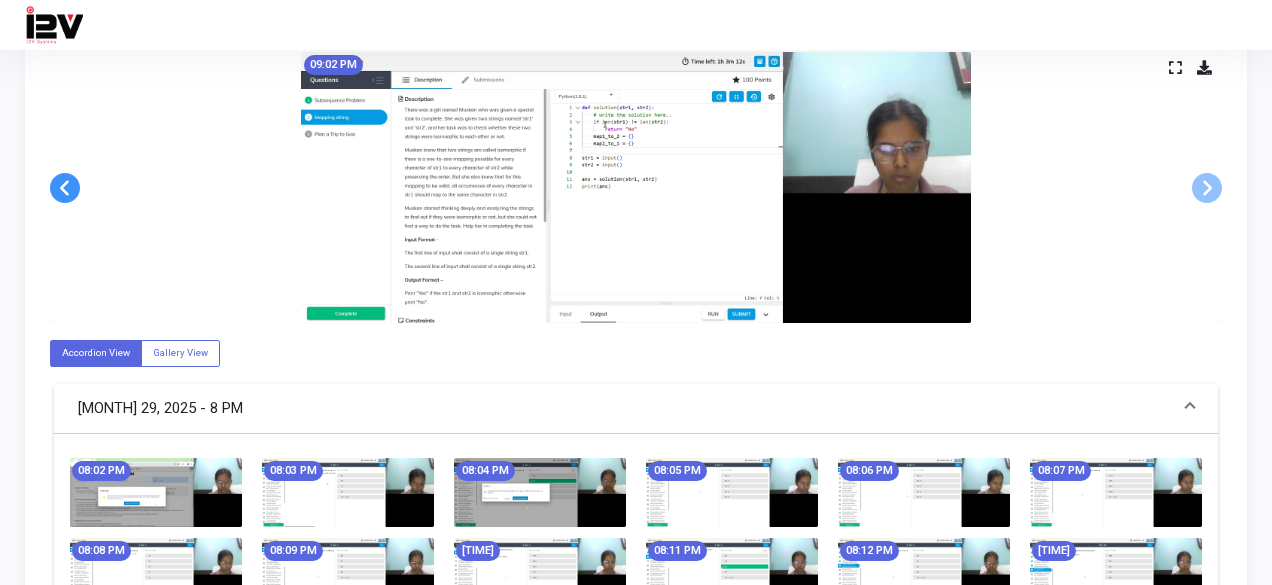 click at bounding box center (65, 188) 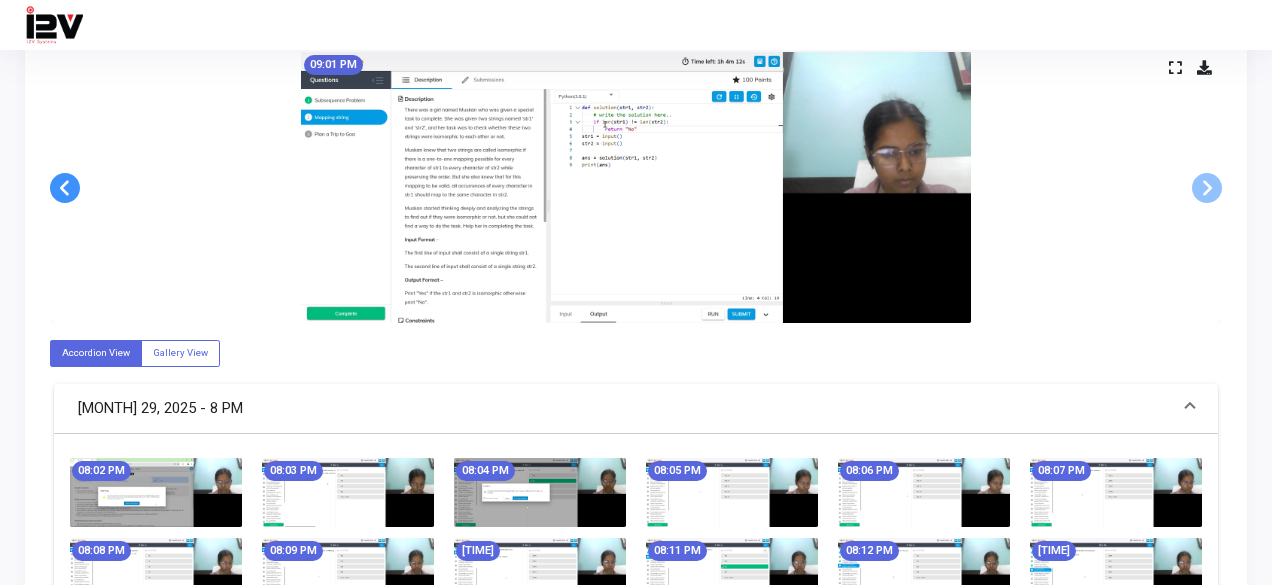 click at bounding box center [65, 188] 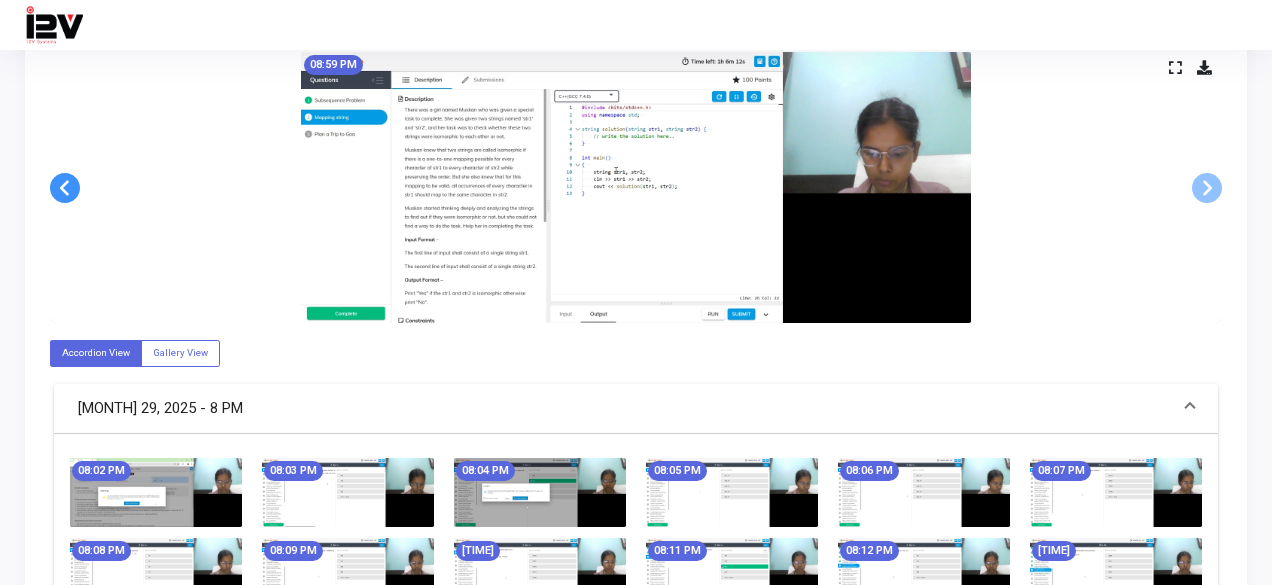 click at bounding box center (65, 188) 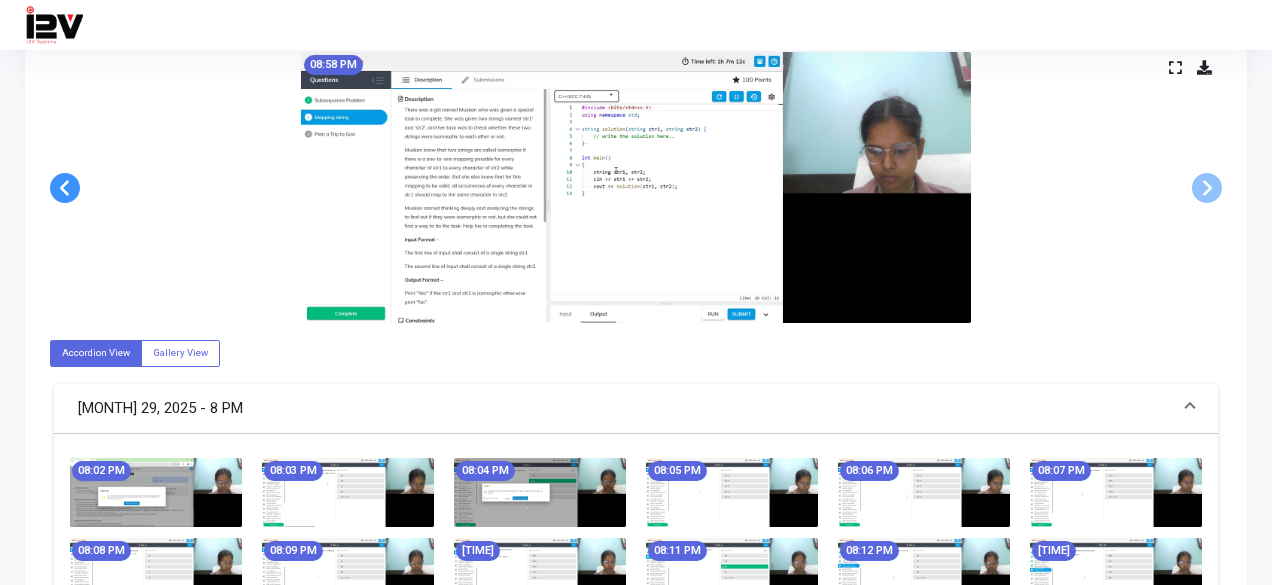 click at bounding box center [65, 188] 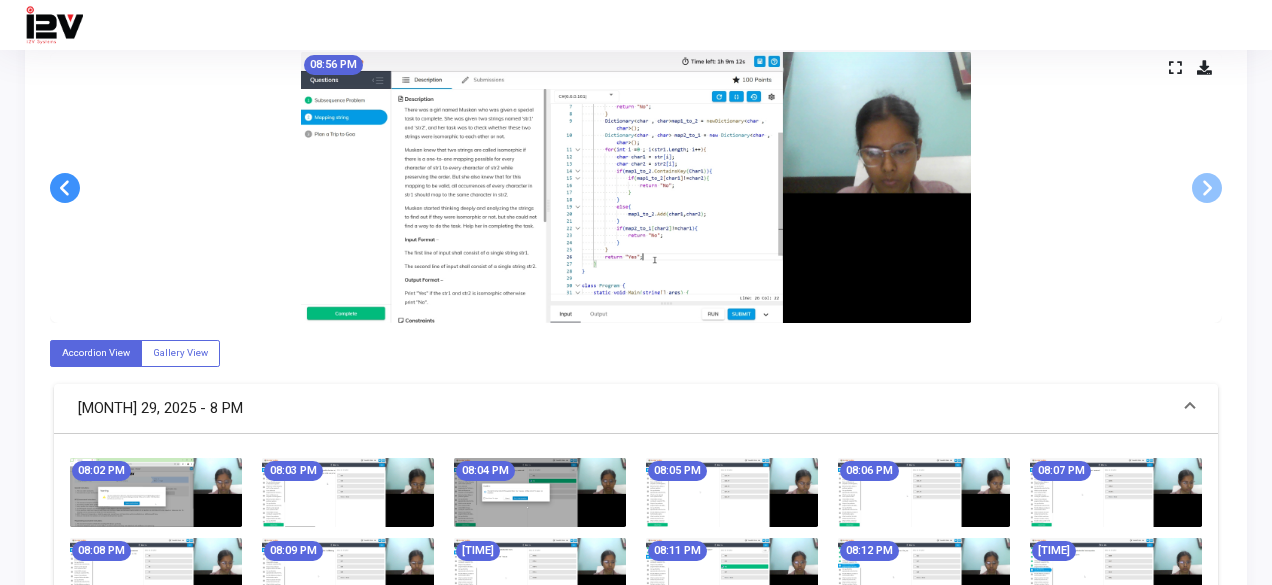 click at bounding box center (65, 188) 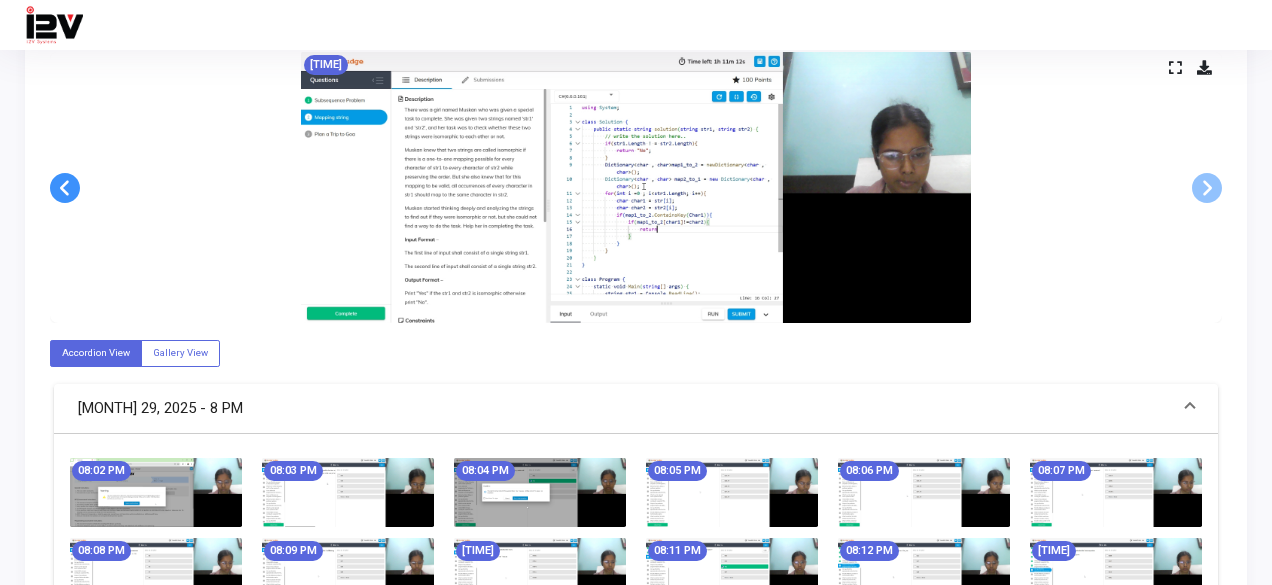click at bounding box center [65, 188] 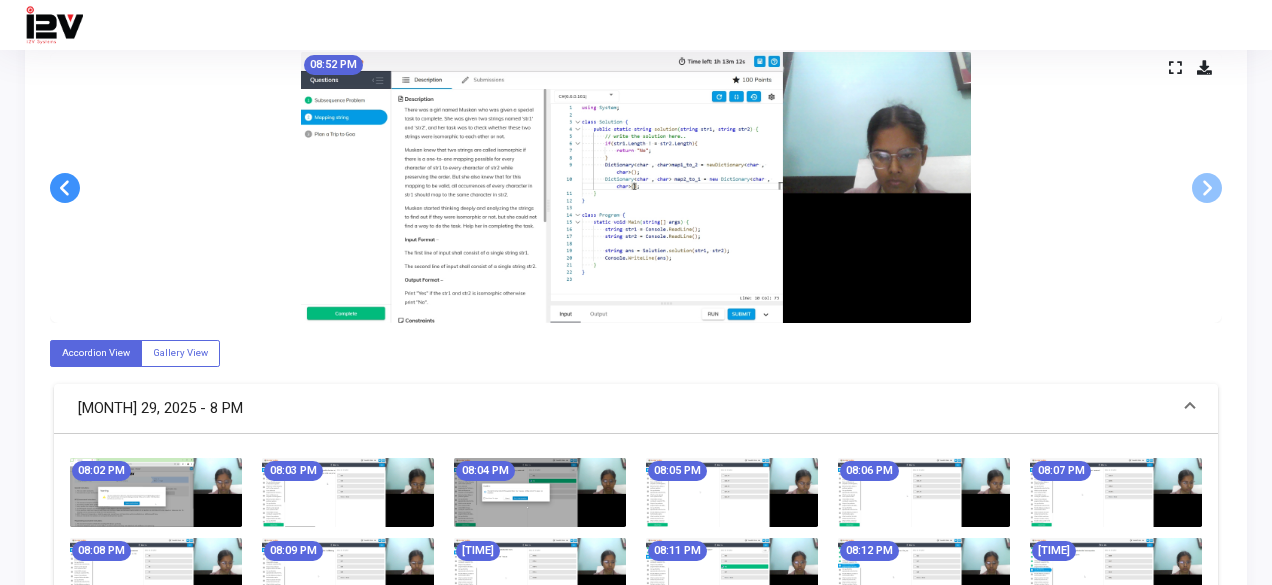 click at bounding box center (65, 188) 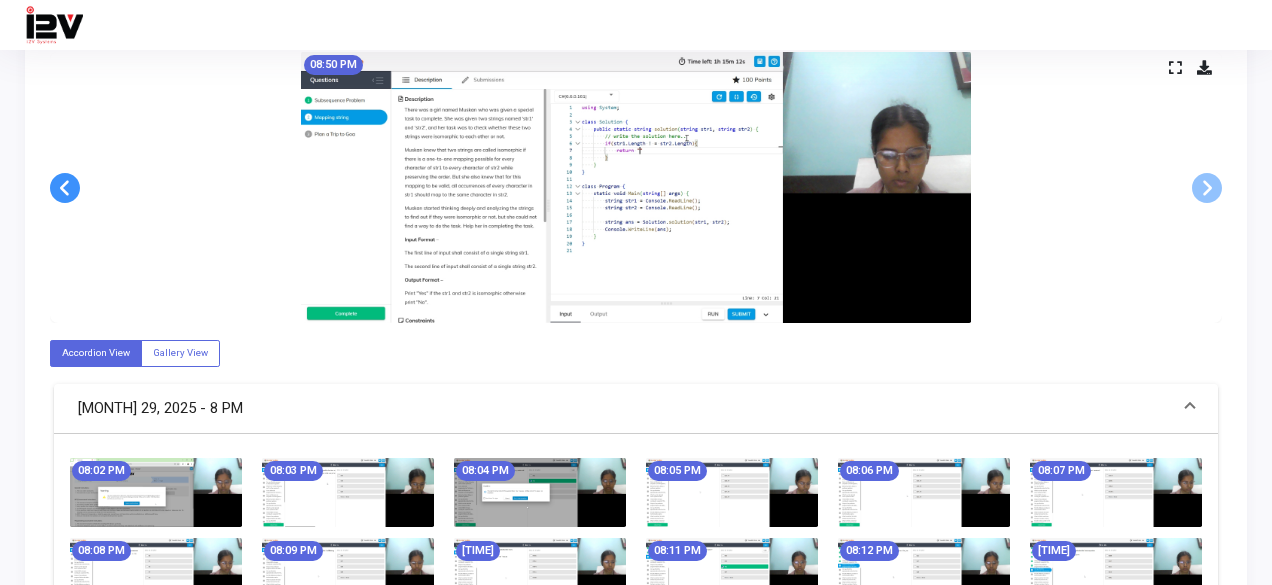 click at bounding box center (65, 188) 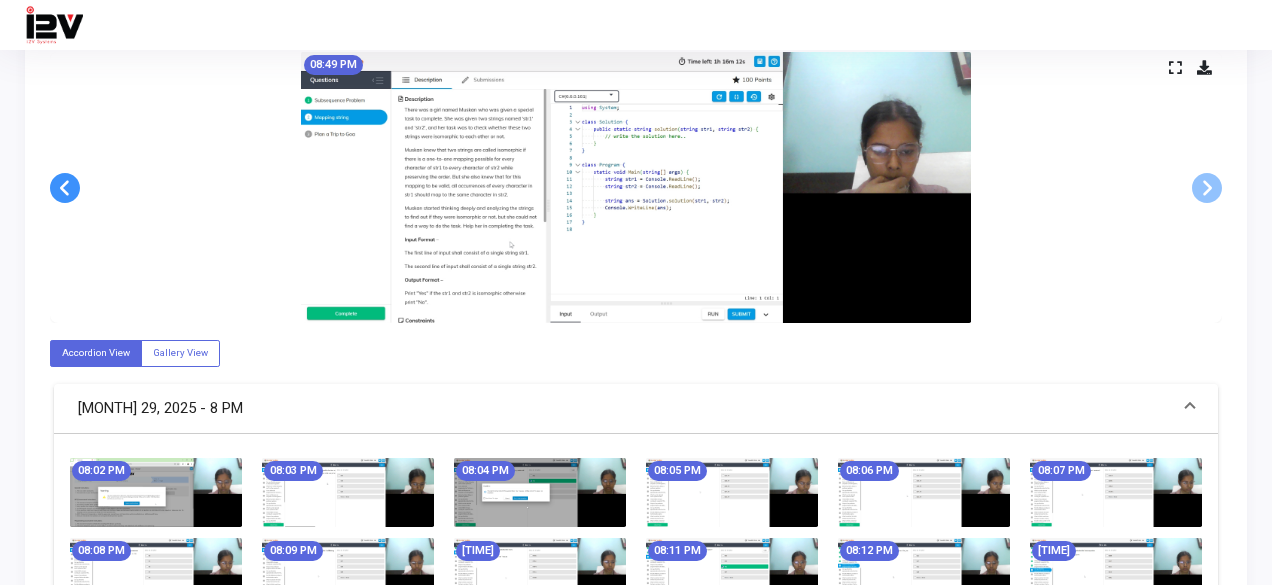 click at bounding box center (65, 188) 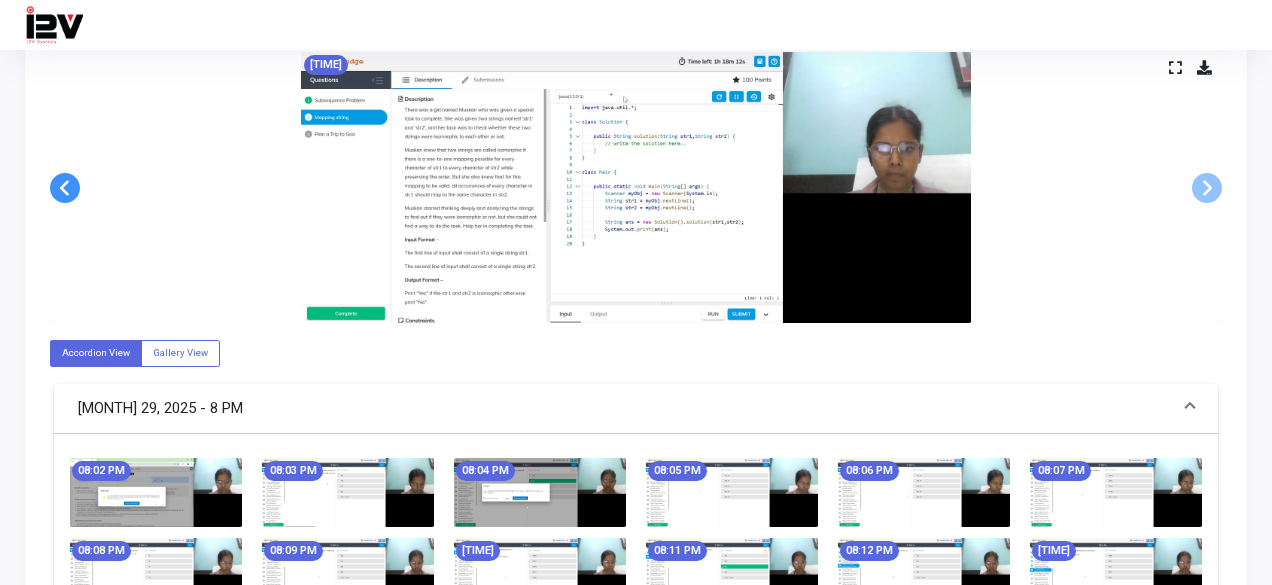 click at bounding box center [65, 188] 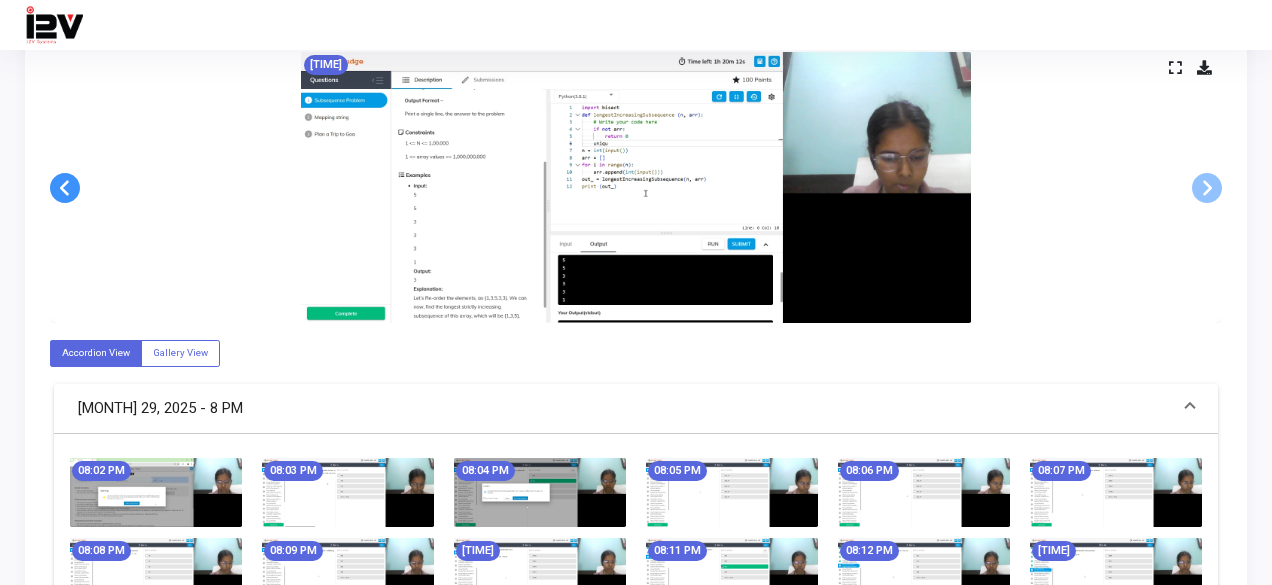 click at bounding box center (65, 188) 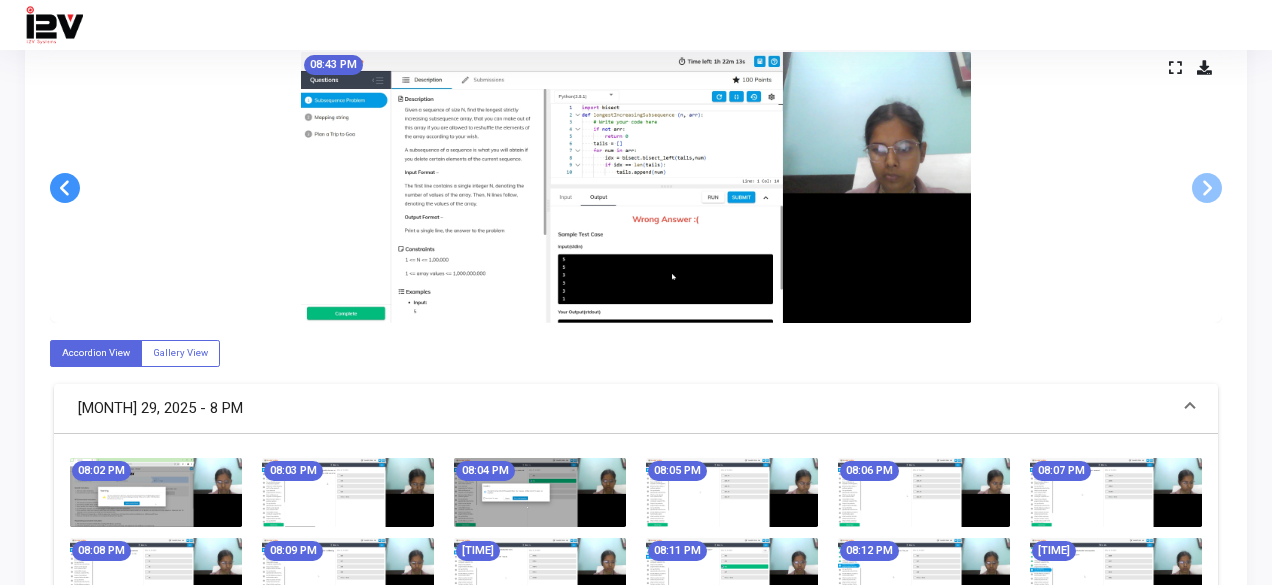 click at bounding box center [65, 188] 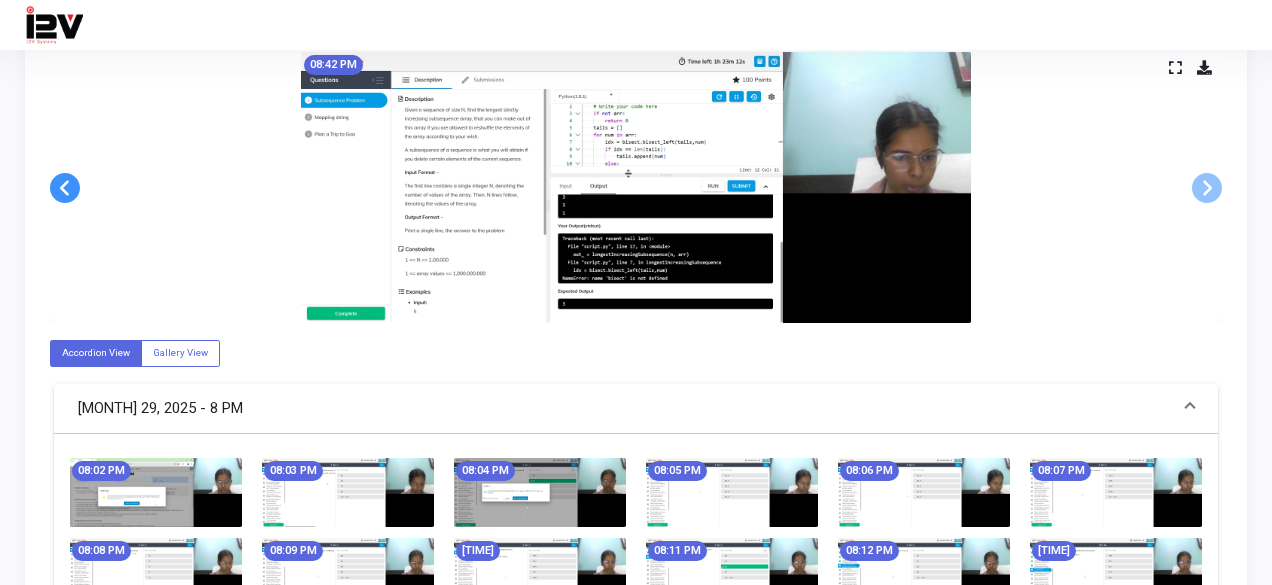 click at bounding box center [65, 188] 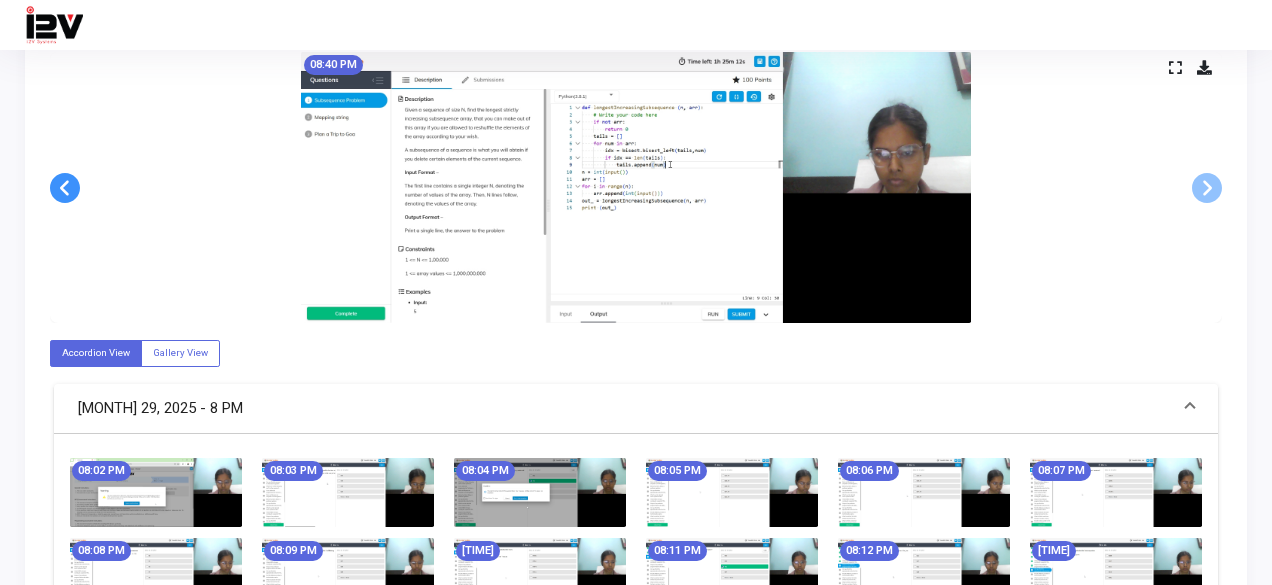 click at bounding box center [65, 188] 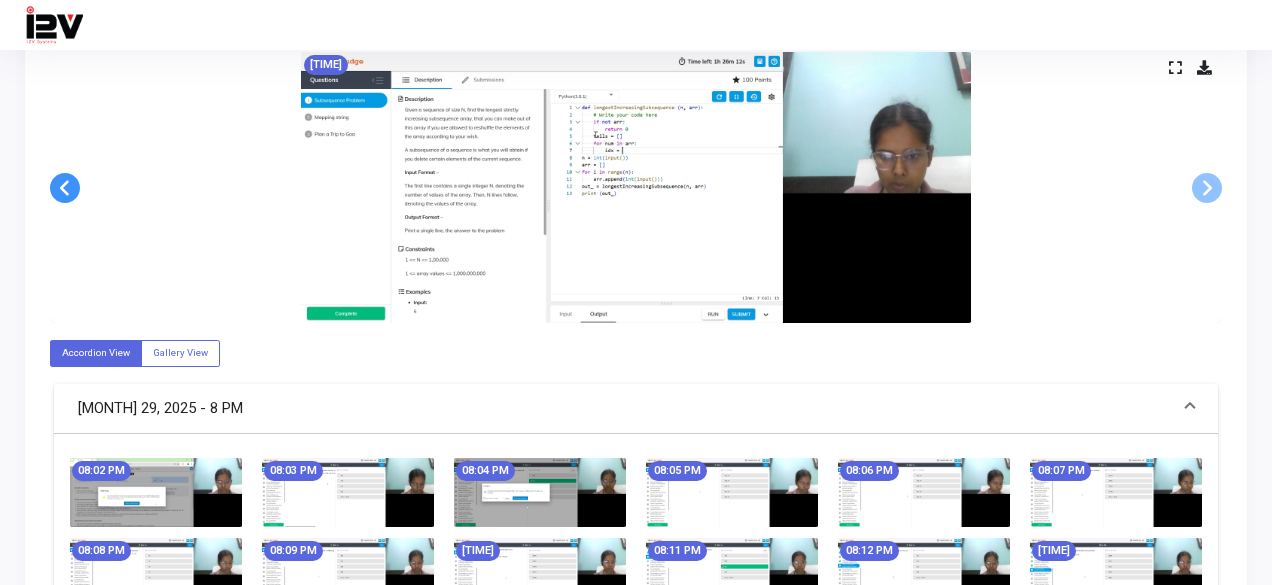 click at bounding box center [65, 188] 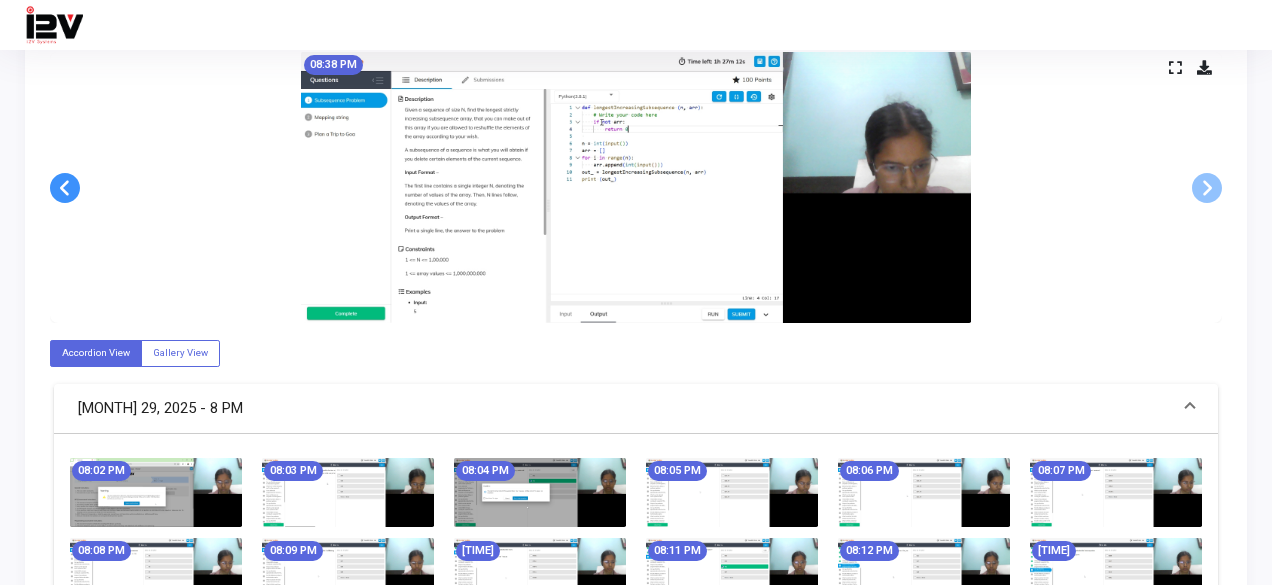 click at bounding box center (65, 188) 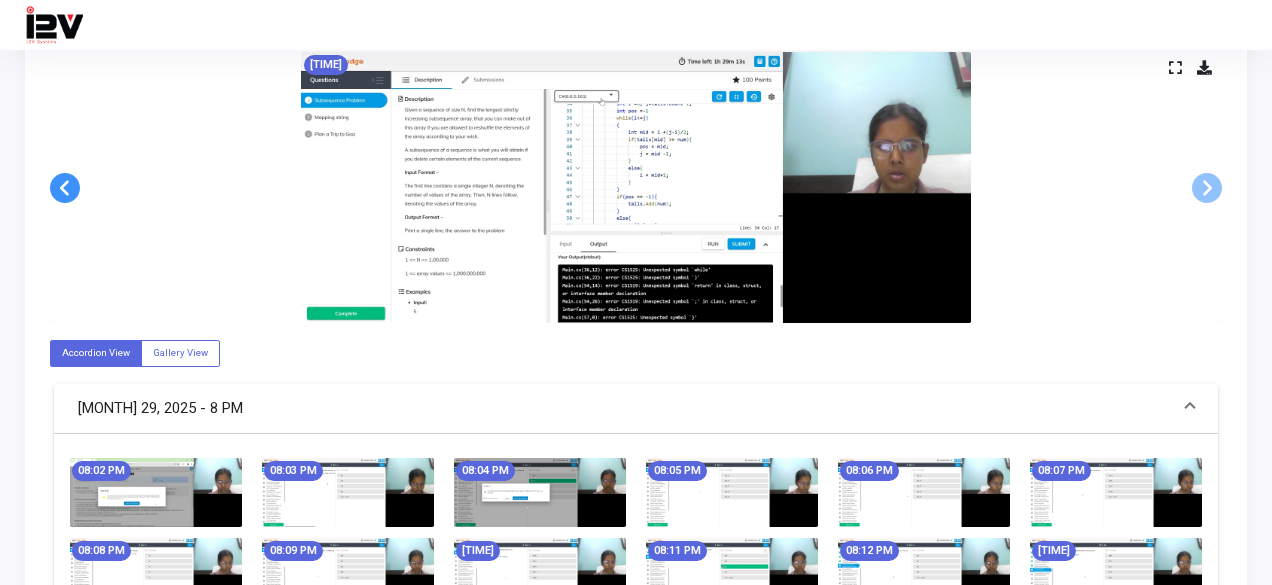 click at bounding box center (65, 188) 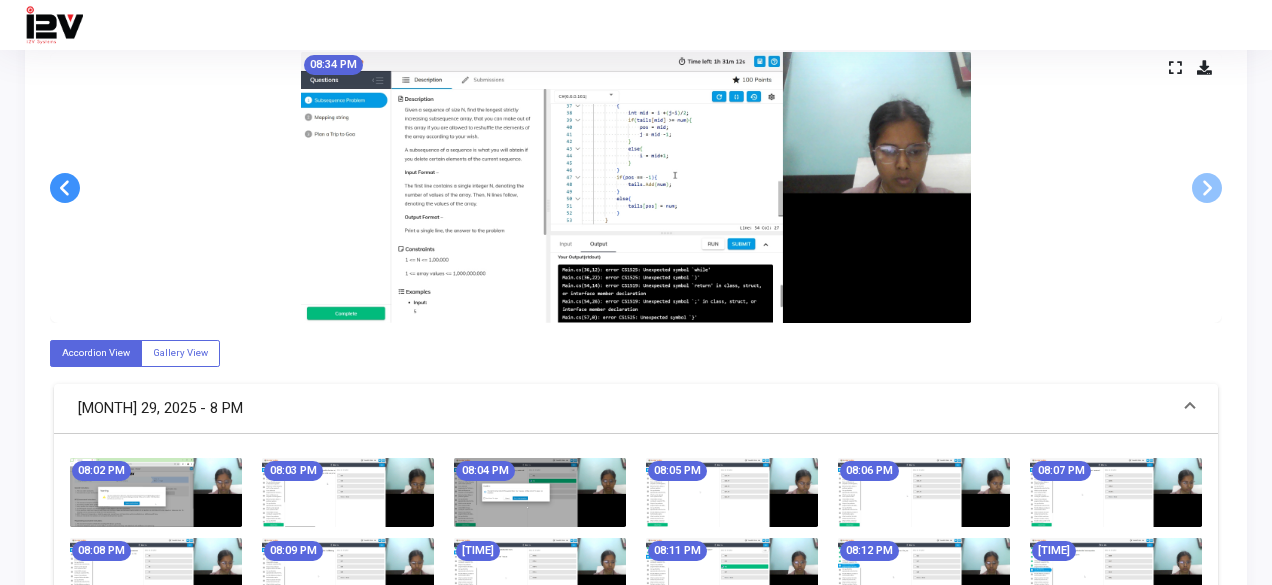 click at bounding box center (65, 188) 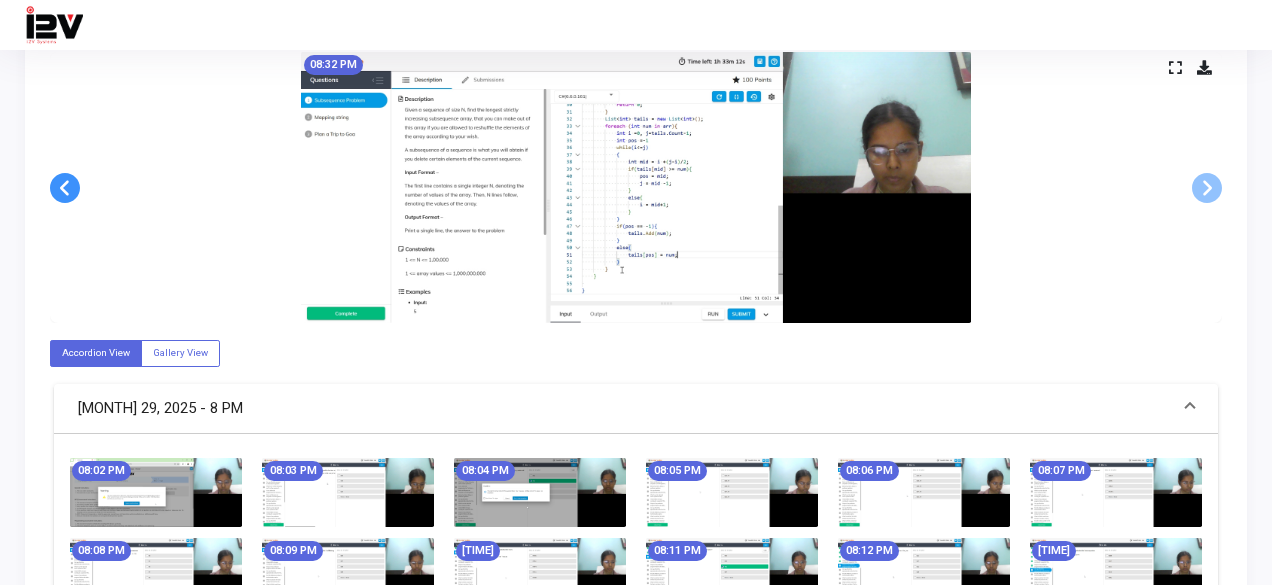 click at bounding box center (65, 188) 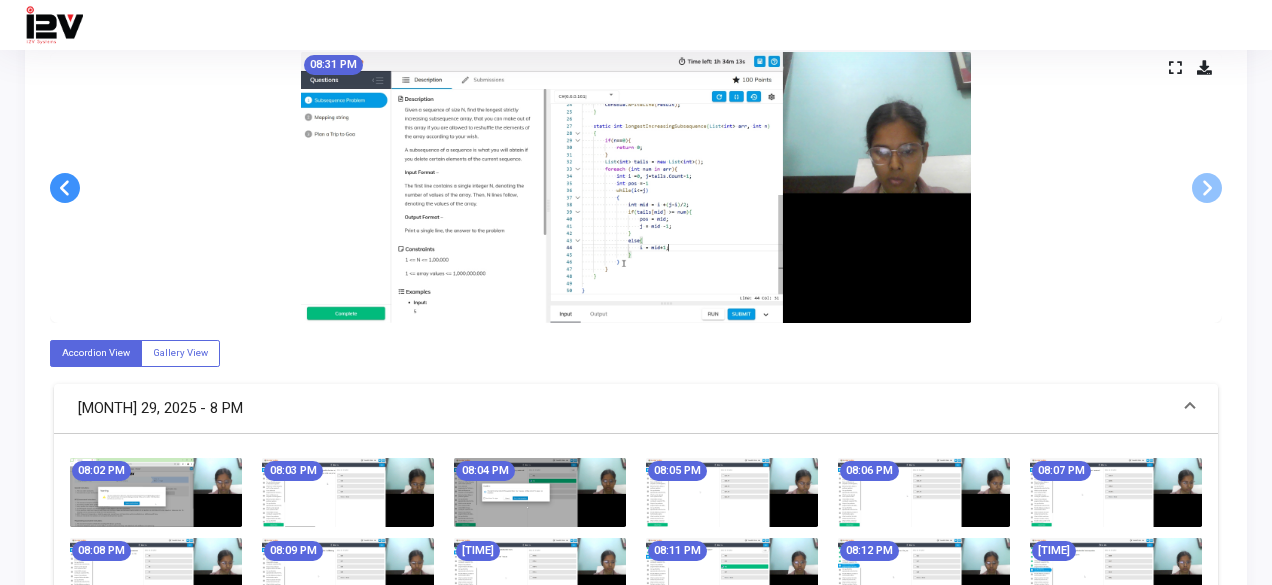 click at bounding box center (65, 188) 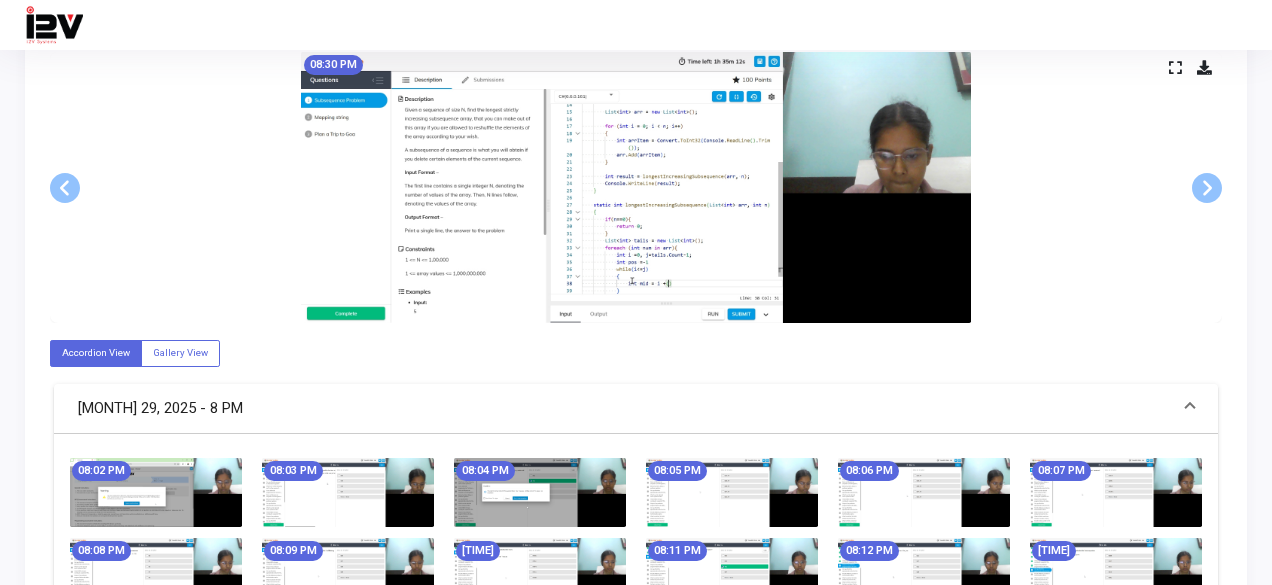 drag, startPoint x: 58, startPoint y: 189, endPoint x: 631, endPoint y: 275, distance: 579.4178 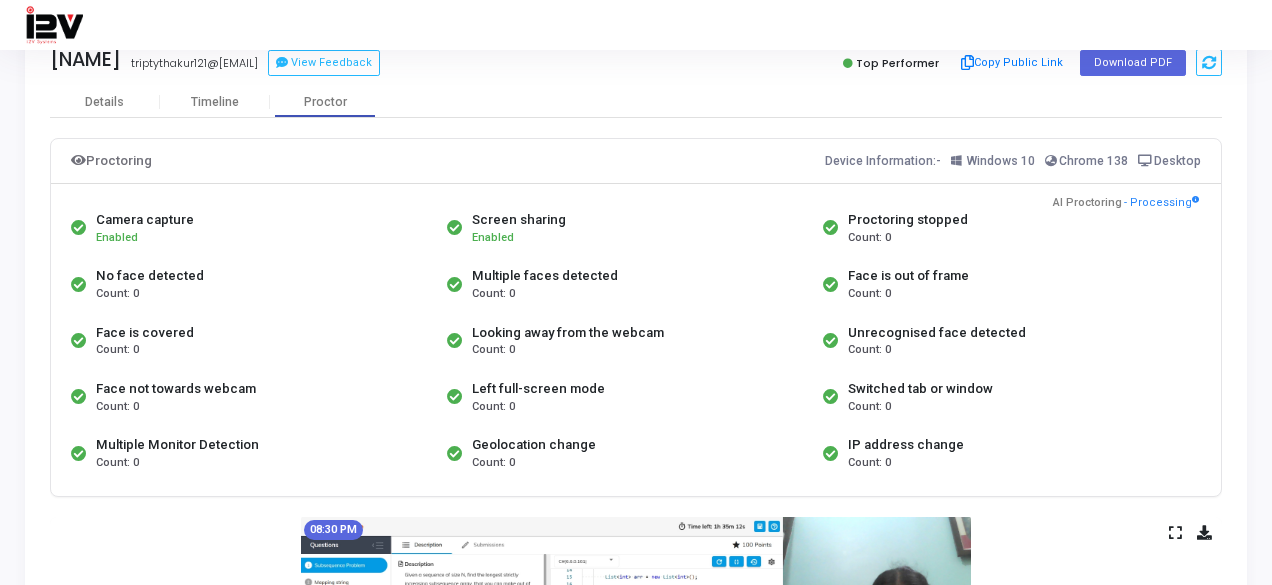 scroll, scrollTop: 0, scrollLeft: 0, axis: both 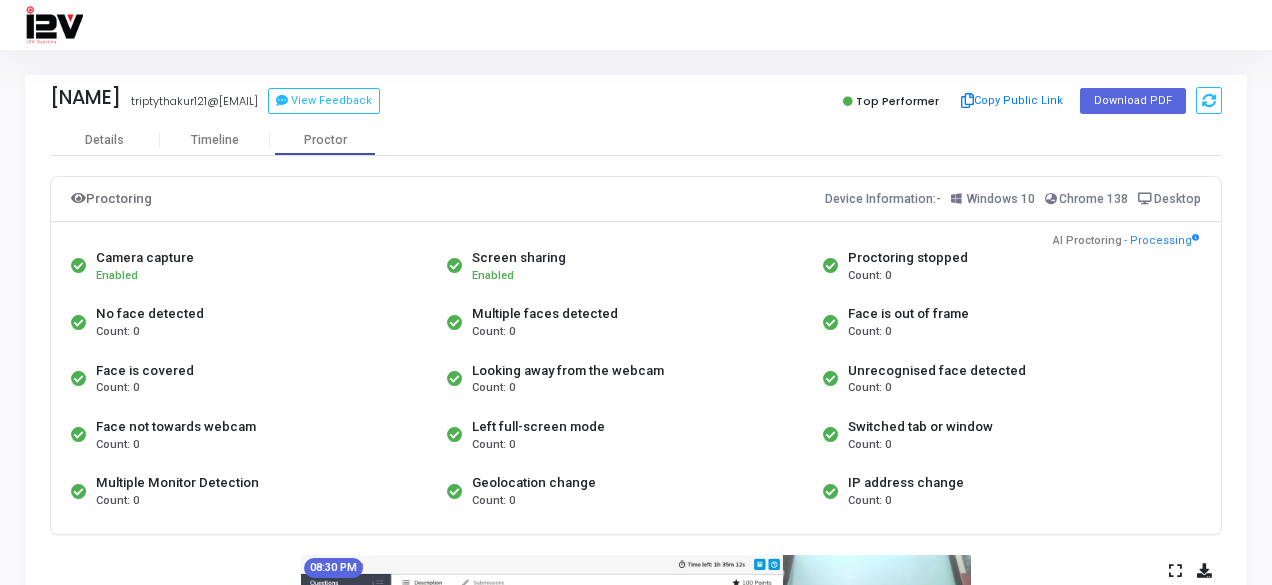 click on "Unrecognised face detected   Count: 0" at bounding box center [1006, 379] 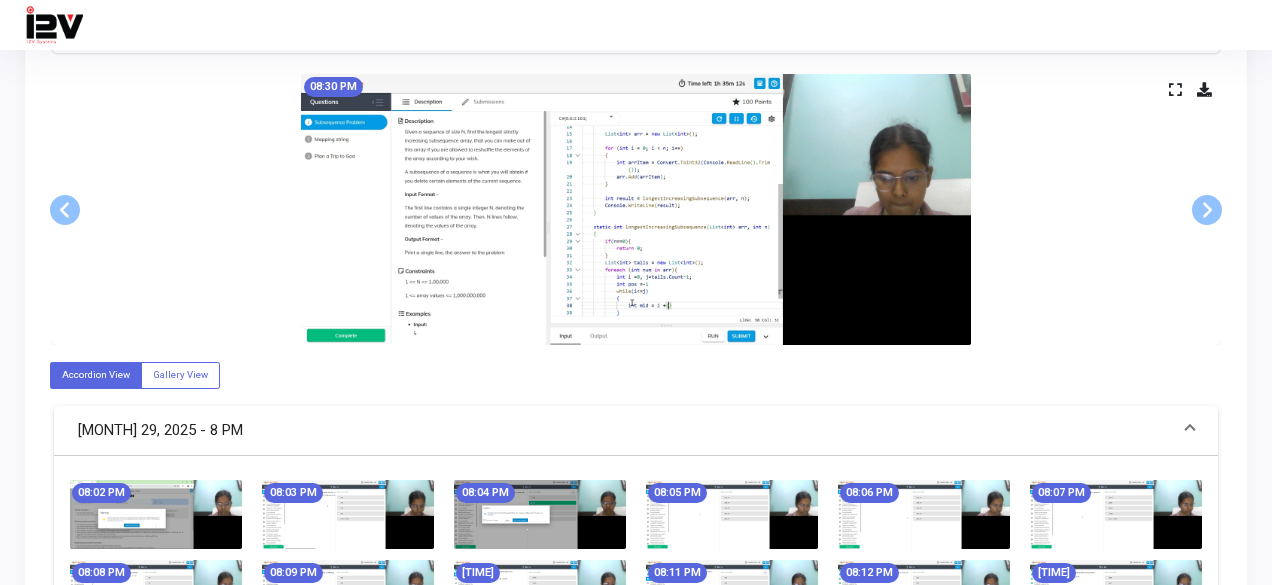 scroll, scrollTop: 0, scrollLeft: 0, axis: both 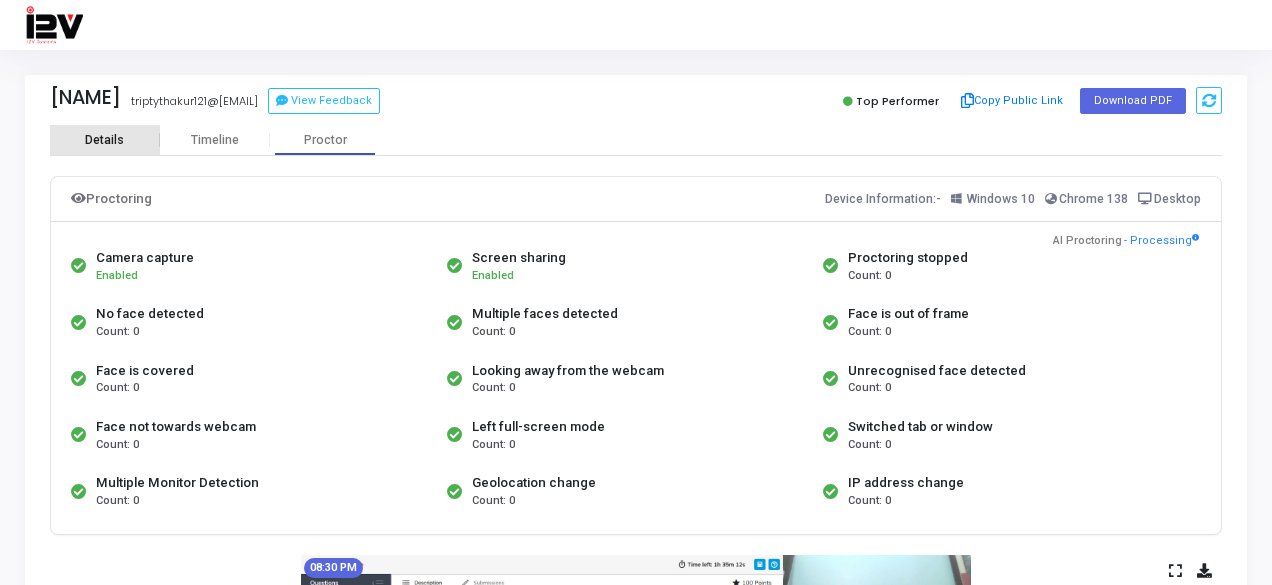click on "Details" at bounding box center (104, 140) 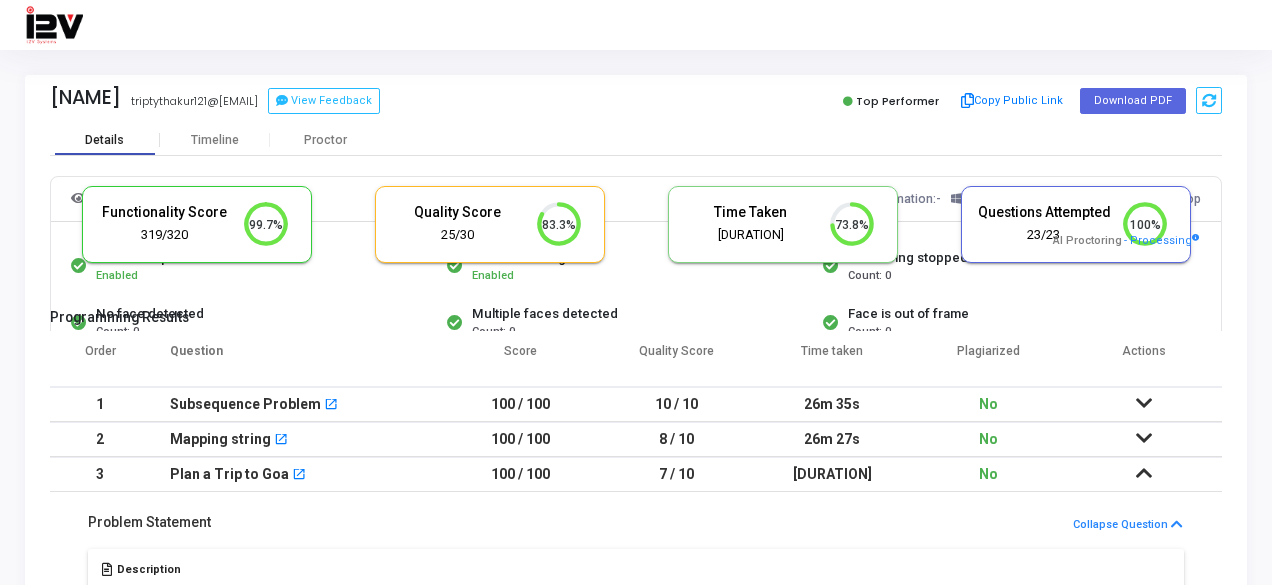 scroll, scrollTop: 9, scrollLeft: 8, axis: both 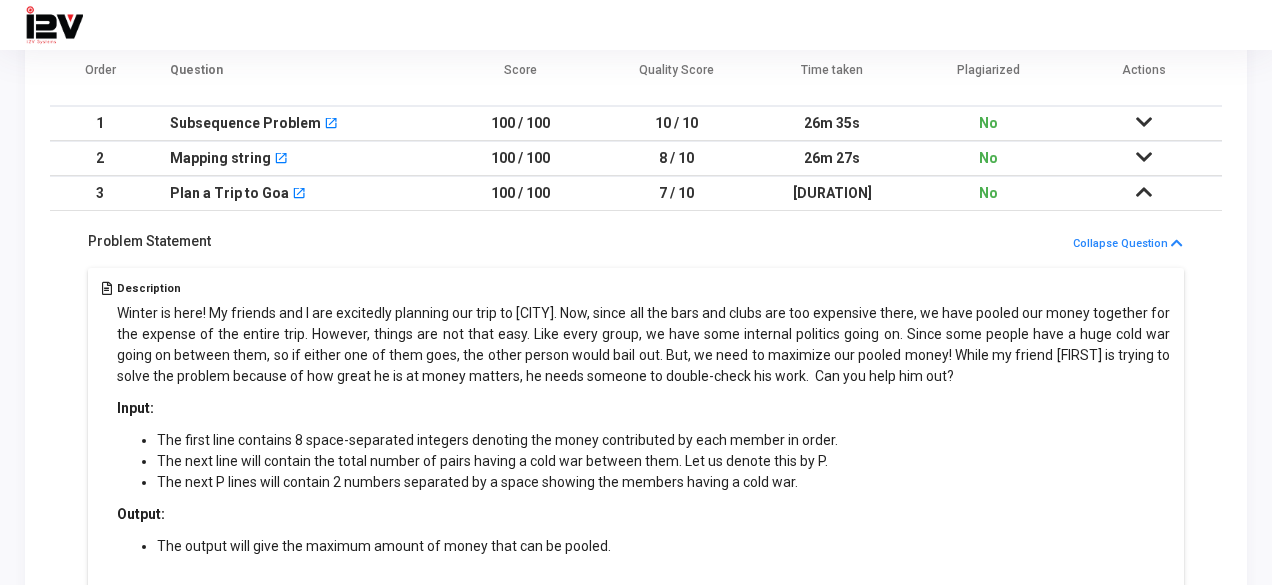 drag, startPoint x: 886, startPoint y: 370, endPoint x: 265, endPoint y: 273, distance: 628.53 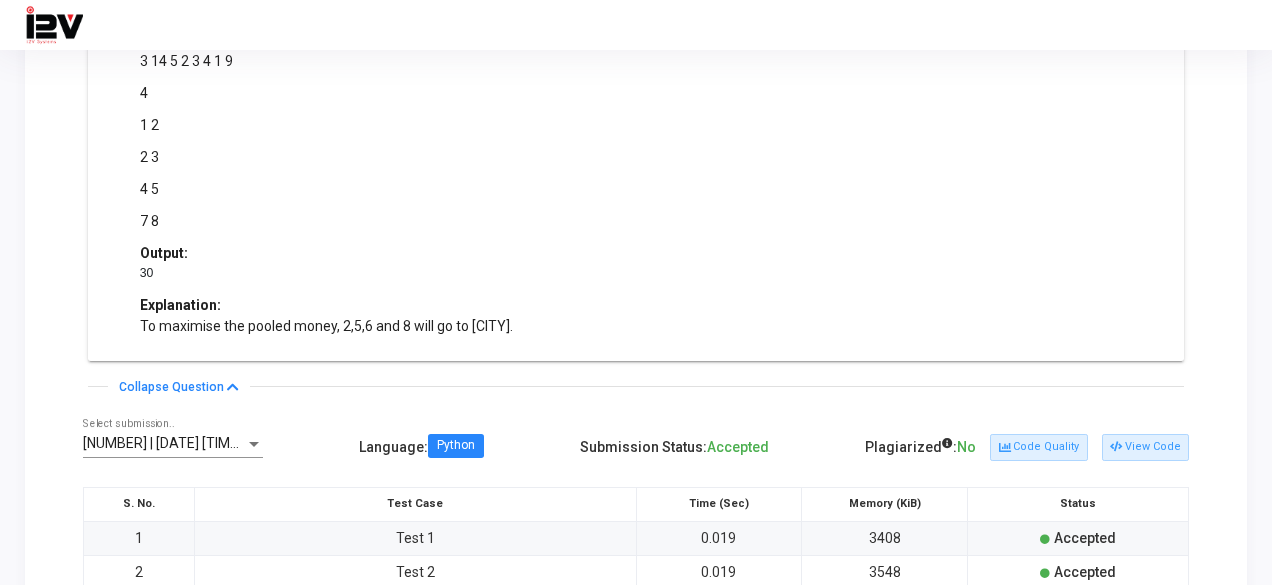 scroll, scrollTop: 967, scrollLeft: 0, axis: vertical 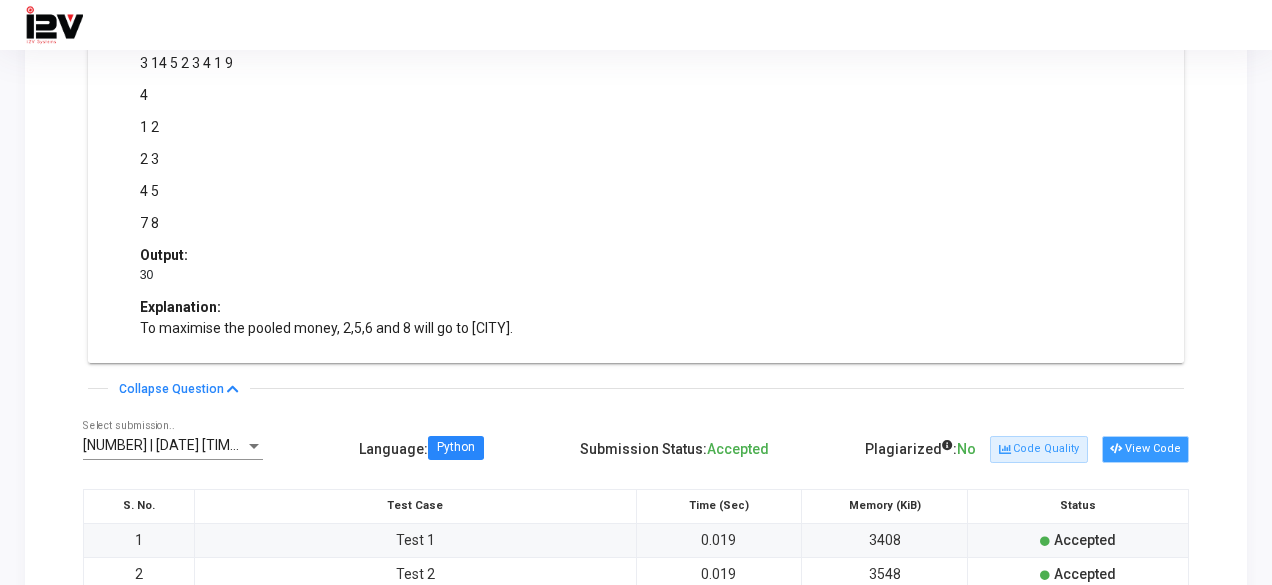 click on "View Code" at bounding box center (1145, 449) 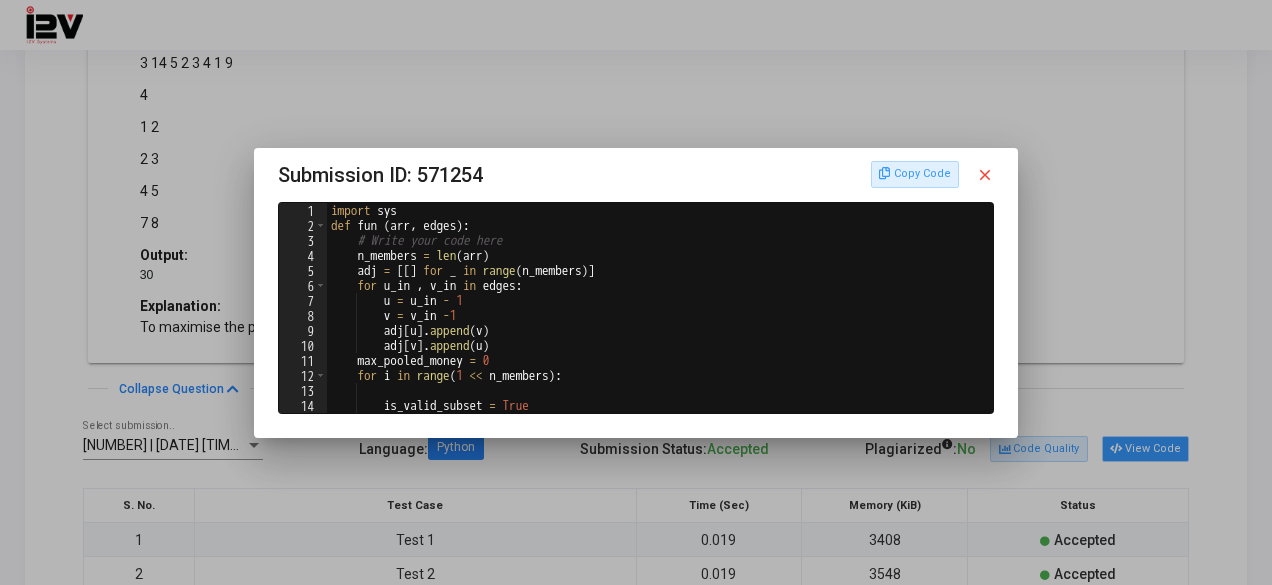 scroll, scrollTop: 0, scrollLeft: 0, axis: both 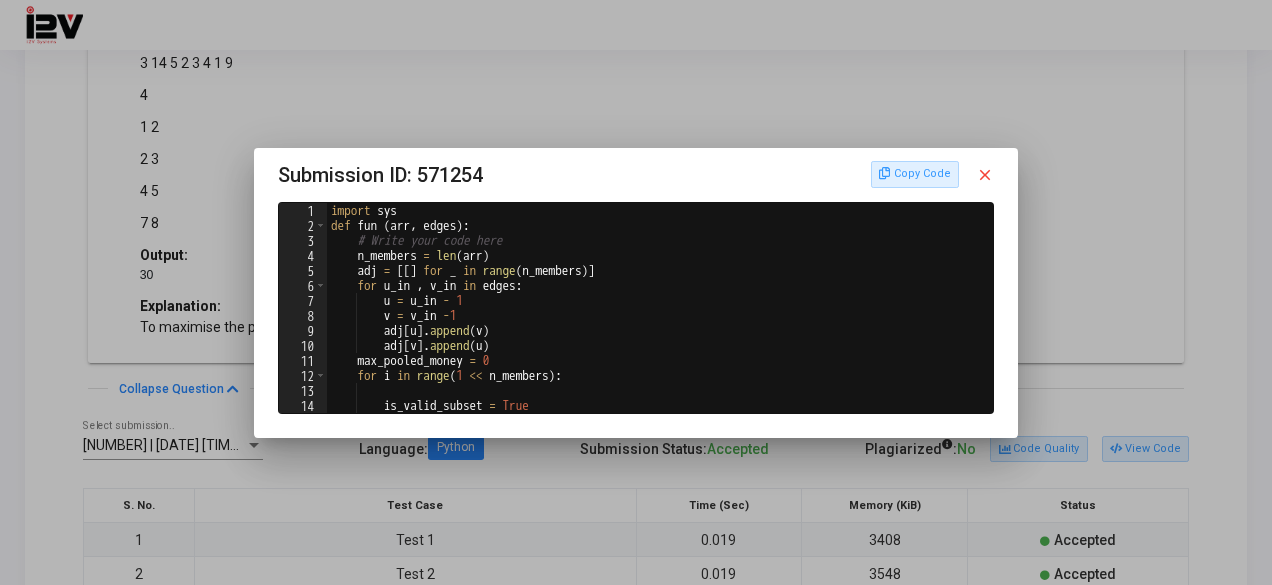 click on "close" at bounding box center [985, 175] 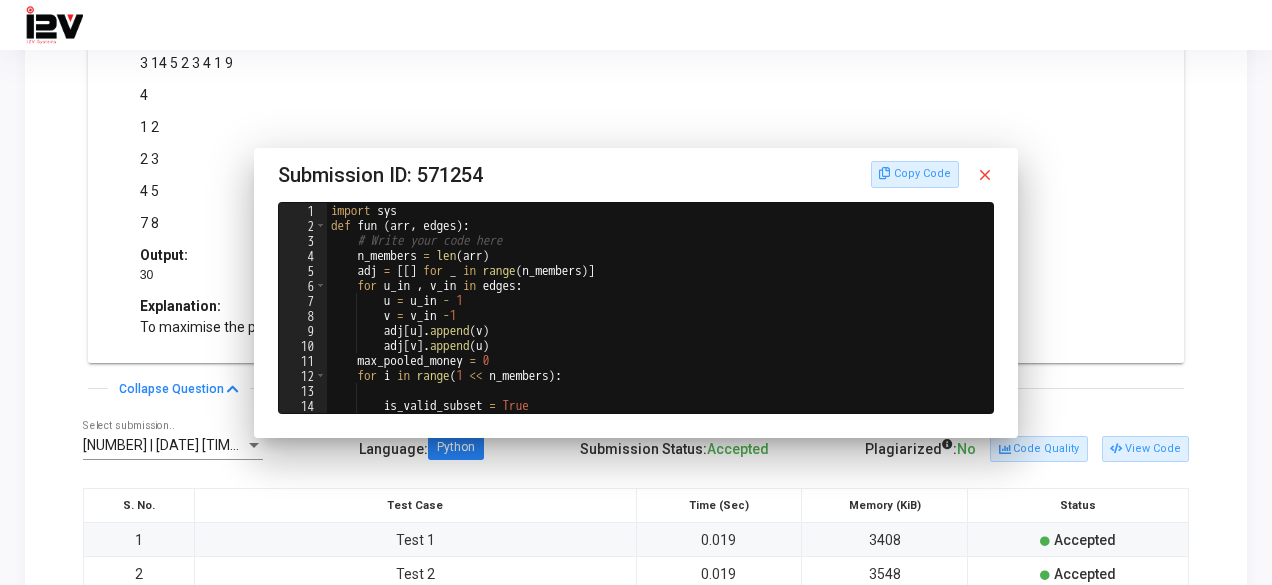 scroll, scrollTop: 967, scrollLeft: 0, axis: vertical 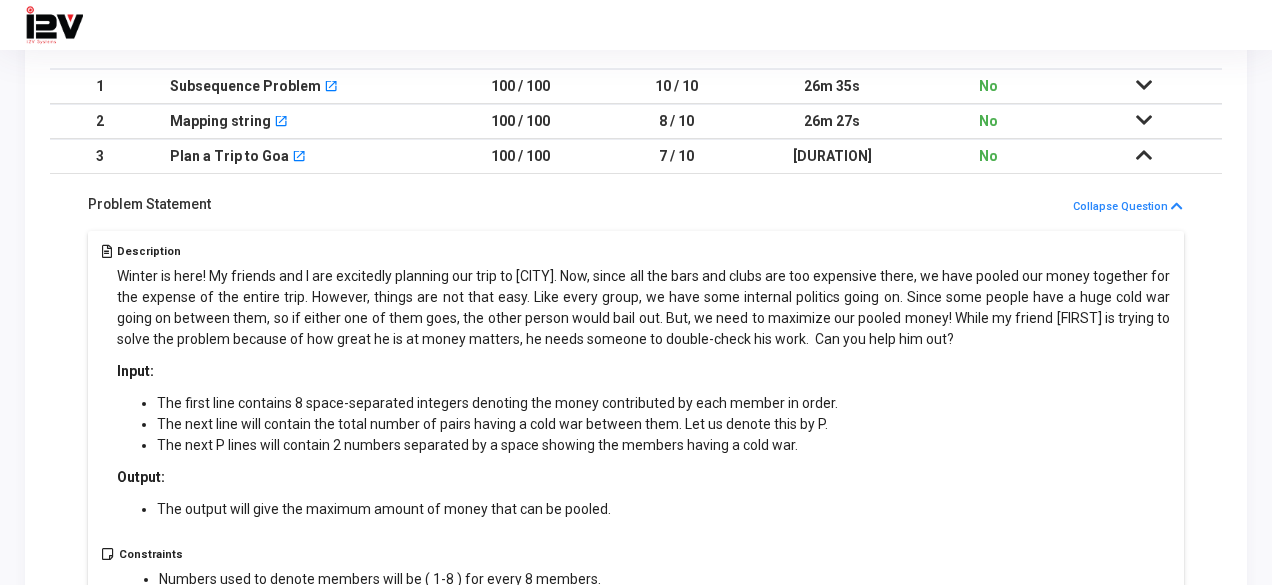 drag, startPoint x: 114, startPoint y: 273, endPoint x: 526, endPoint y: 365, distance: 422.14688 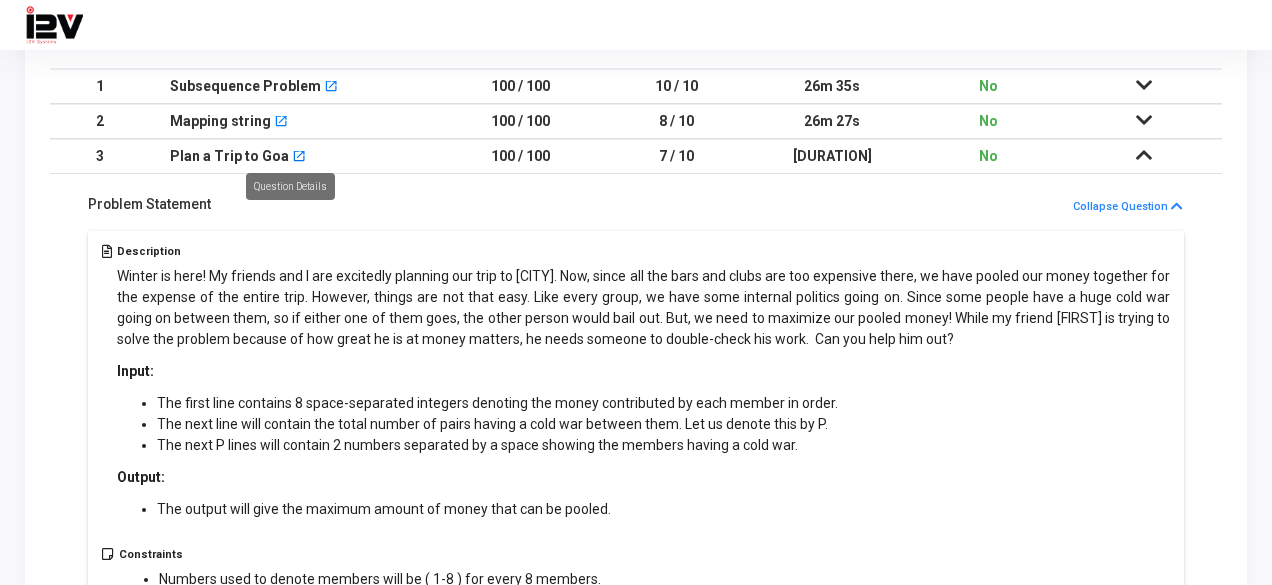 drag, startPoint x: 170, startPoint y: 155, endPoint x: 289, endPoint y: 157, distance: 119.01681 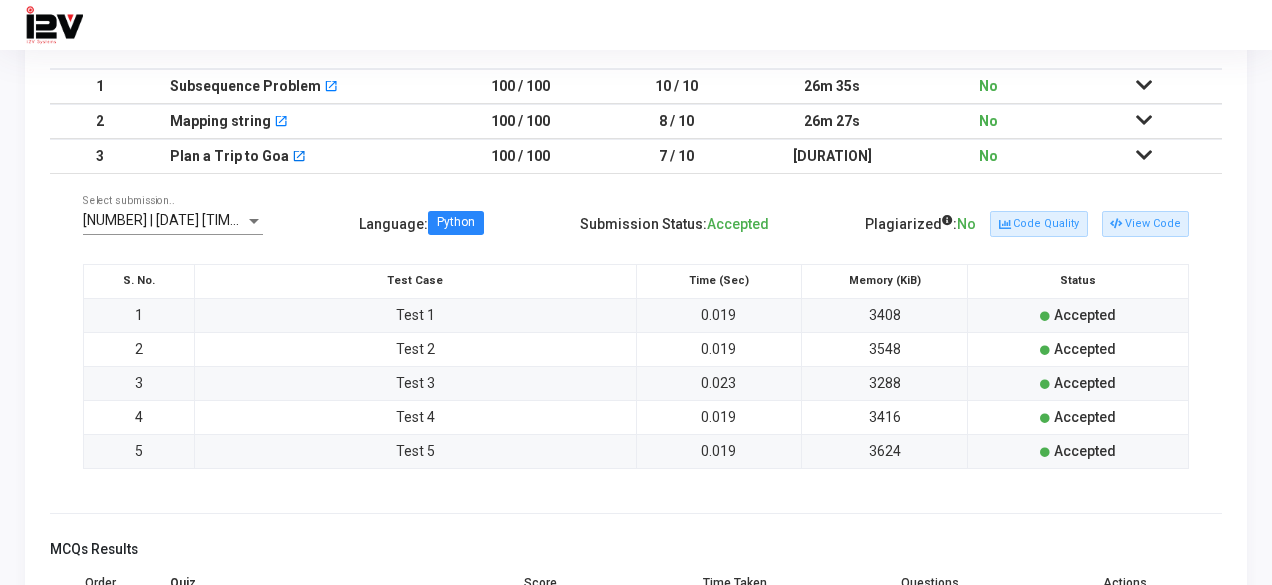 scroll, scrollTop: 100, scrollLeft: 0, axis: vertical 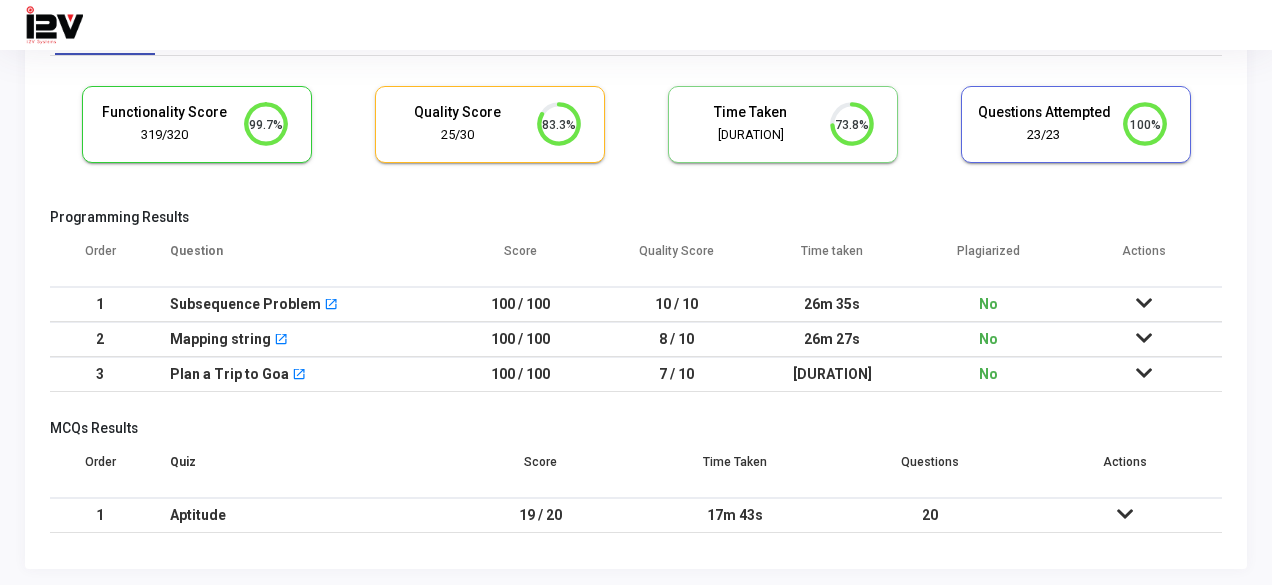 click on "Plan a Trip to Goa open_in_new" at bounding box center (296, 374) 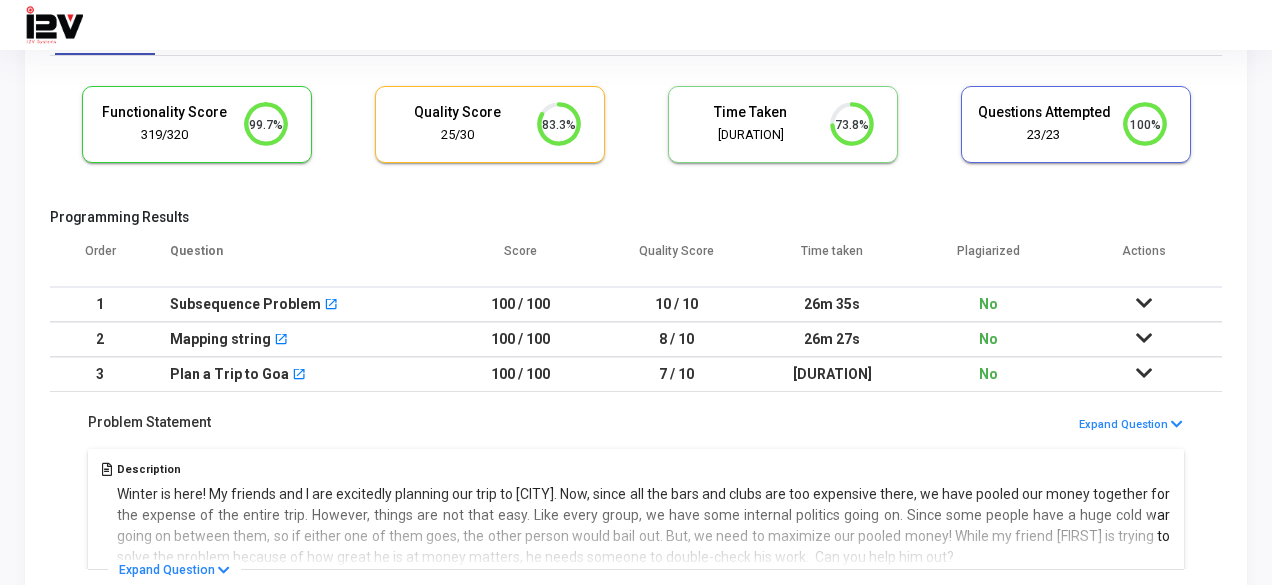 scroll, scrollTop: 318, scrollLeft: 0, axis: vertical 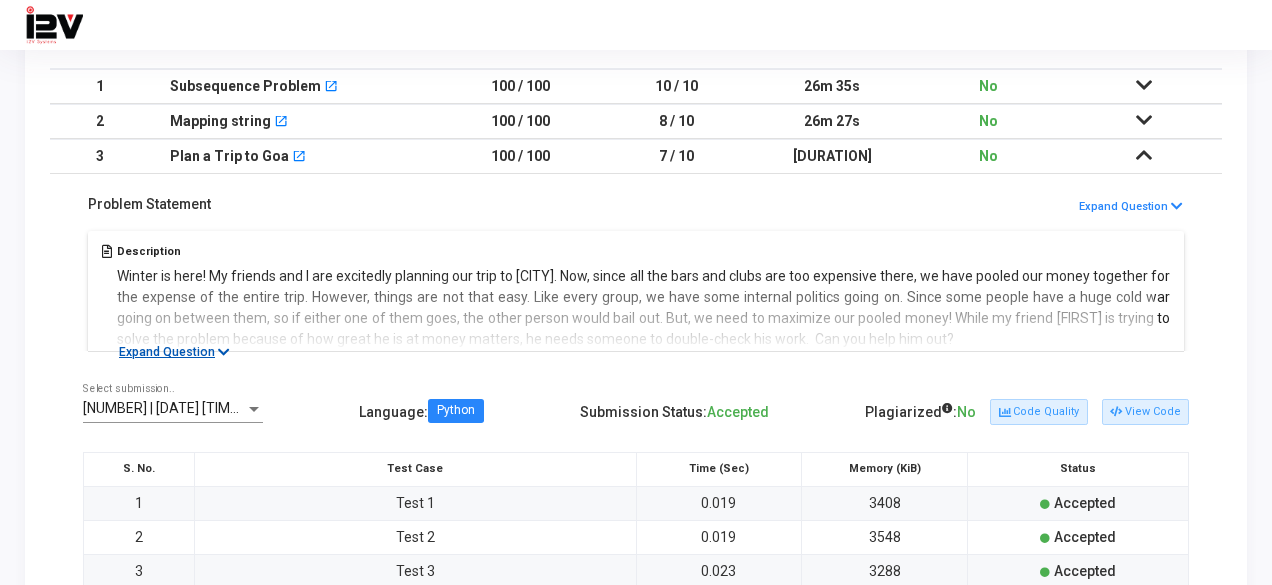 click on "Expand Question" at bounding box center (174, 352) 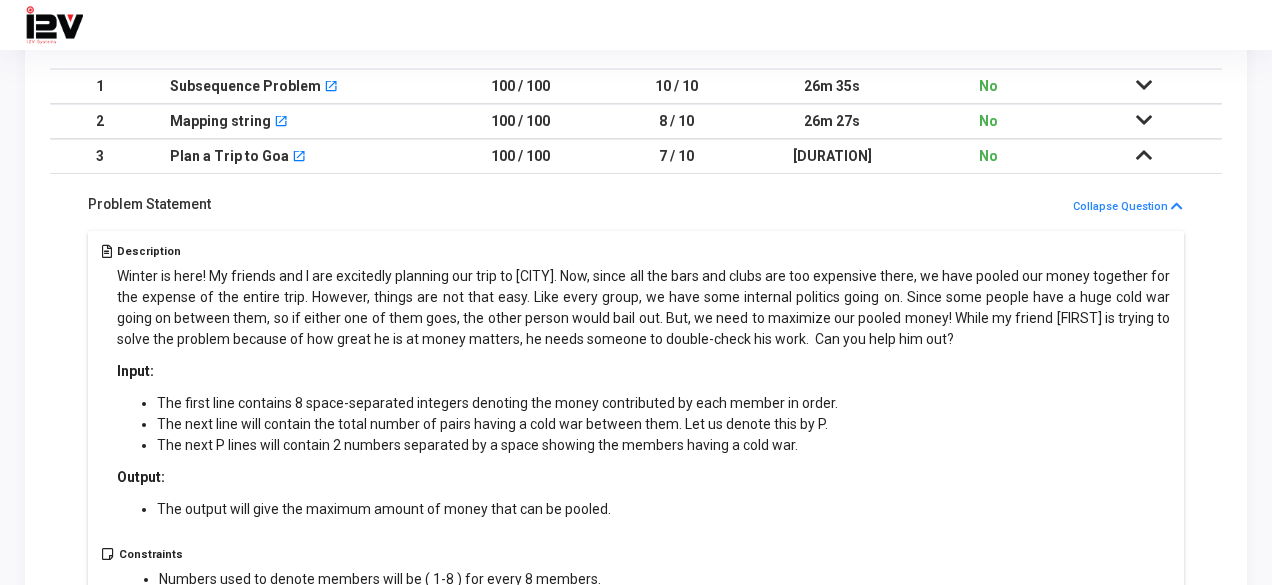 drag, startPoint x: 116, startPoint y: 273, endPoint x: 611, endPoint y: 517, distance: 551.8705 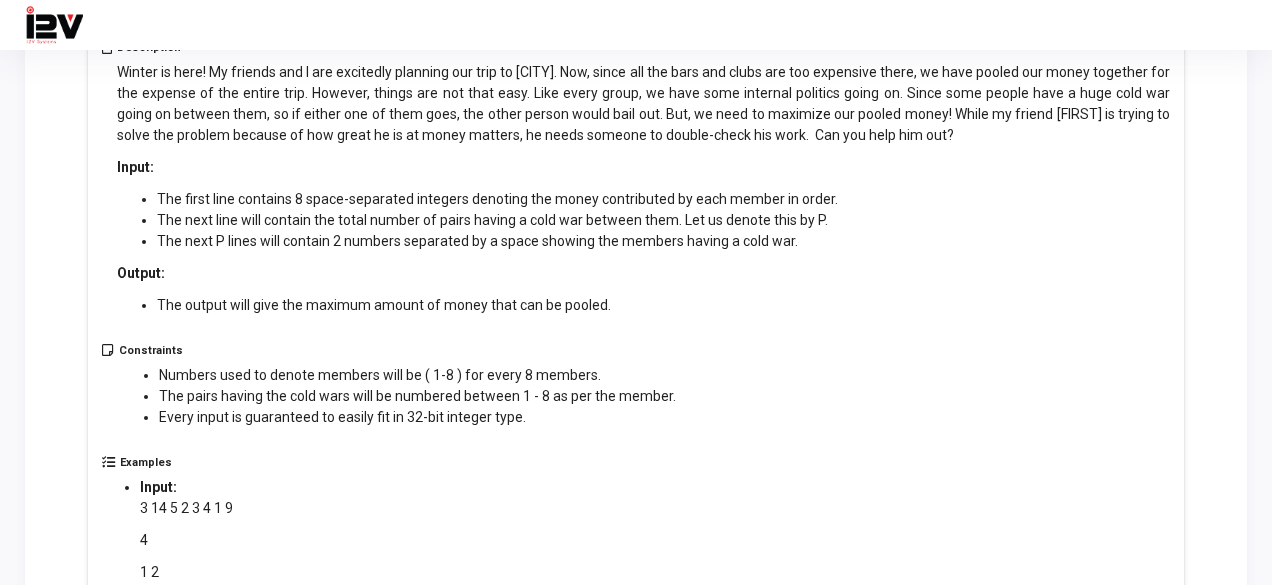 scroll, scrollTop: 480, scrollLeft: 0, axis: vertical 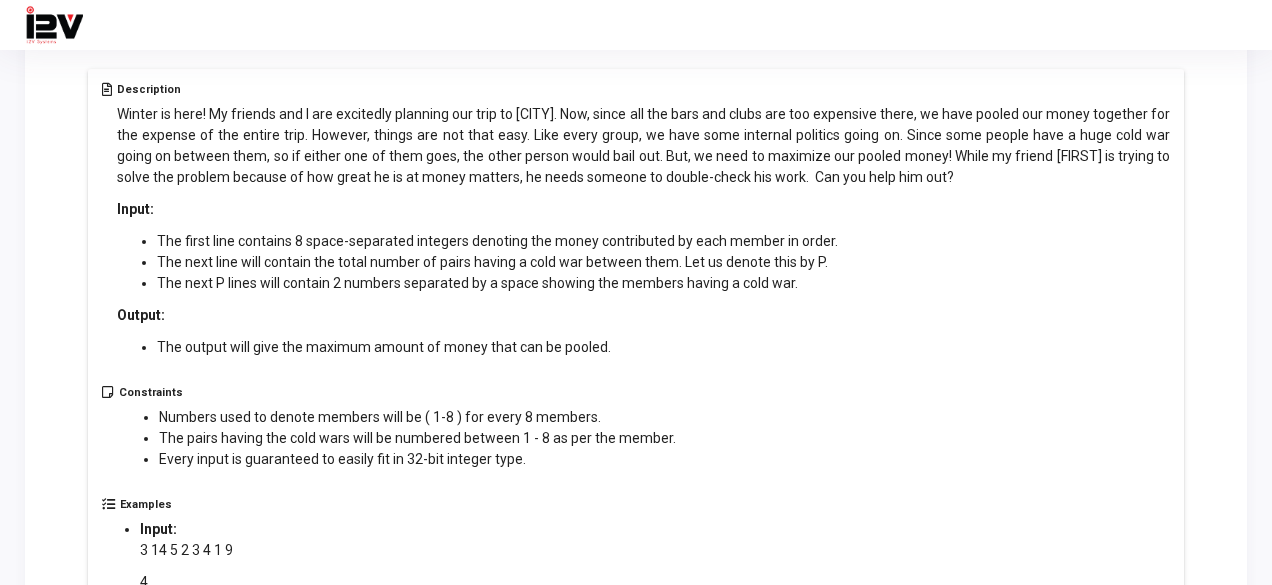 click on "The output will give the maximum amount of money that can be pooled." at bounding box center (664, 347) 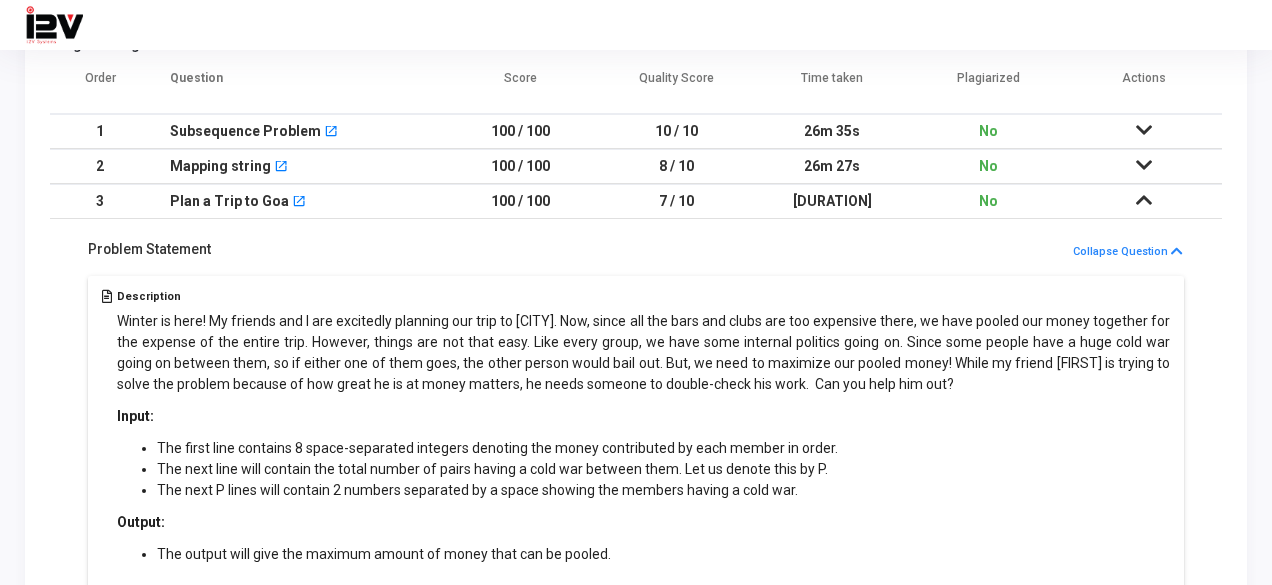 scroll, scrollTop: 235, scrollLeft: 0, axis: vertical 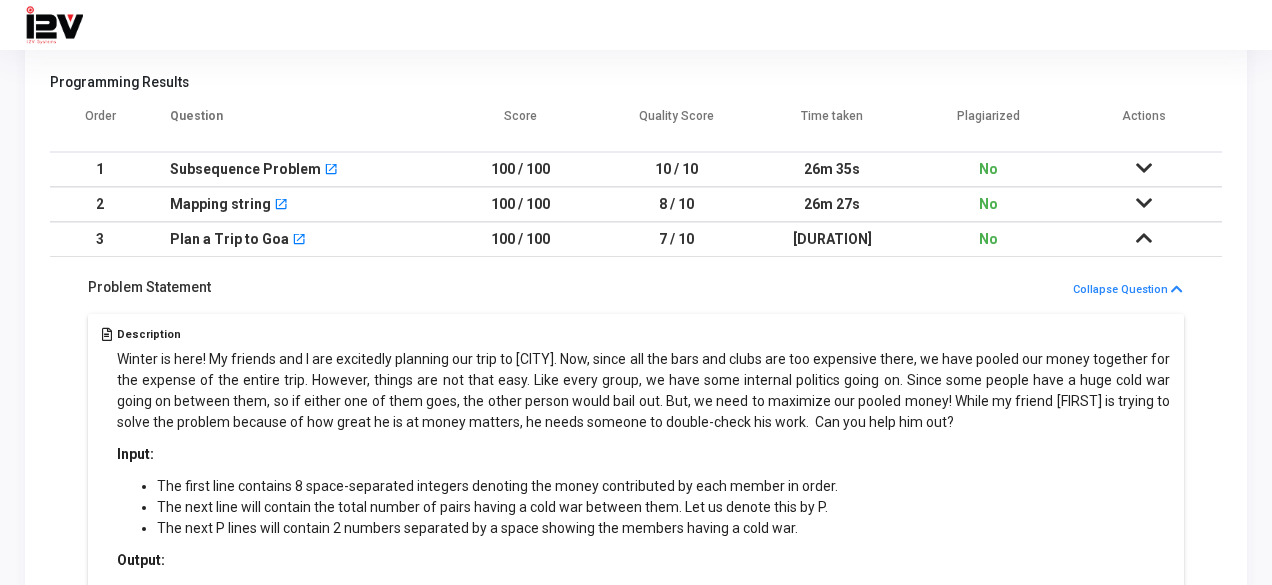 click at bounding box center [1144, 238] 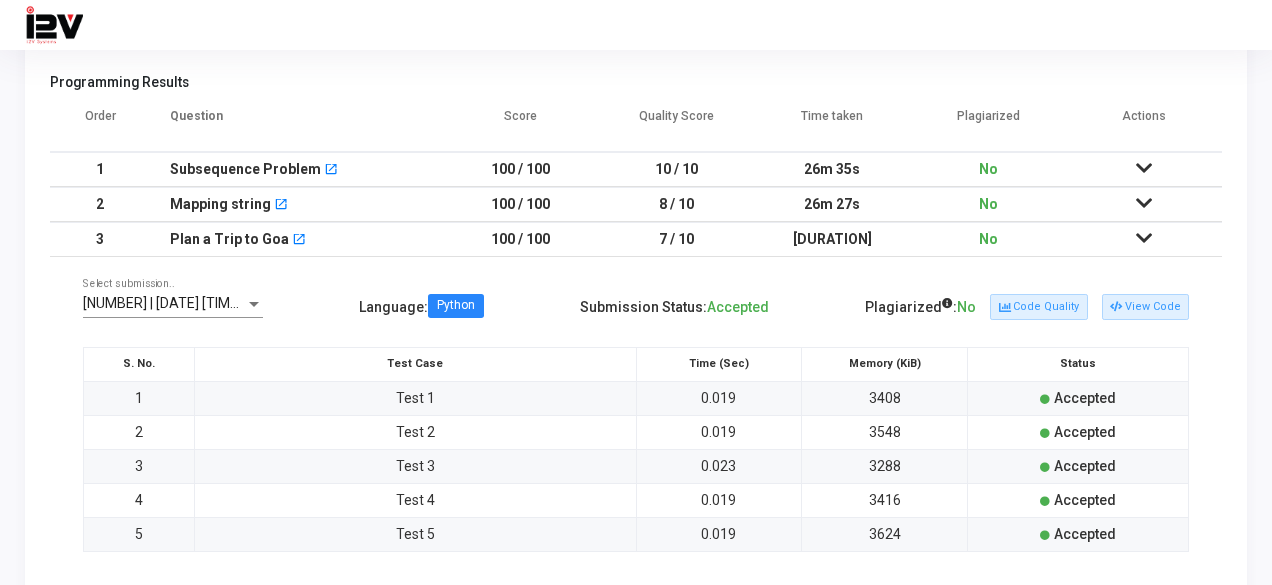 scroll, scrollTop: 100, scrollLeft: 0, axis: vertical 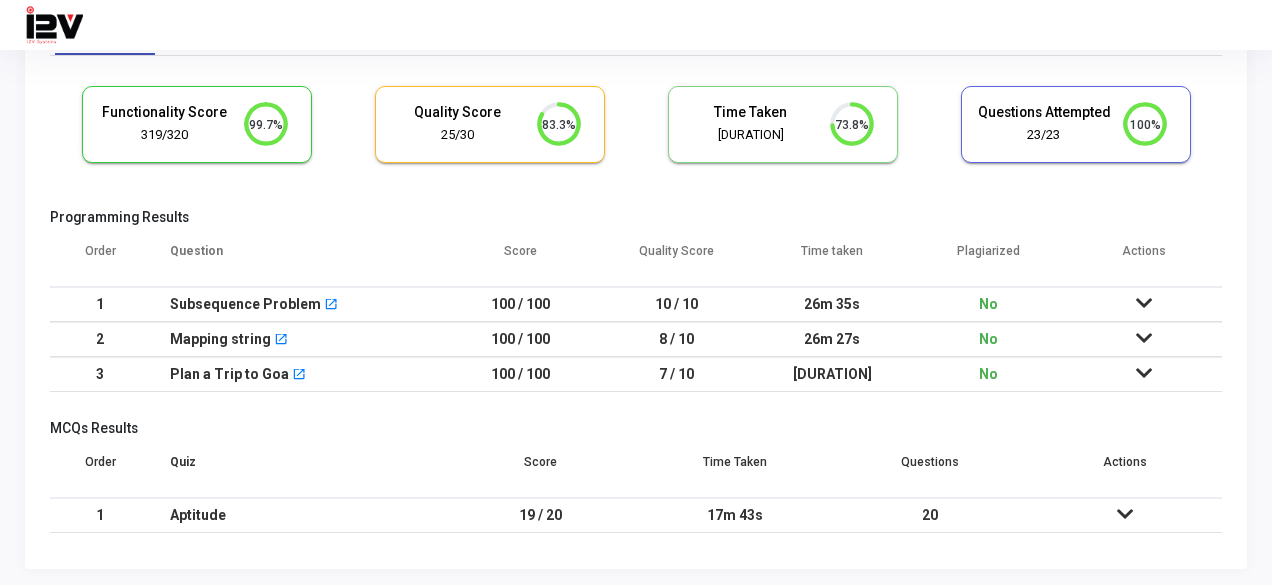 drag, startPoint x: 520, startPoint y: 511, endPoint x: 541, endPoint y: 508, distance: 21.213203 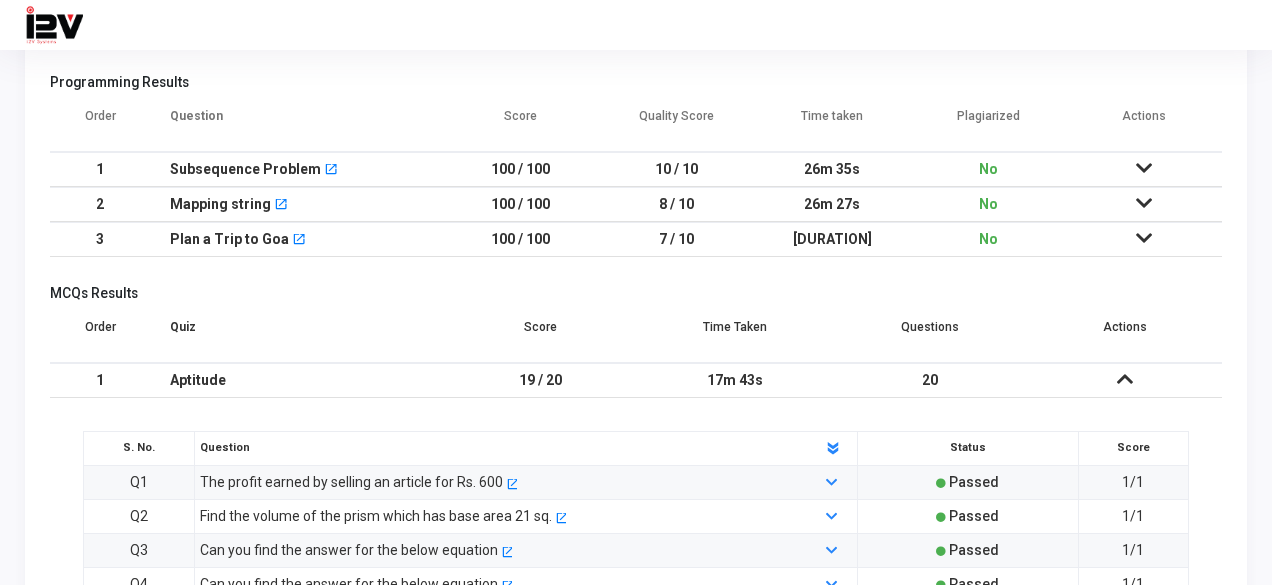 click at bounding box center (1144, 238) 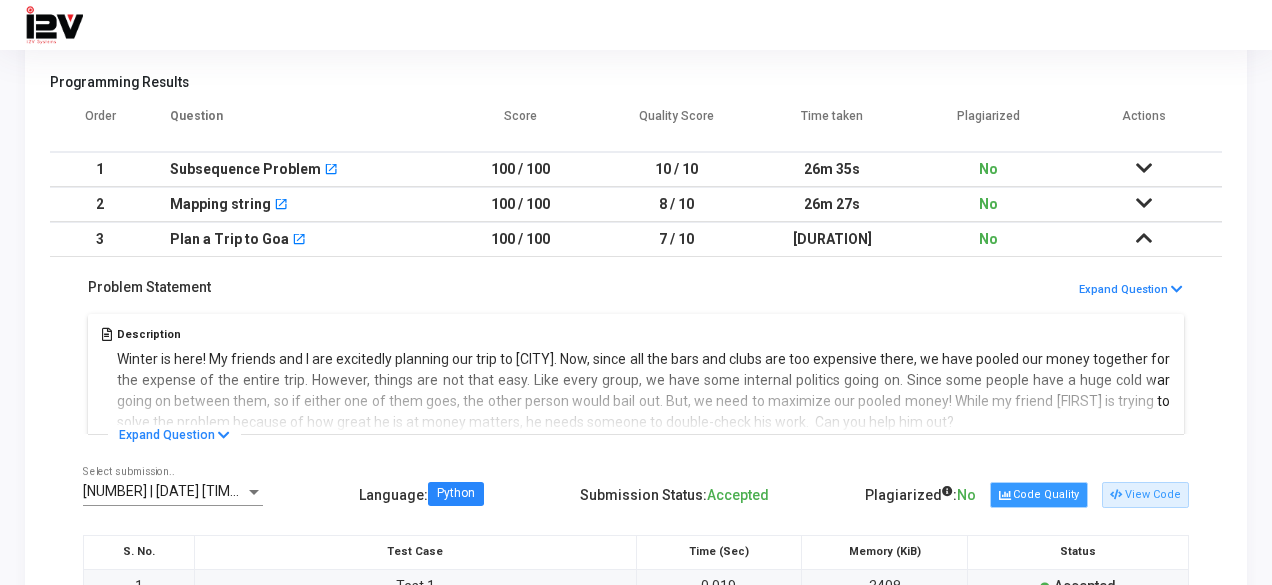 click on "Code Quality" at bounding box center (1038, 495) 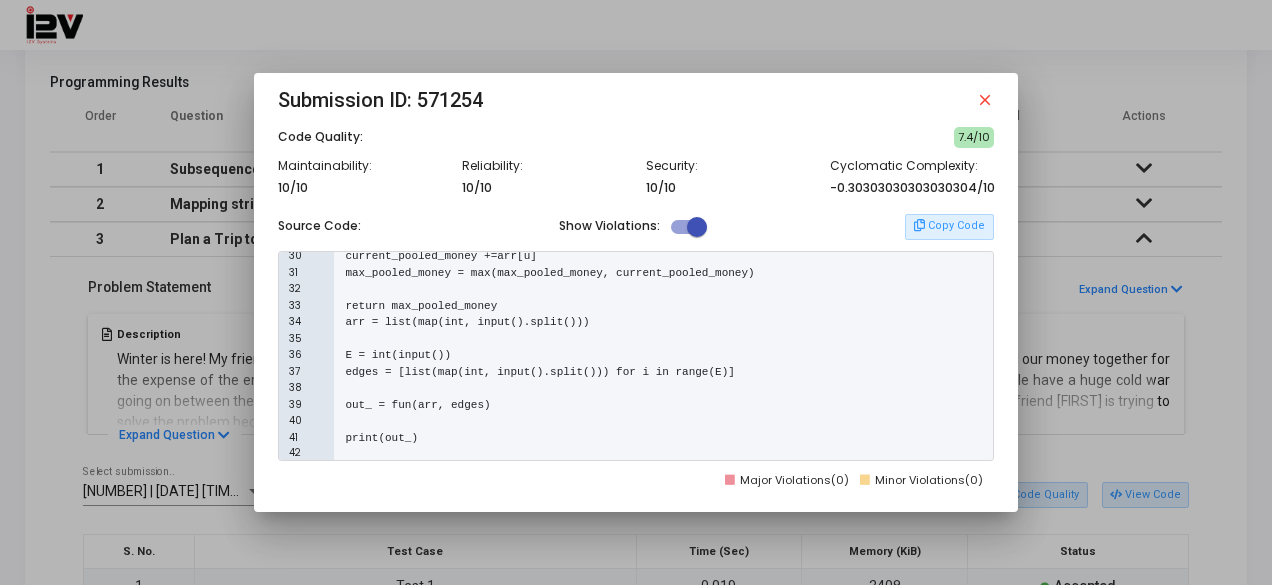 scroll, scrollTop: 482, scrollLeft: 0, axis: vertical 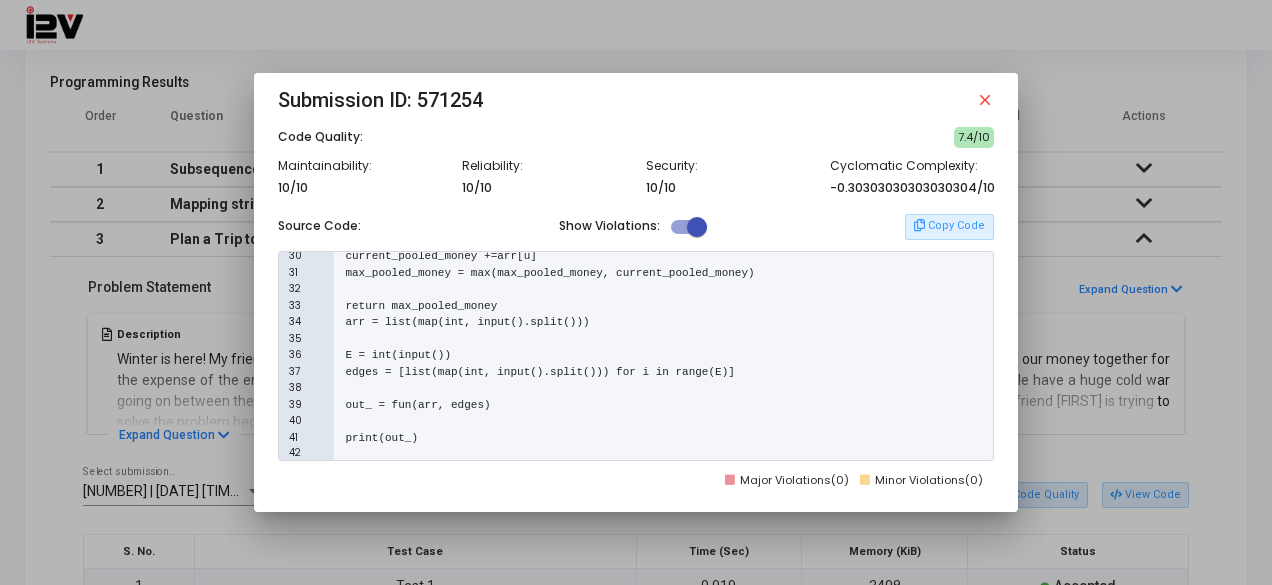 click on "close" at bounding box center [985, 100] 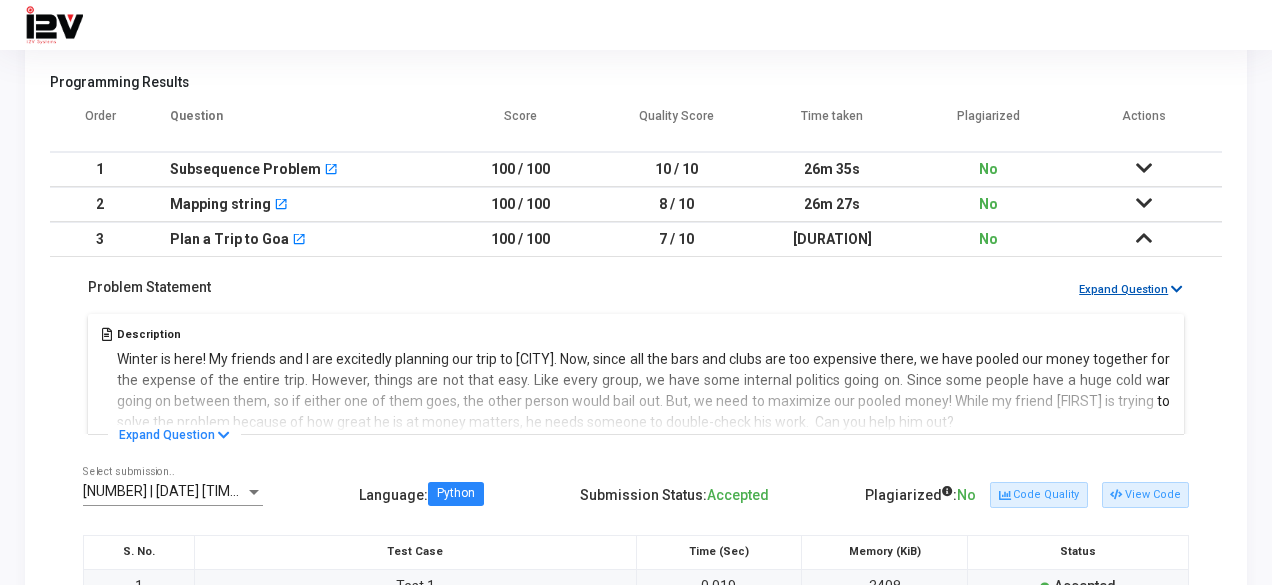 click at bounding box center [1177, 289] 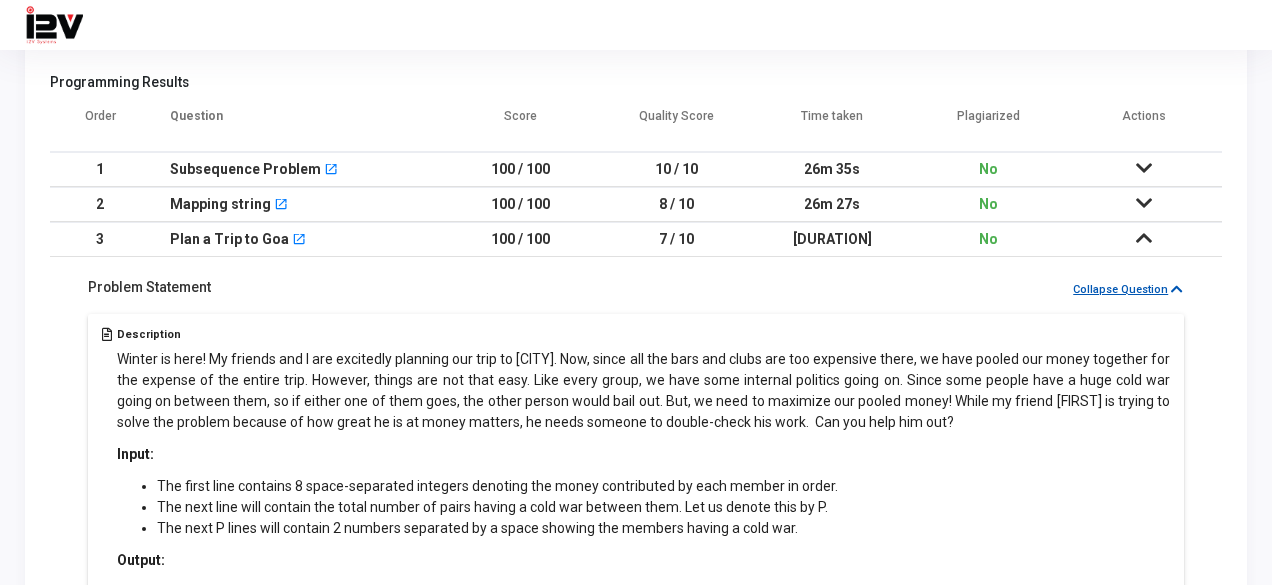 drag, startPoint x: 484, startPoint y: 168, endPoint x: 544, endPoint y: 221, distance: 80.05623 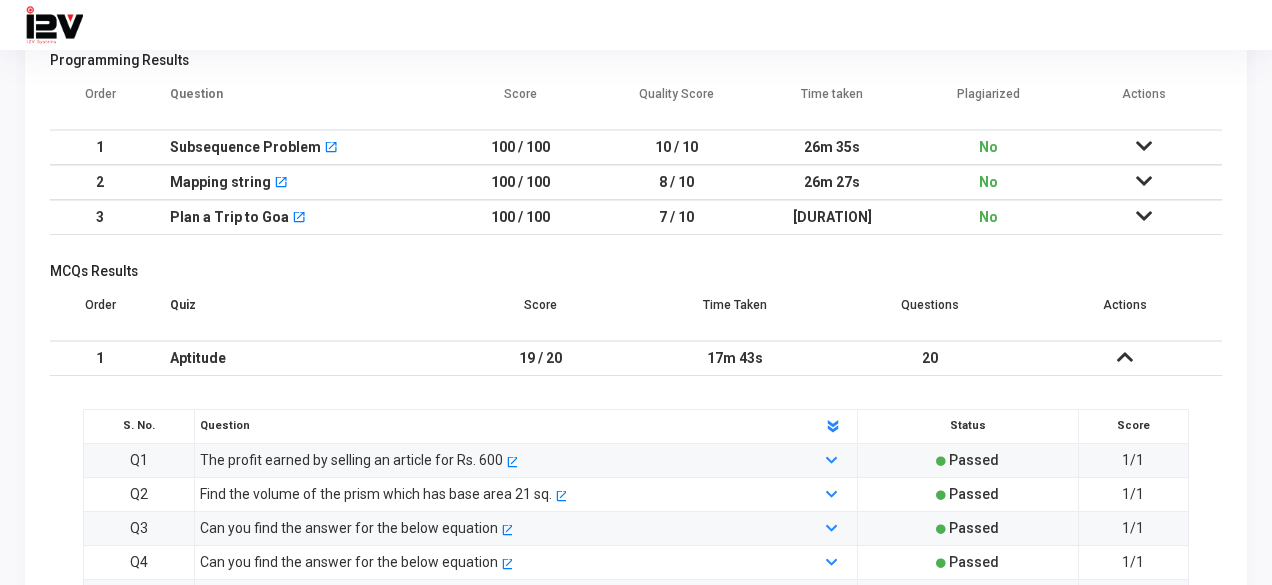 scroll, scrollTop: 260, scrollLeft: 0, axis: vertical 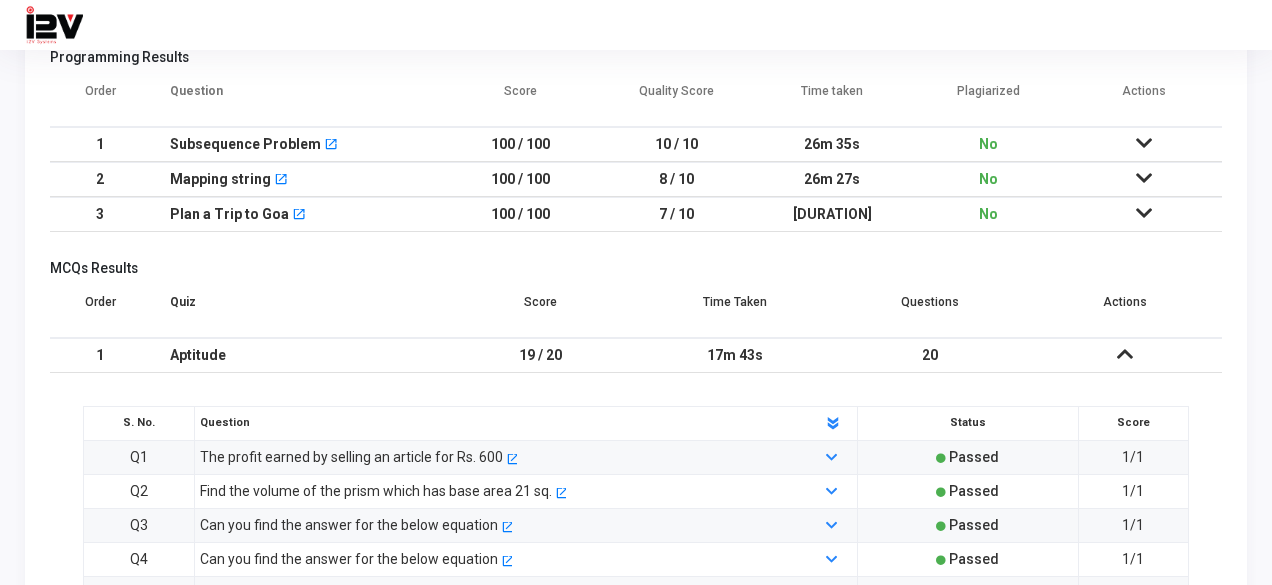 drag, startPoint x: 557, startPoint y: 355, endPoint x: 507, endPoint y: 362, distance: 50.48762 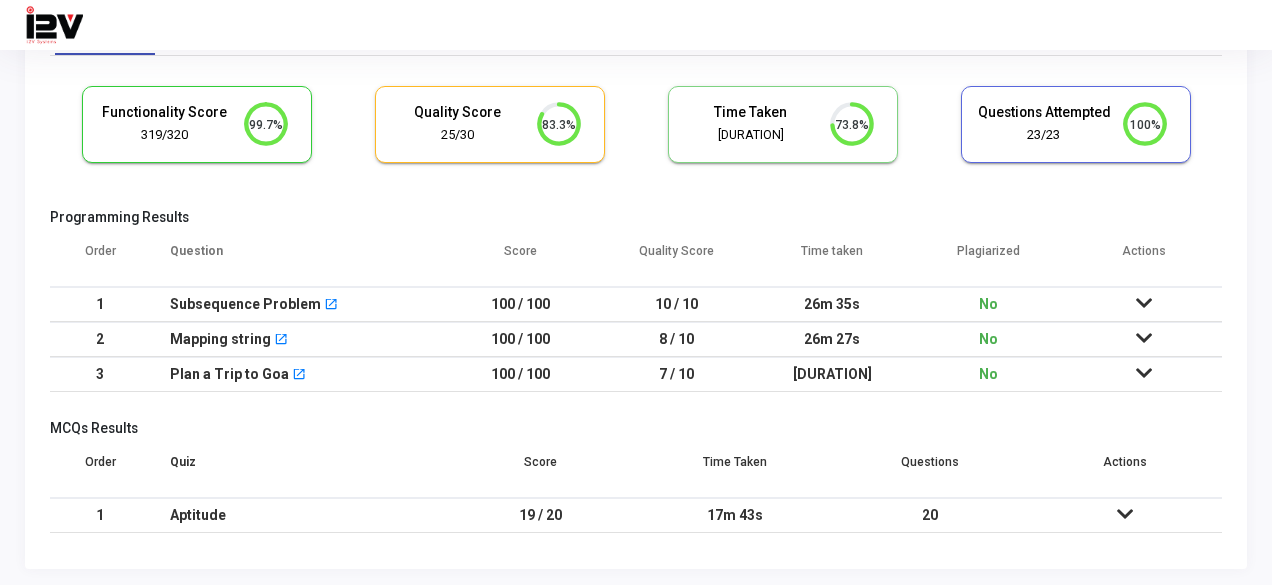 click on "100 / 100" at bounding box center (521, 374) 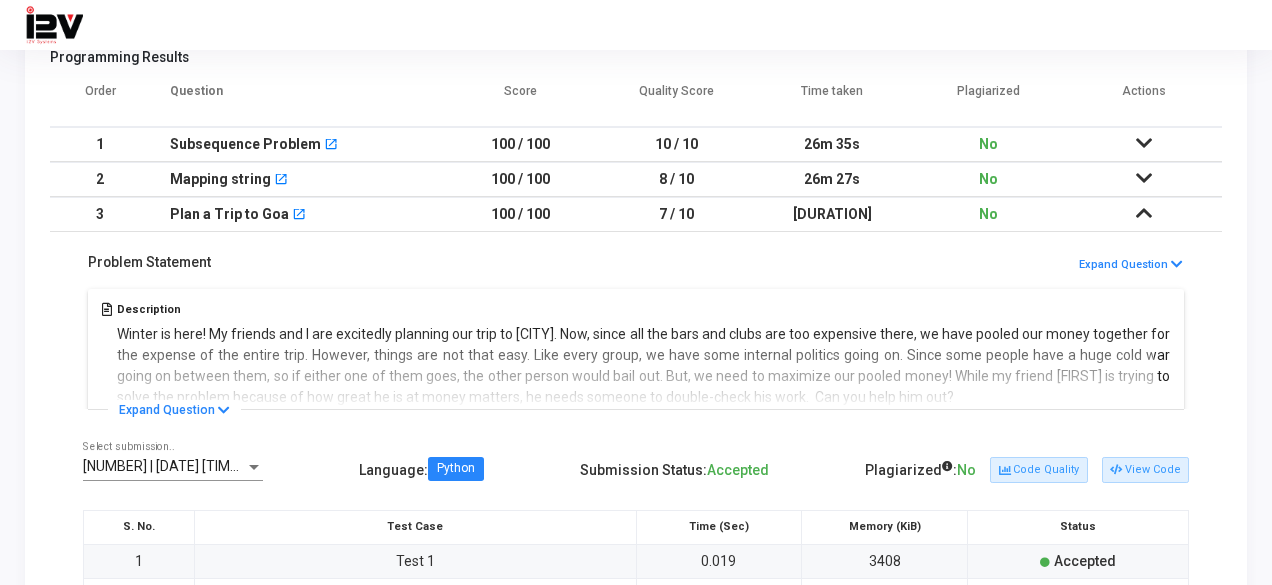 scroll, scrollTop: 400, scrollLeft: 0, axis: vertical 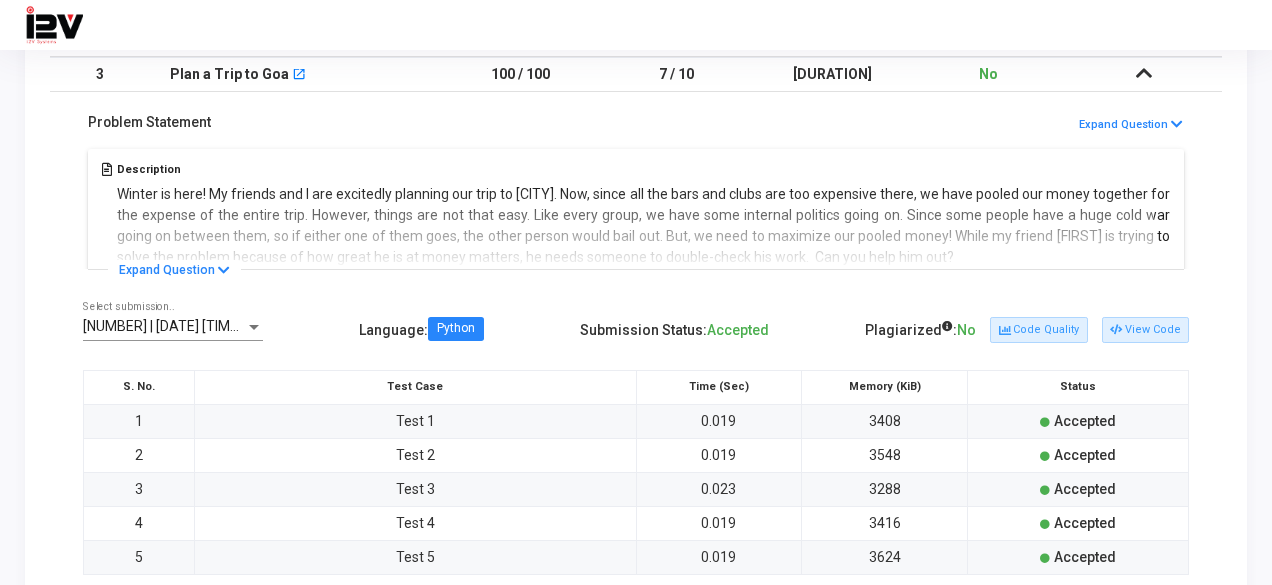 drag, startPoint x: 1158, startPoint y: 62, endPoint x: 1147, endPoint y: 71, distance: 14.21267 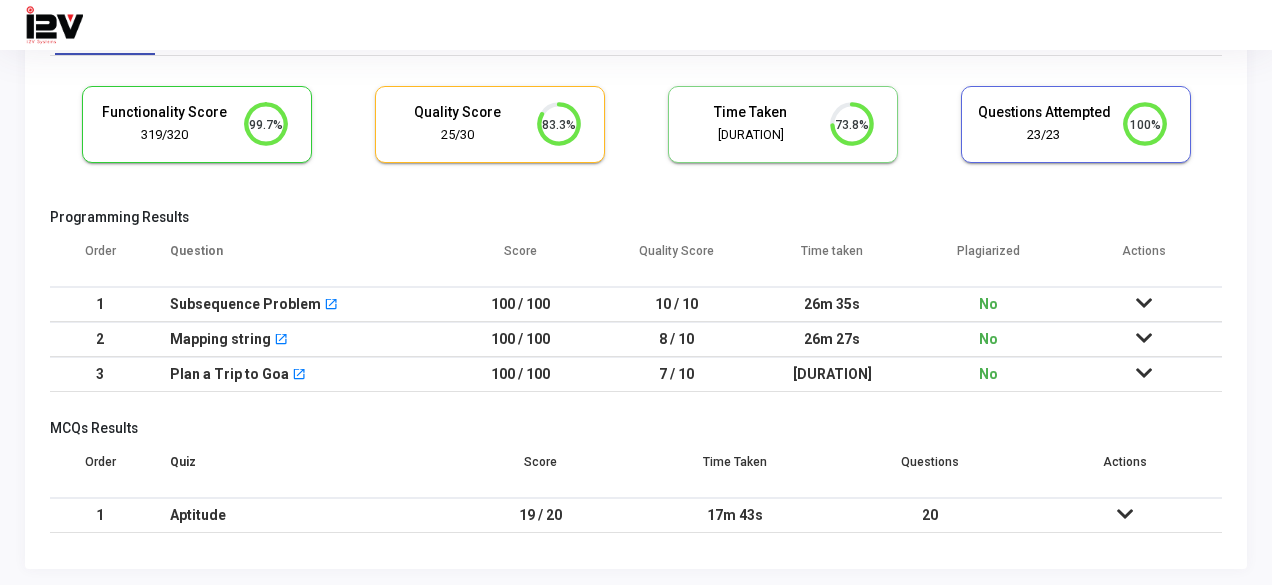 click on "Functionality Score 319/320 99.7% Quality Score  25/30 83.3% Time Taken calculated once the test is completed Time Taken [DURATION] 73.8% Questions Attempted 23/23 100% Programming Results Order  Question   Score   Quality Score   Time taken   Plagiarized   Actions  1  Subsequence Problem  open_in_new  100 / 100   10 / 10   [DURATION]   No   No submissions found!  2  Mapping string  open_in_new  100 / 100   8 / 10   [DURATION]   No  [NUMBER] | [DATE] [TIME] [TIMEZONE] (Best)  P Select submission..  Language :   Python   Submission Status:   Accepted   Plagiarized  :   No   Code Quality   View Code   S. No.   Test Case   Time (Sec)   Memory (KiB)   Status  1 Test Case 1  0.016  3264   Accepted  2 Test Case 2  0.018  3308   Accepted  3 Test Case 3  0.018  3400   Accepted  4 Test Case 4  0.017  3504   Accepted  5 Test Case 5  0.017  3612   Accepted  6 Test Case 6  0.017  3336   Accepted  7 Test Case 7  0.019  3160   Accepted  8 Test Case 8  0.017  3540   Accepted  9 Test Case 9  0.029  3628   Accepted  10 Test Case 10" at bounding box center (636, 300) 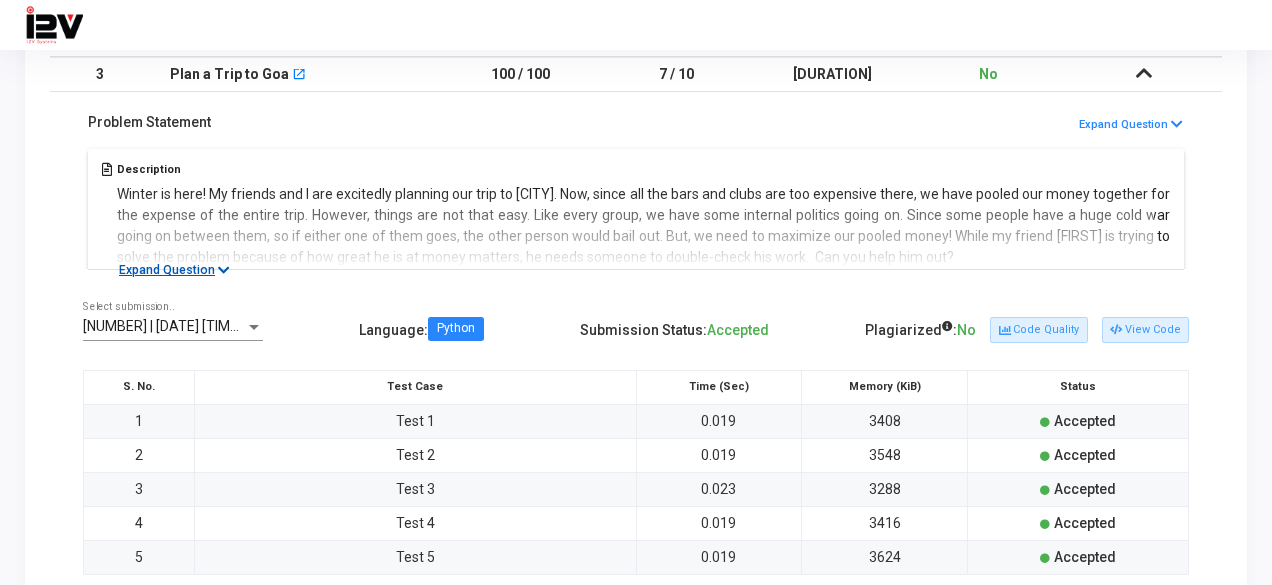 click on "Expand Question" at bounding box center (174, 270) 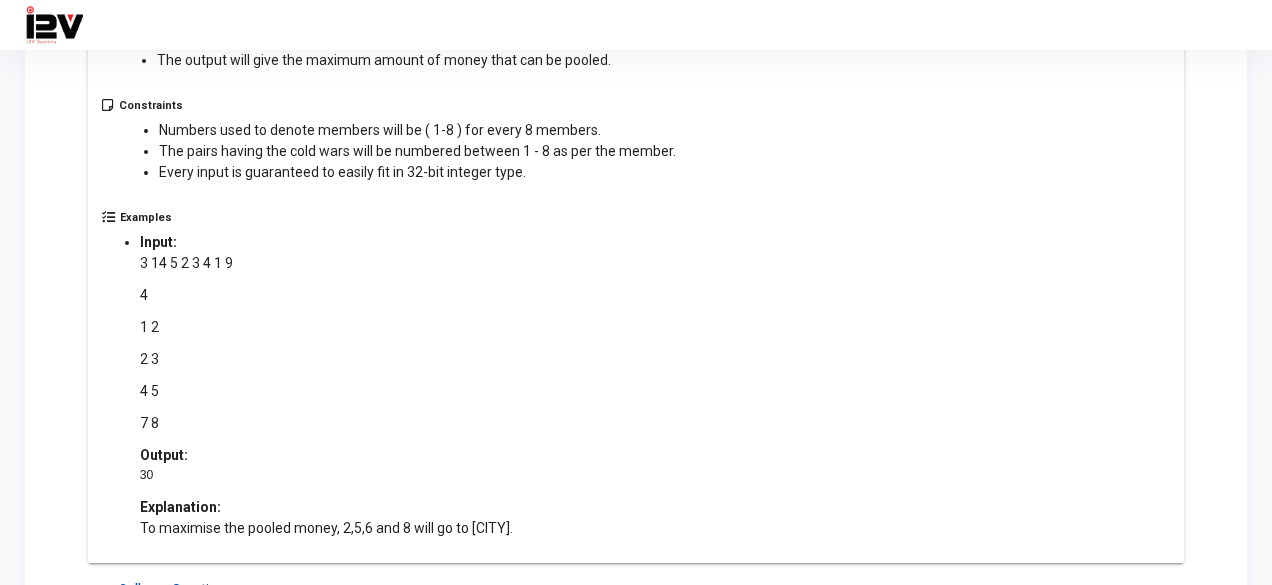 scroll, scrollTop: 768, scrollLeft: 0, axis: vertical 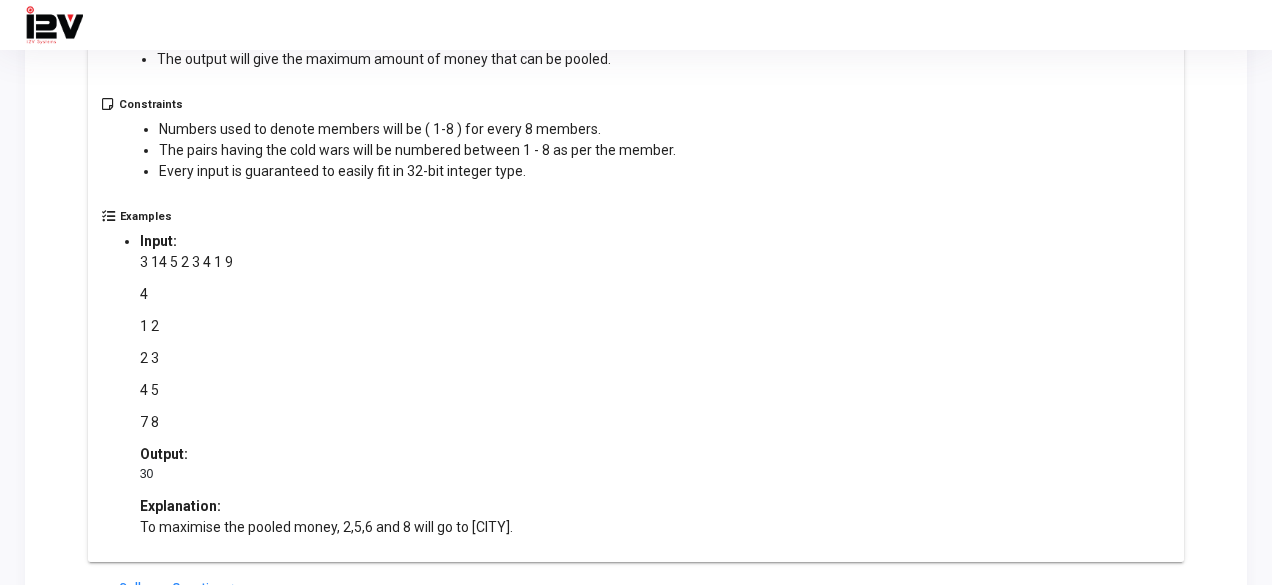 drag, startPoint x: 122, startPoint y: 236, endPoint x: 498, endPoint y: 517, distance: 469.4007 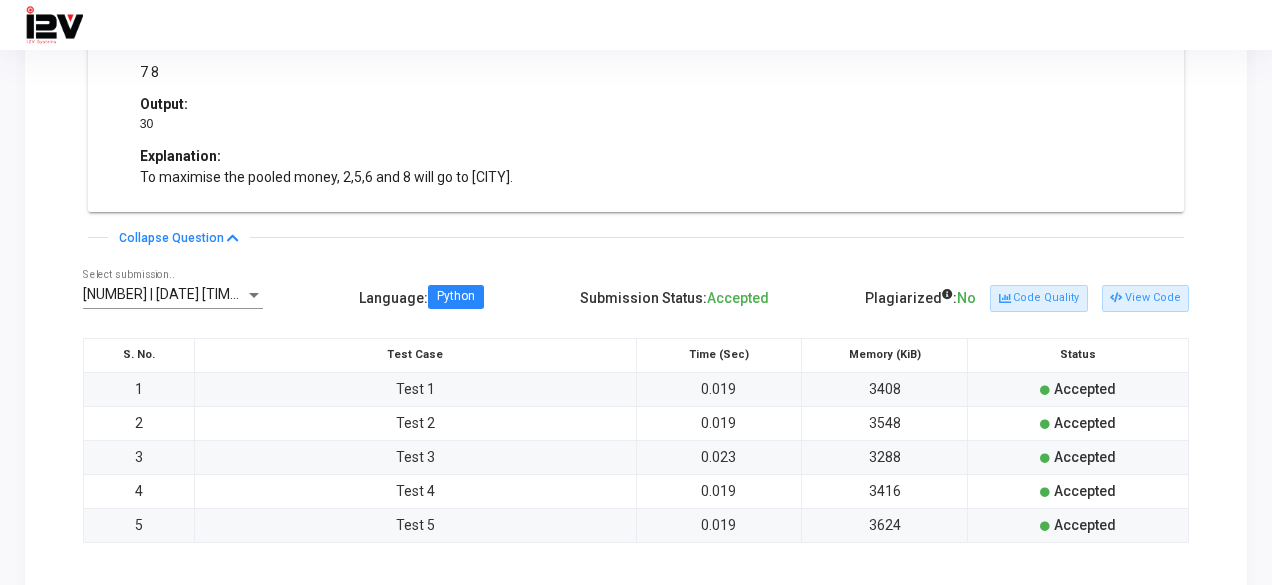 scroll, scrollTop: 1310, scrollLeft: 0, axis: vertical 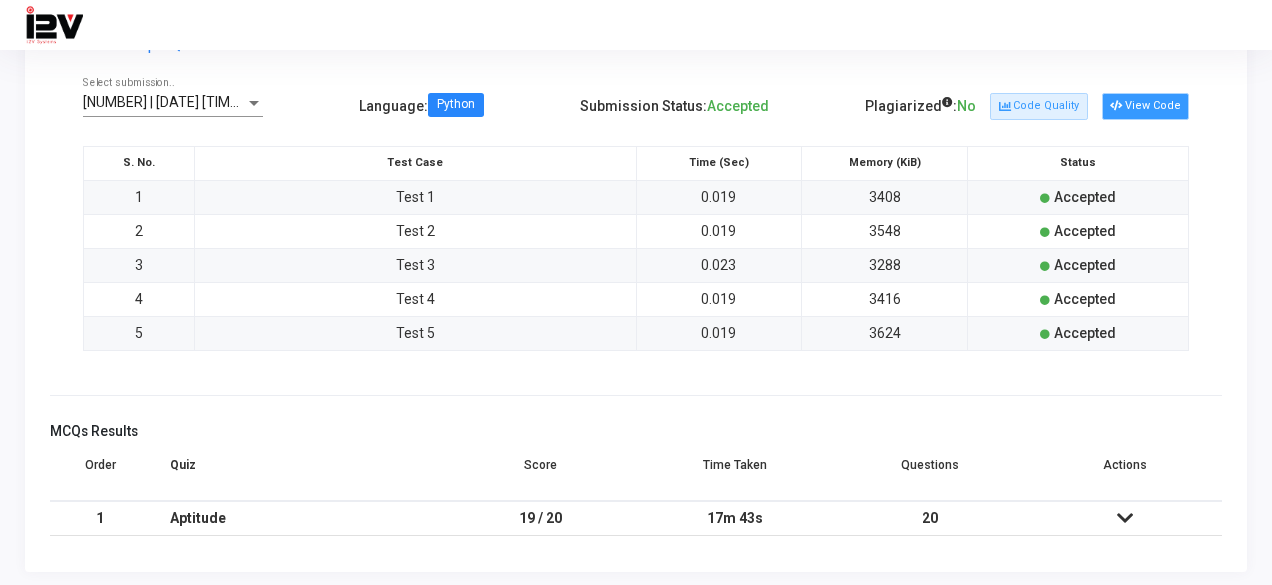 click on "View Code" at bounding box center [1145, 106] 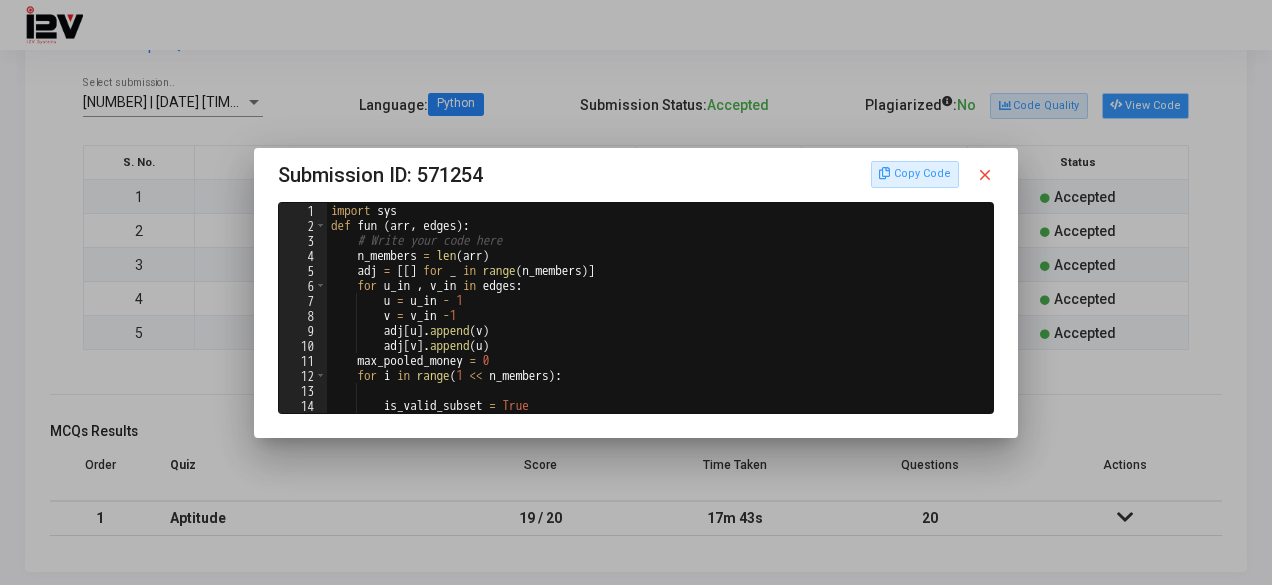scroll, scrollTop: 0, scrollLeft: 0, axis: both 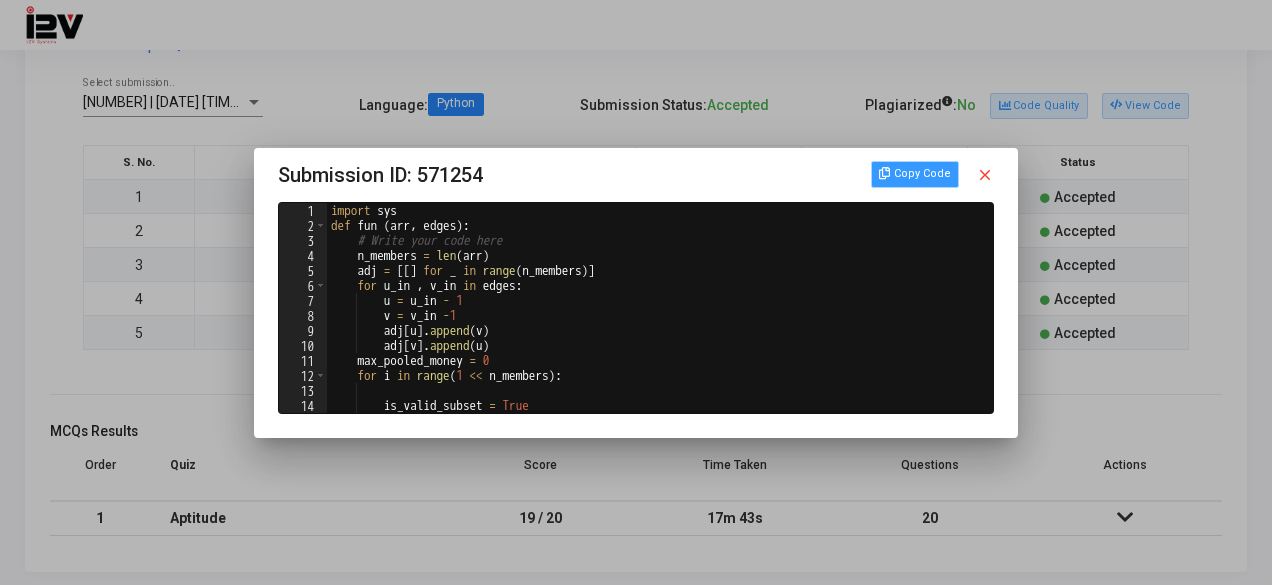 click at bounding box center (884, 174) 